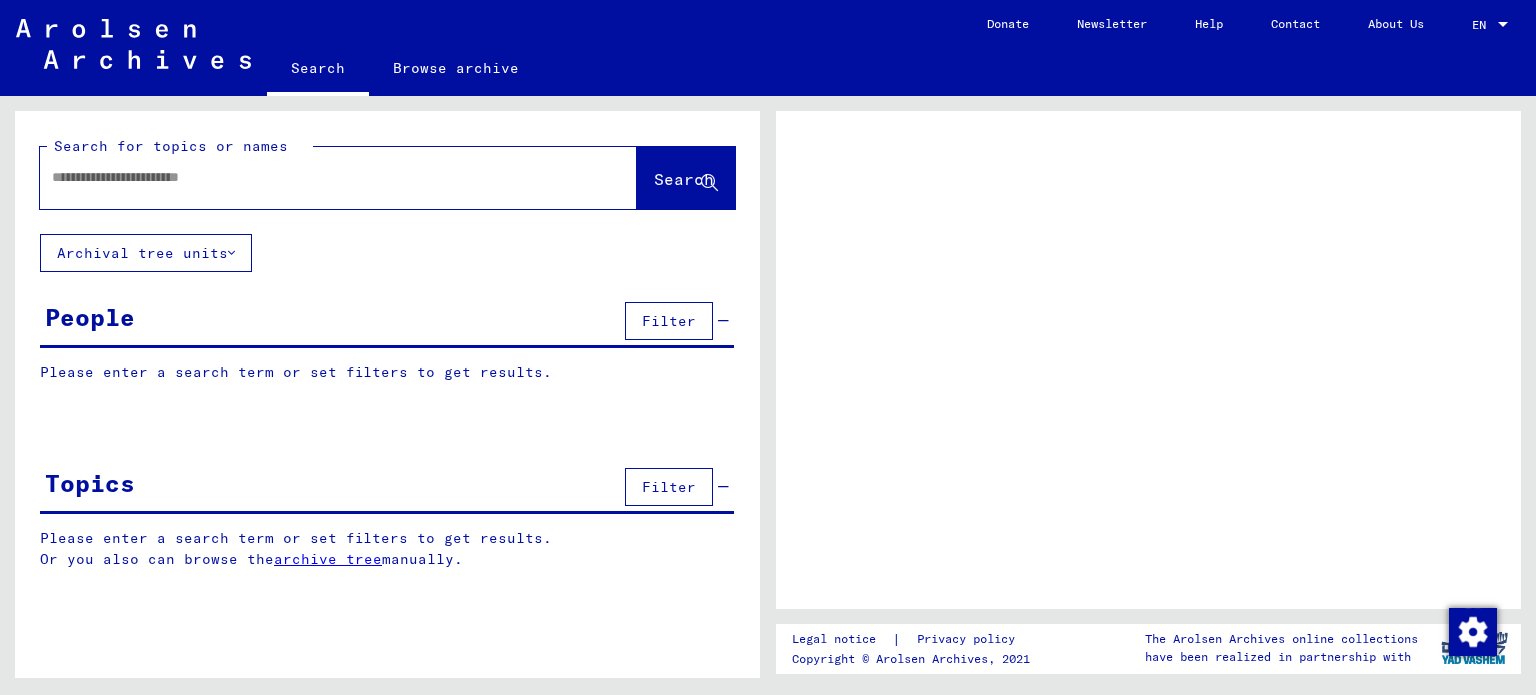 scroll, scrollTop: 0, scrollLeft: 0, axis: both 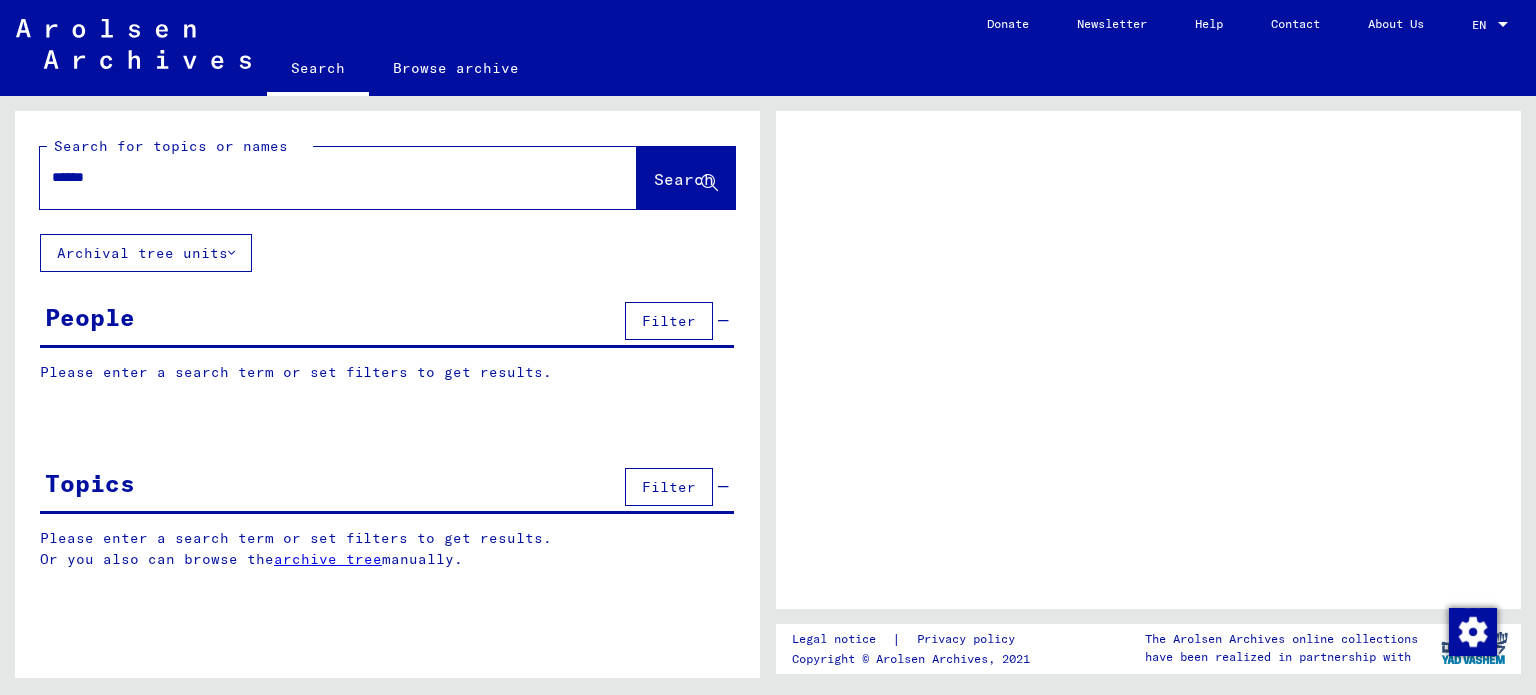 paste on "**********" 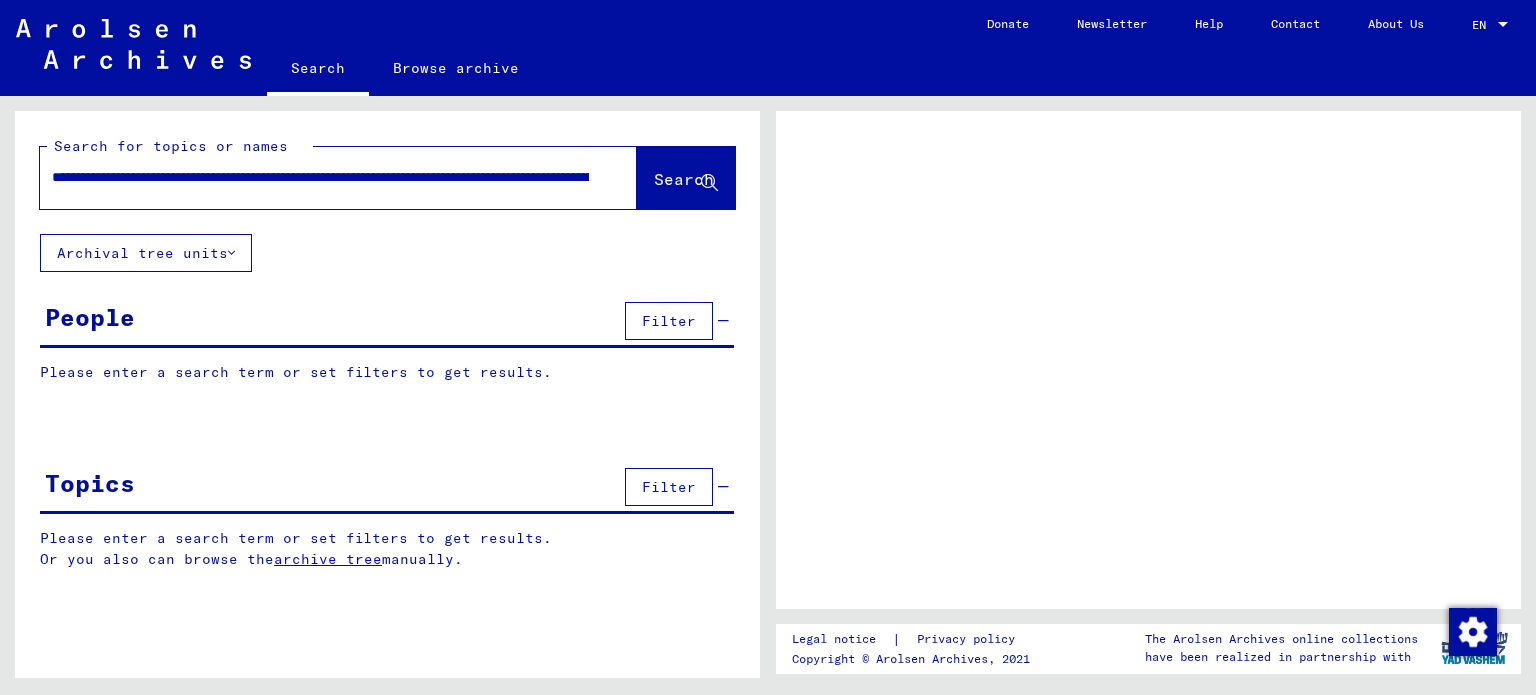 scroll, scrollTop: 0, scrollLeft: 915, axis: horizontal 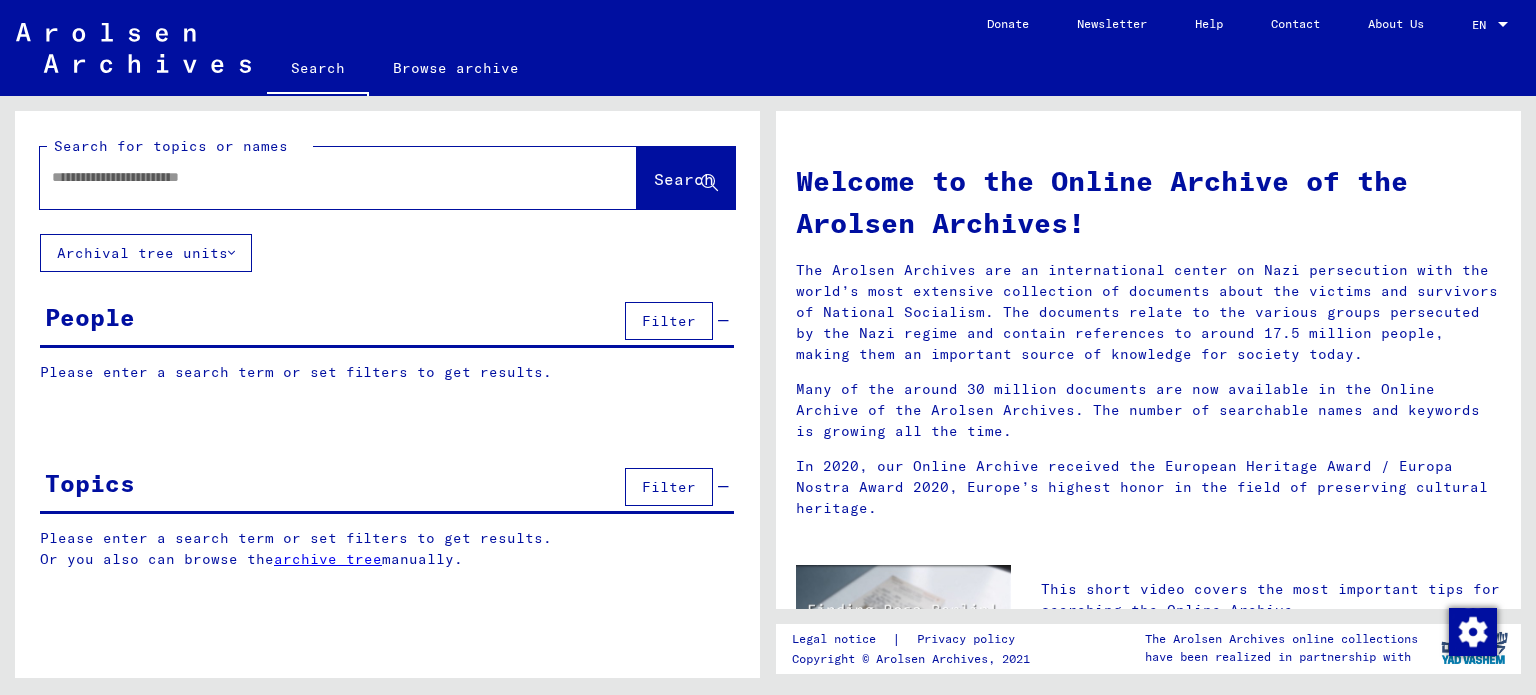 click 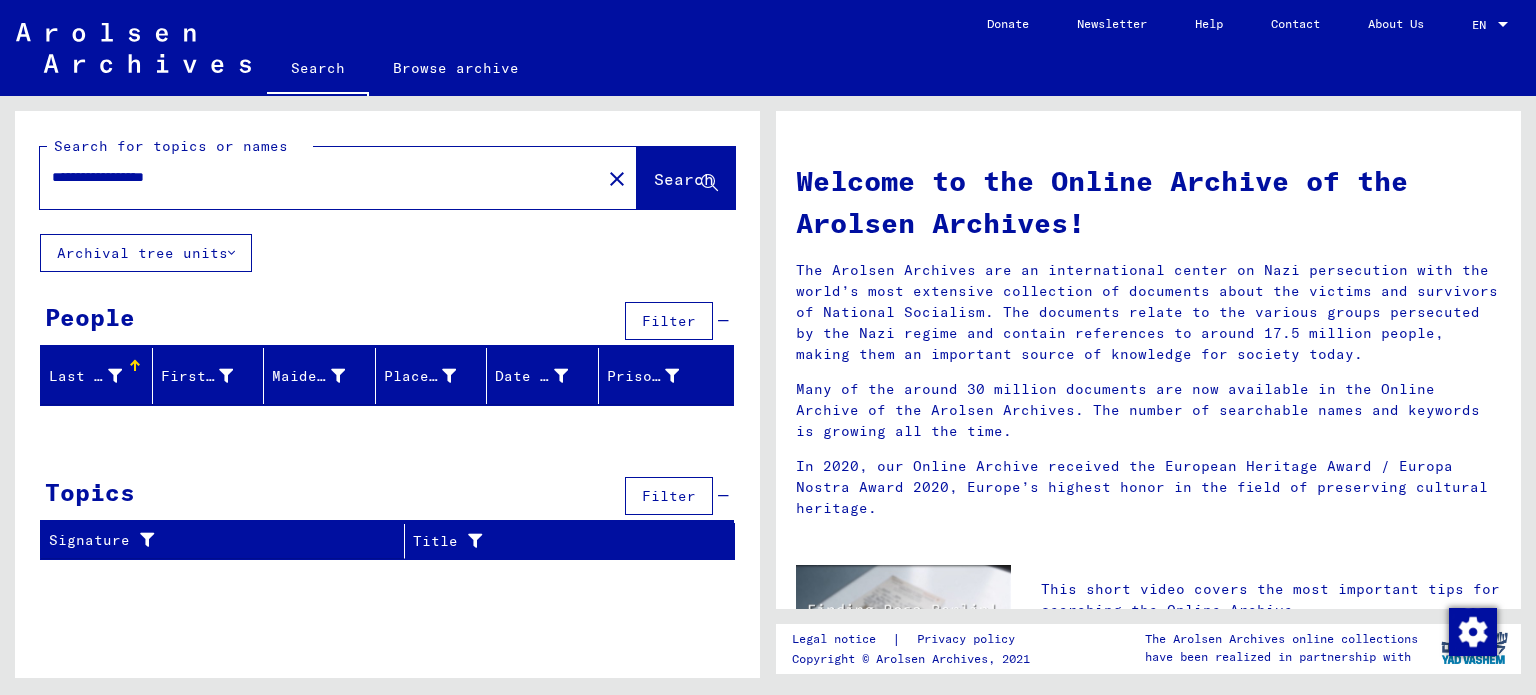 drag, startPoint x: 107, startPoint y: 179, endPoint x: 0, endPoint y: 162, distance: 108.34205 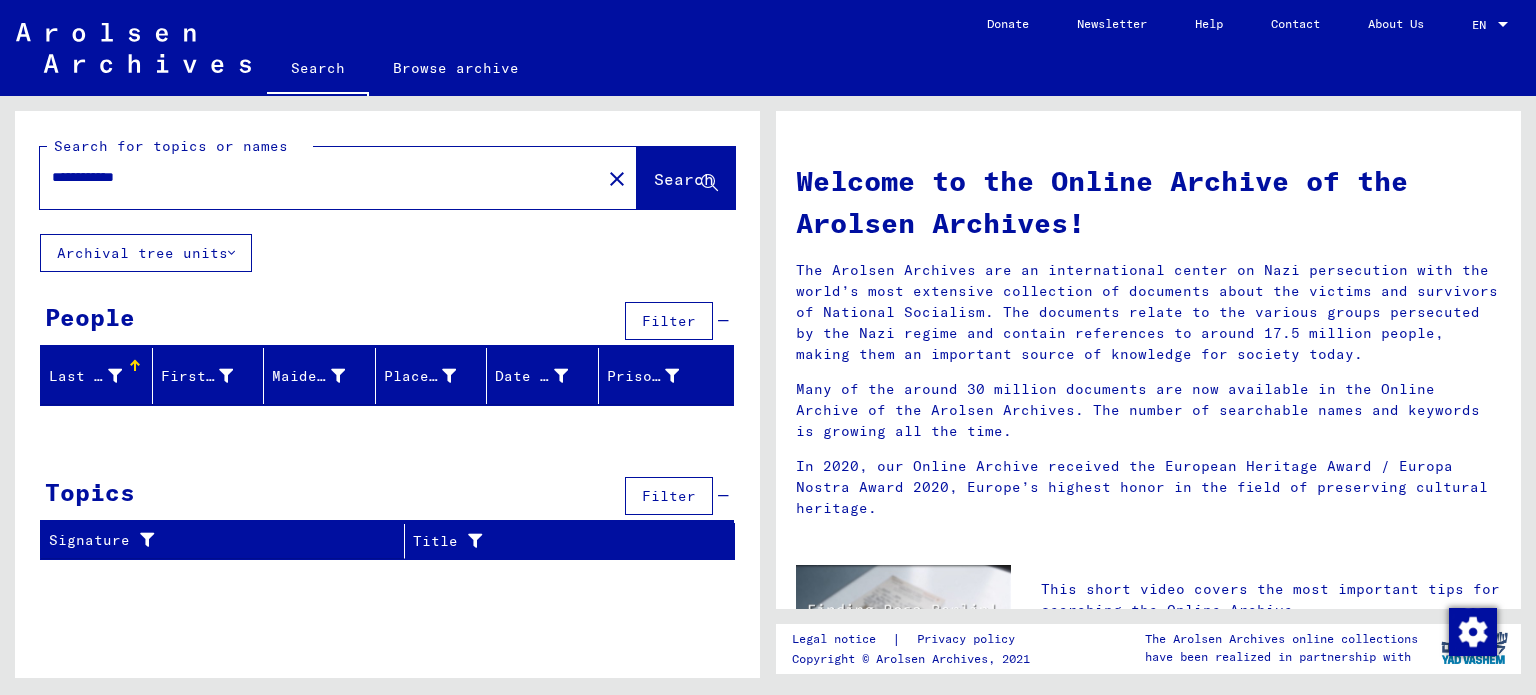 type on "**********" 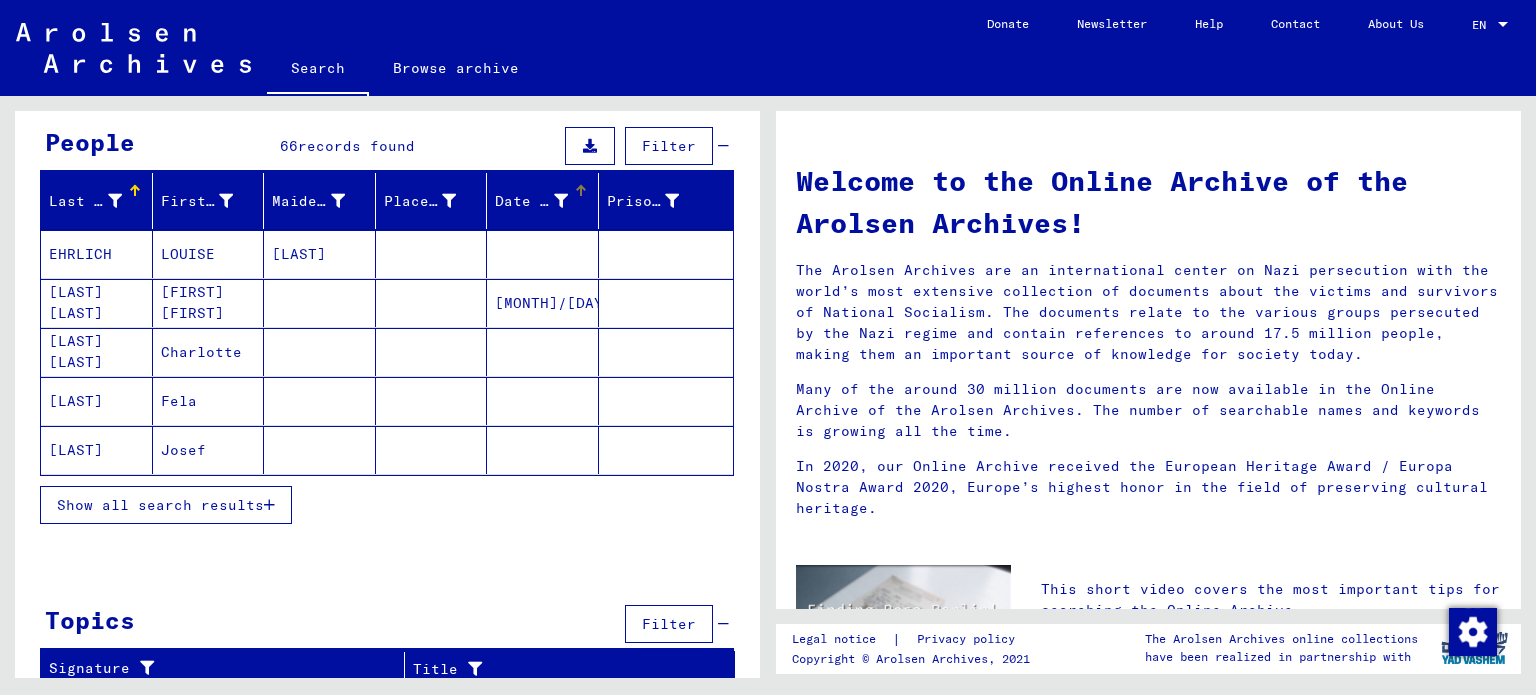 scroll, scrollTop: 180, scrollLeft: 0, axis: vertical 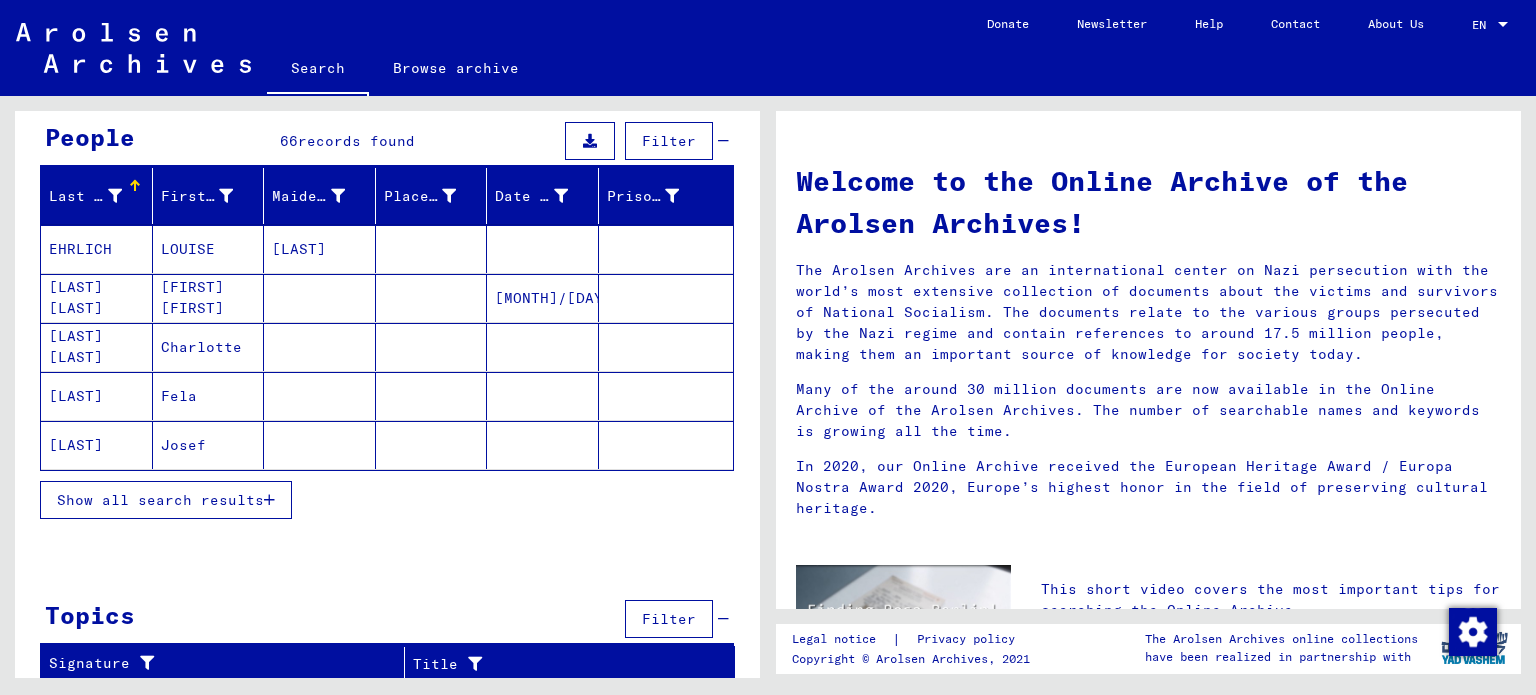 click on "Show all search results" at bounding box center (160, 500) 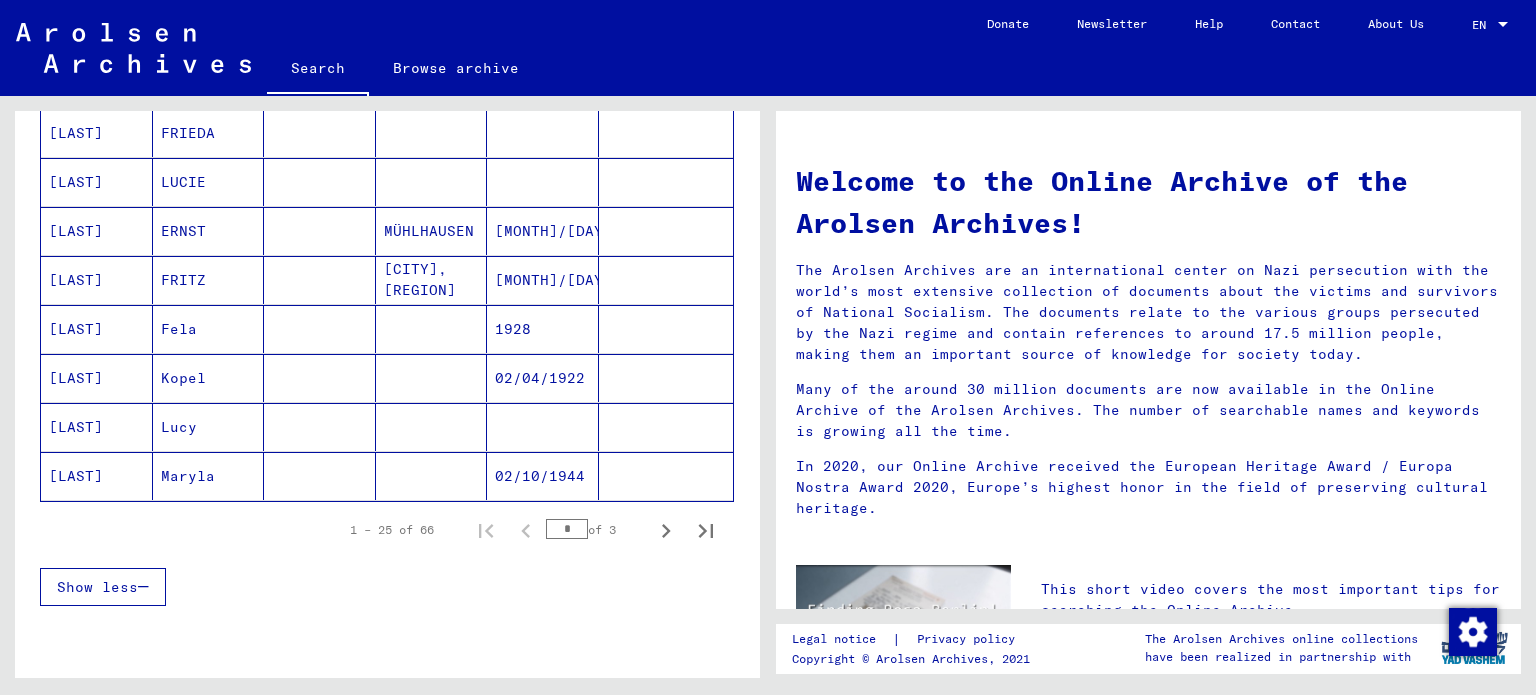 scroll, scrollTop: 1180, scrollLeft: 0, axis: vertical 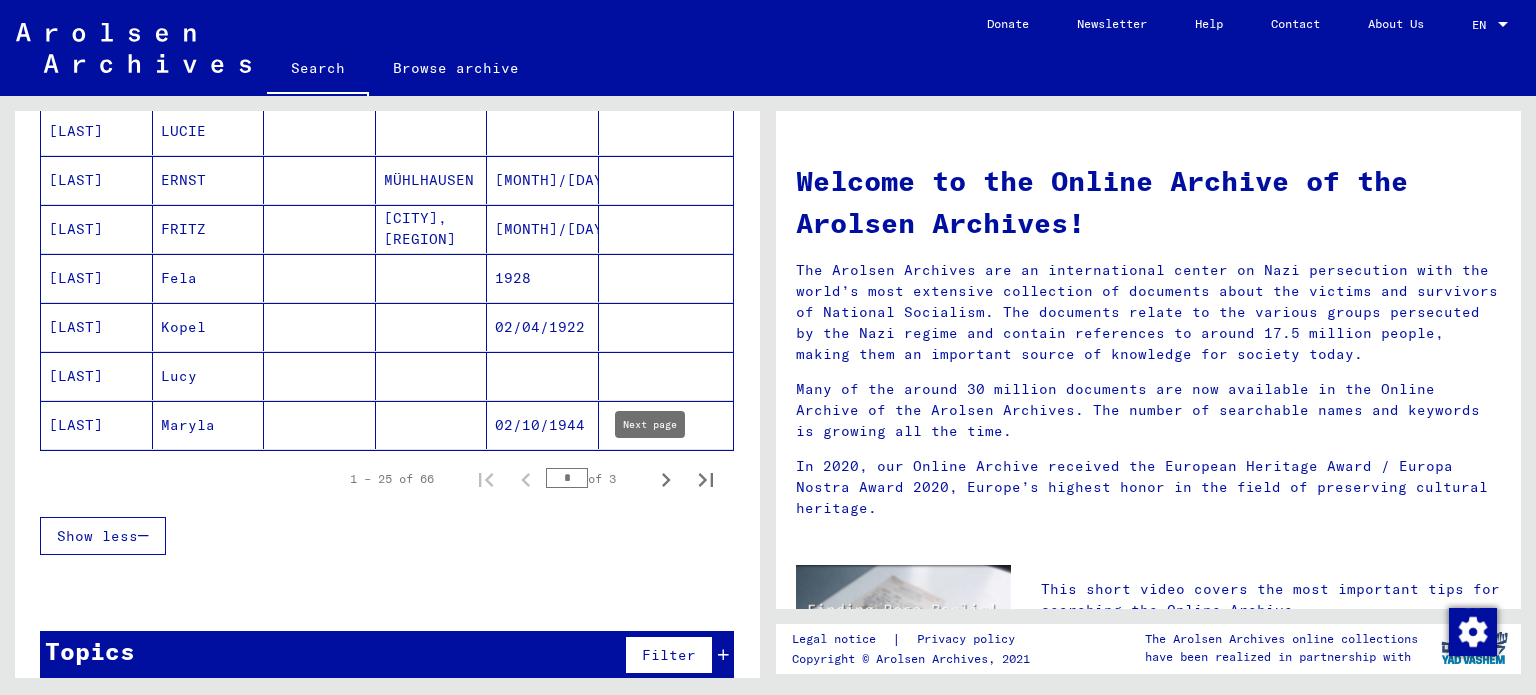 click 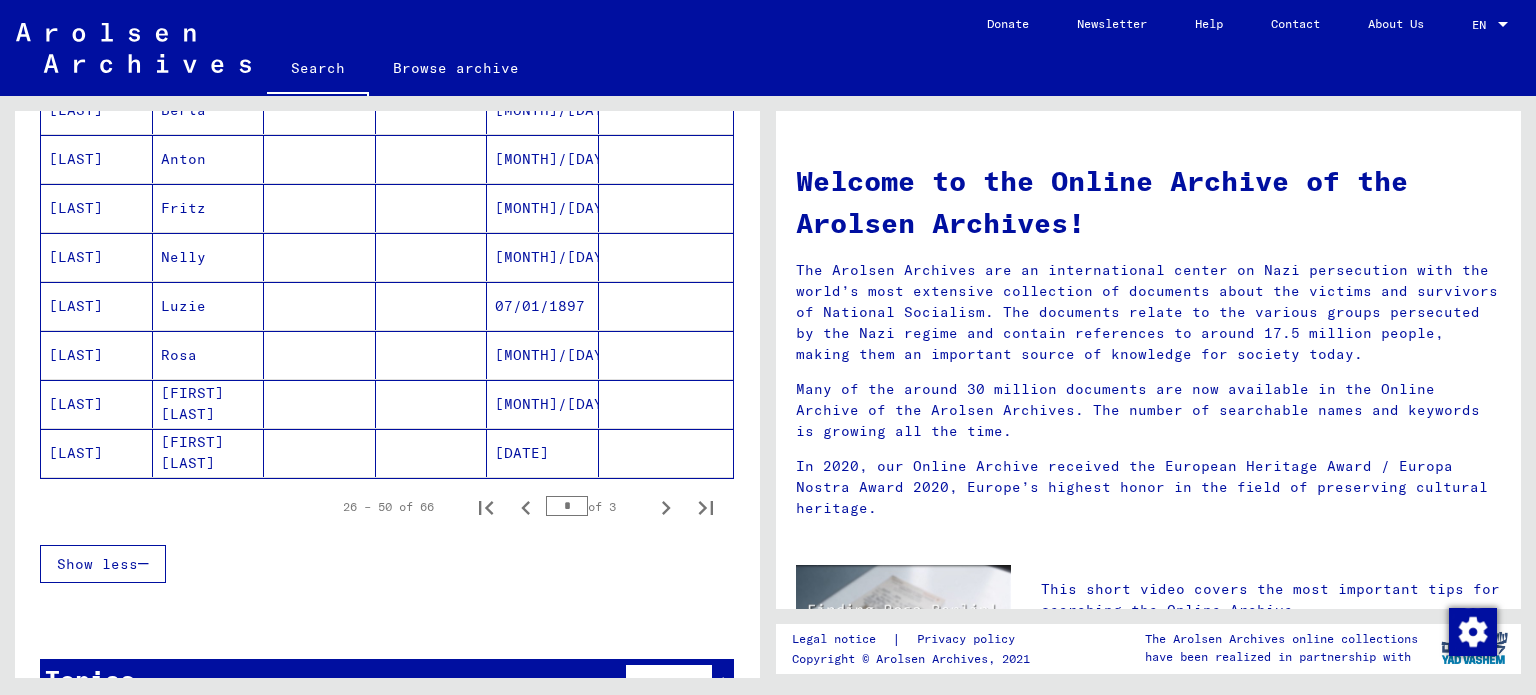 scroll, scrollTop: 1196, scrollLeft: 0, axis: vertical 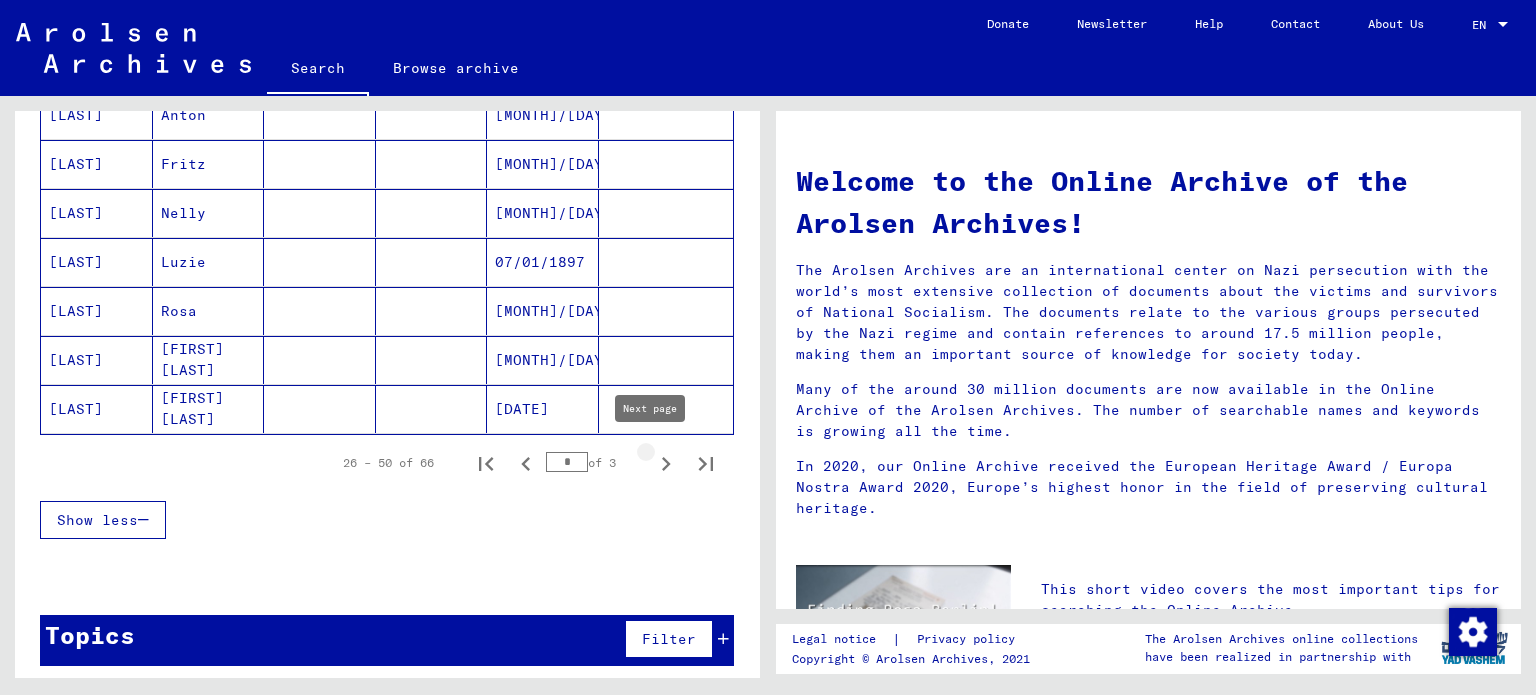 click 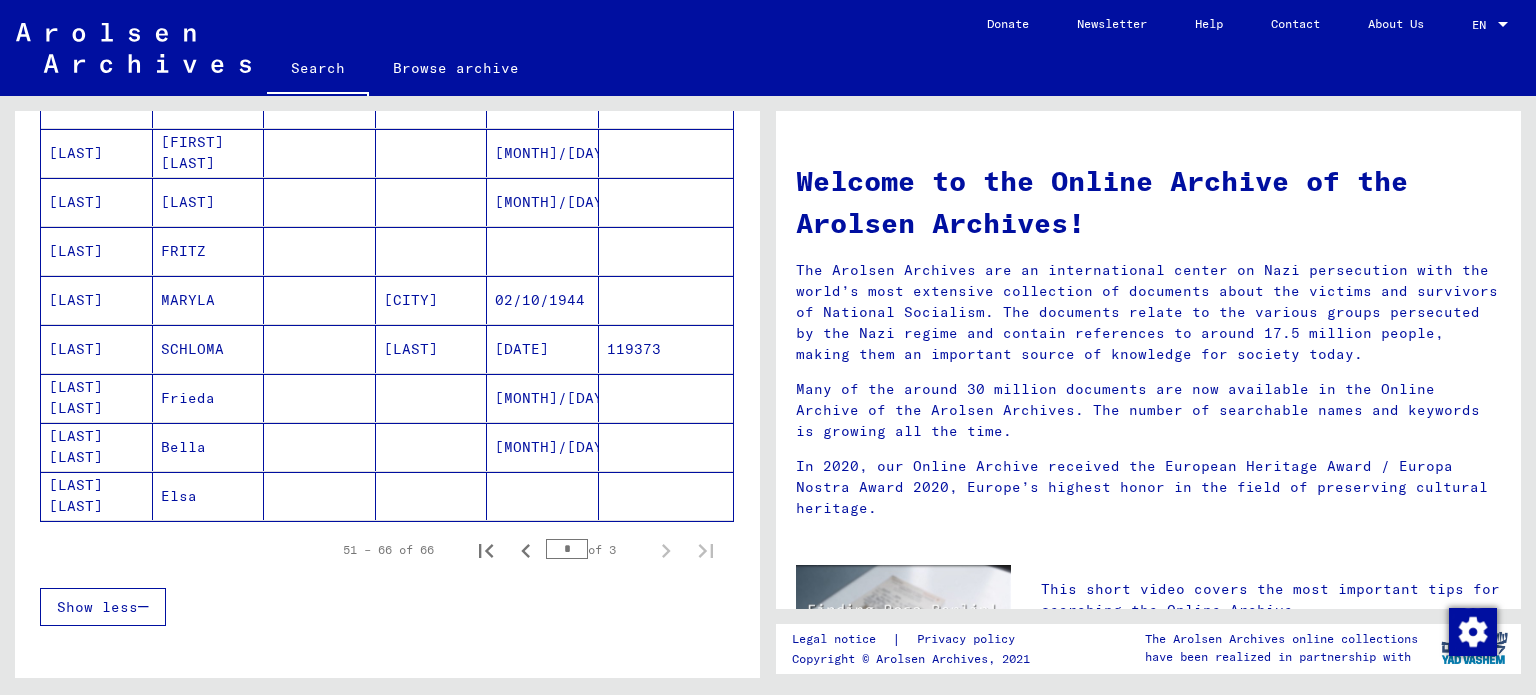 scroll, scrollTop: 657, scrollLeft: 0, axis: vertical 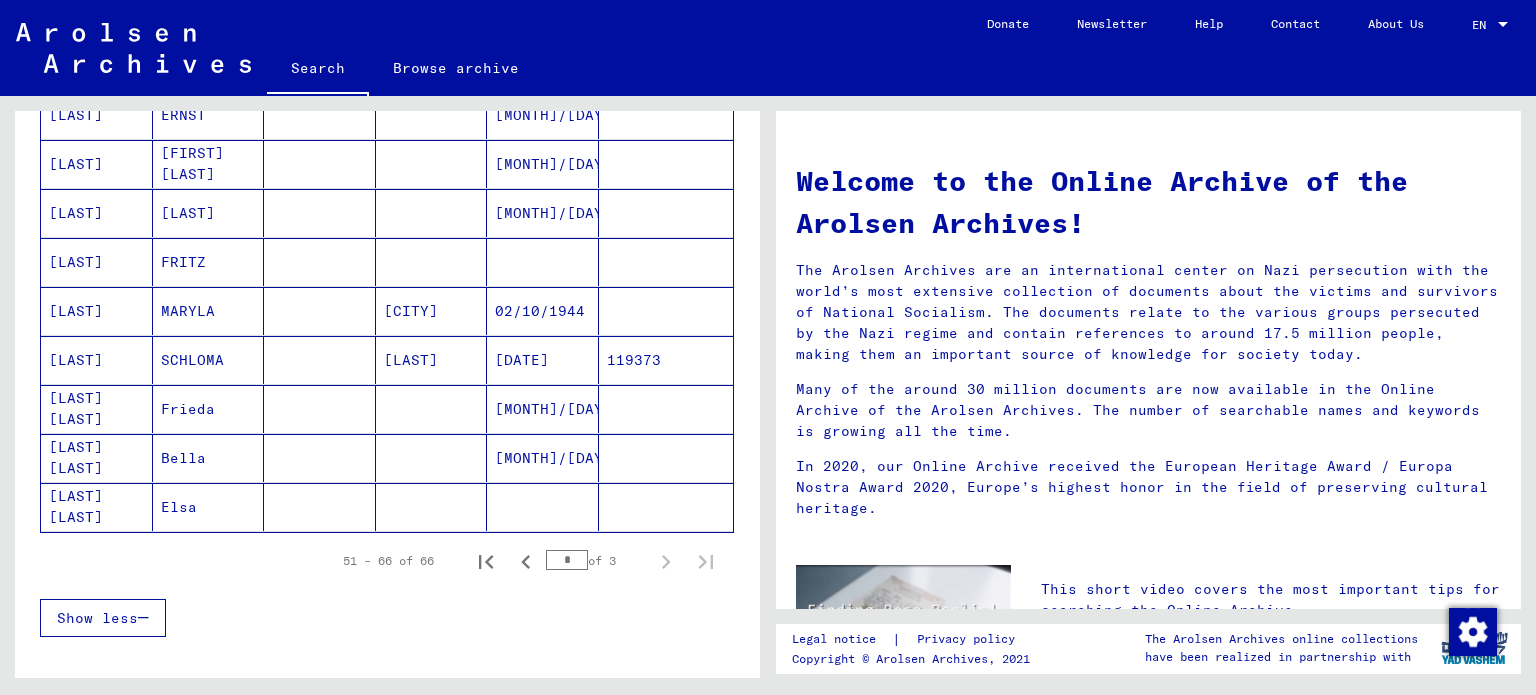 click on "[DATE]" at bounding box center [543, 409] 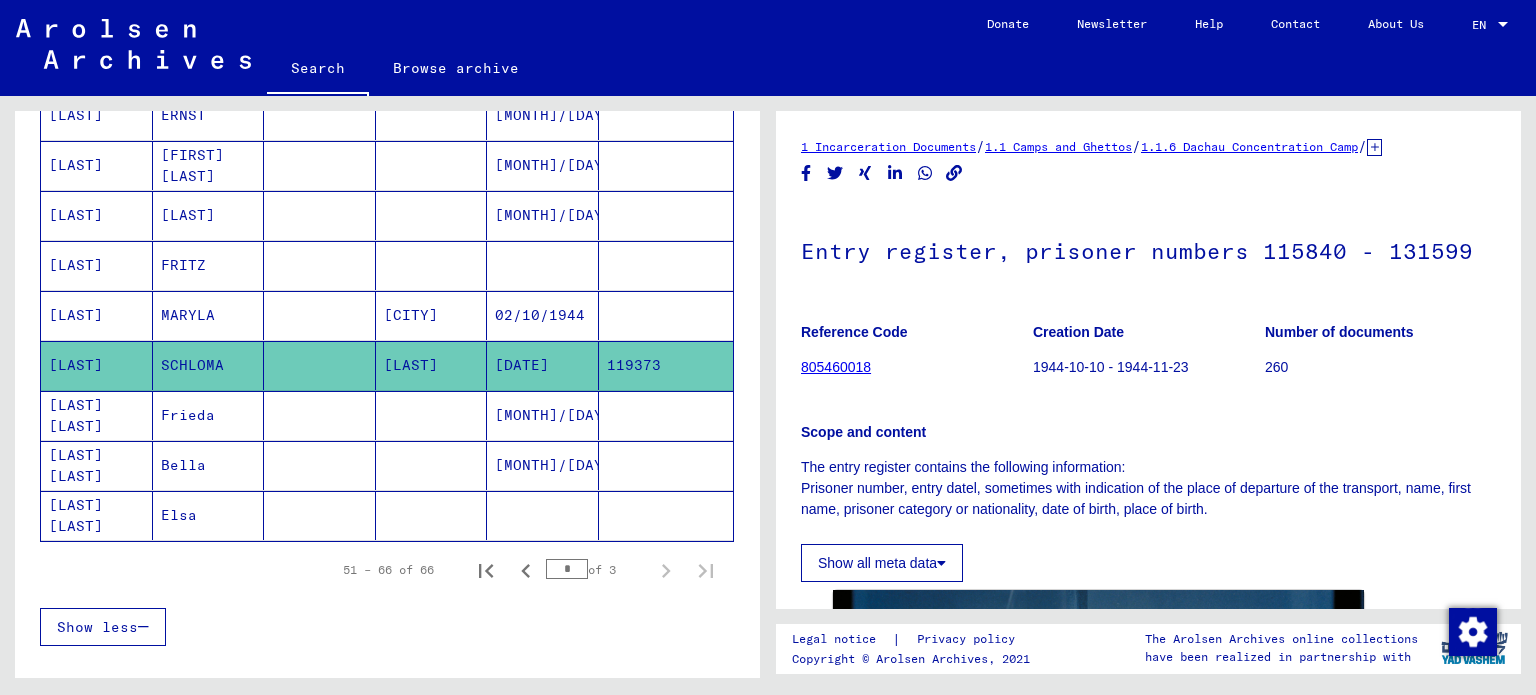 scroll, scrollTop: 0, scrollLeft: 0, axis: both 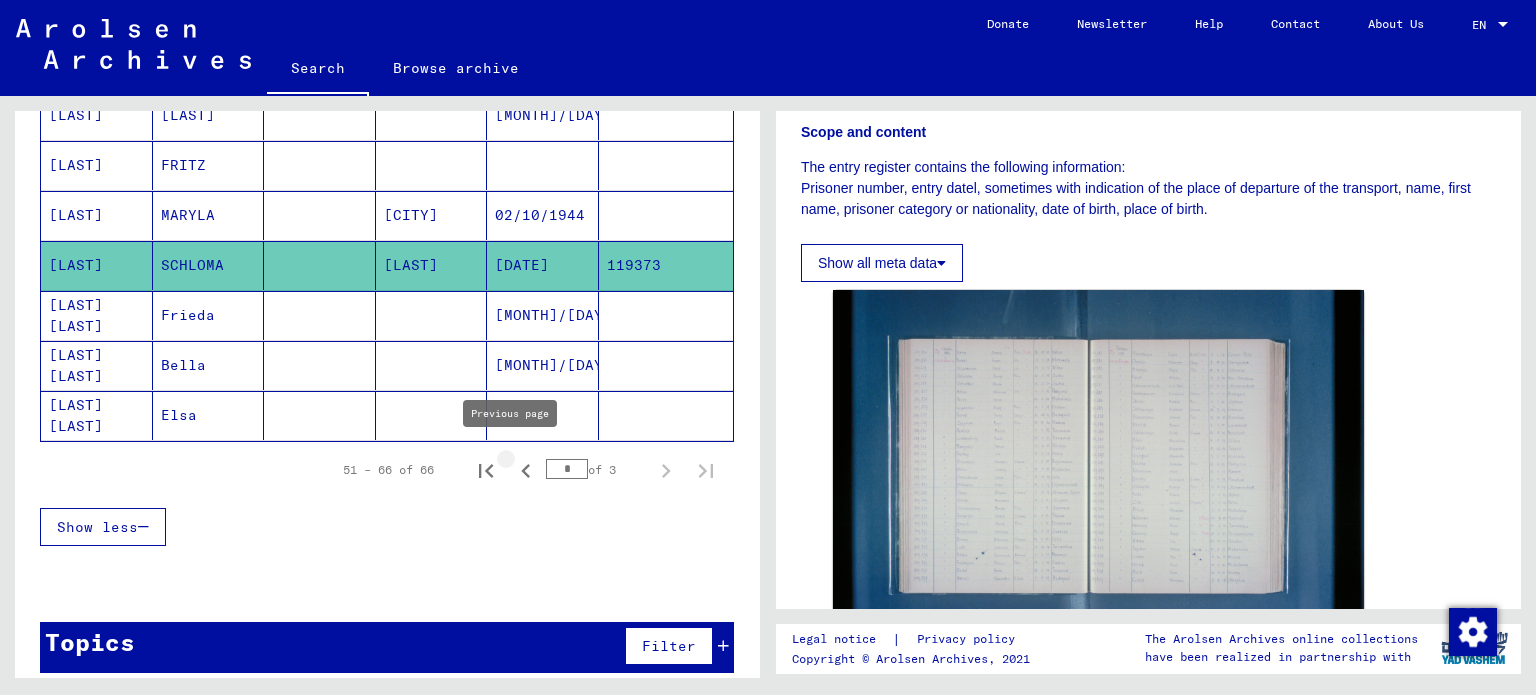 click 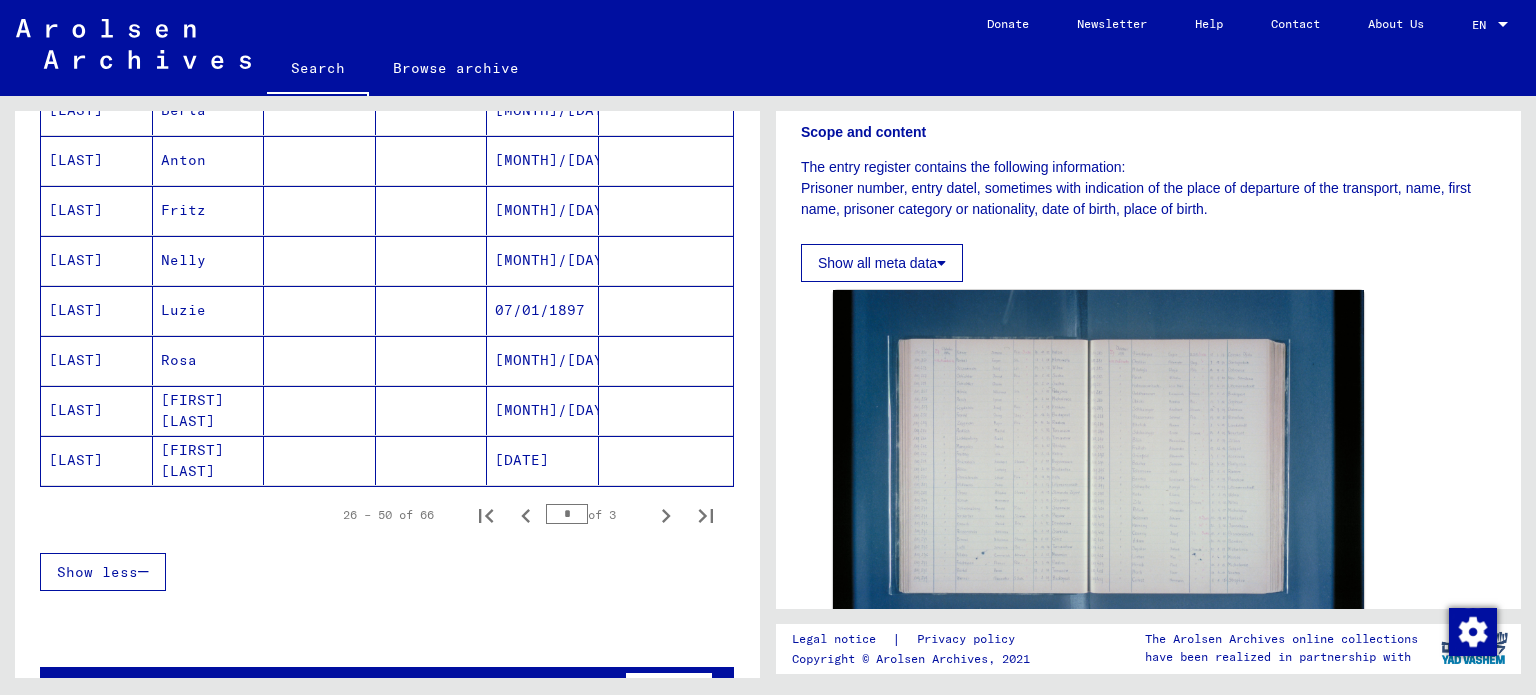 scroll, scrollTop: 1216, scrollLeft: 0, axis: vertical 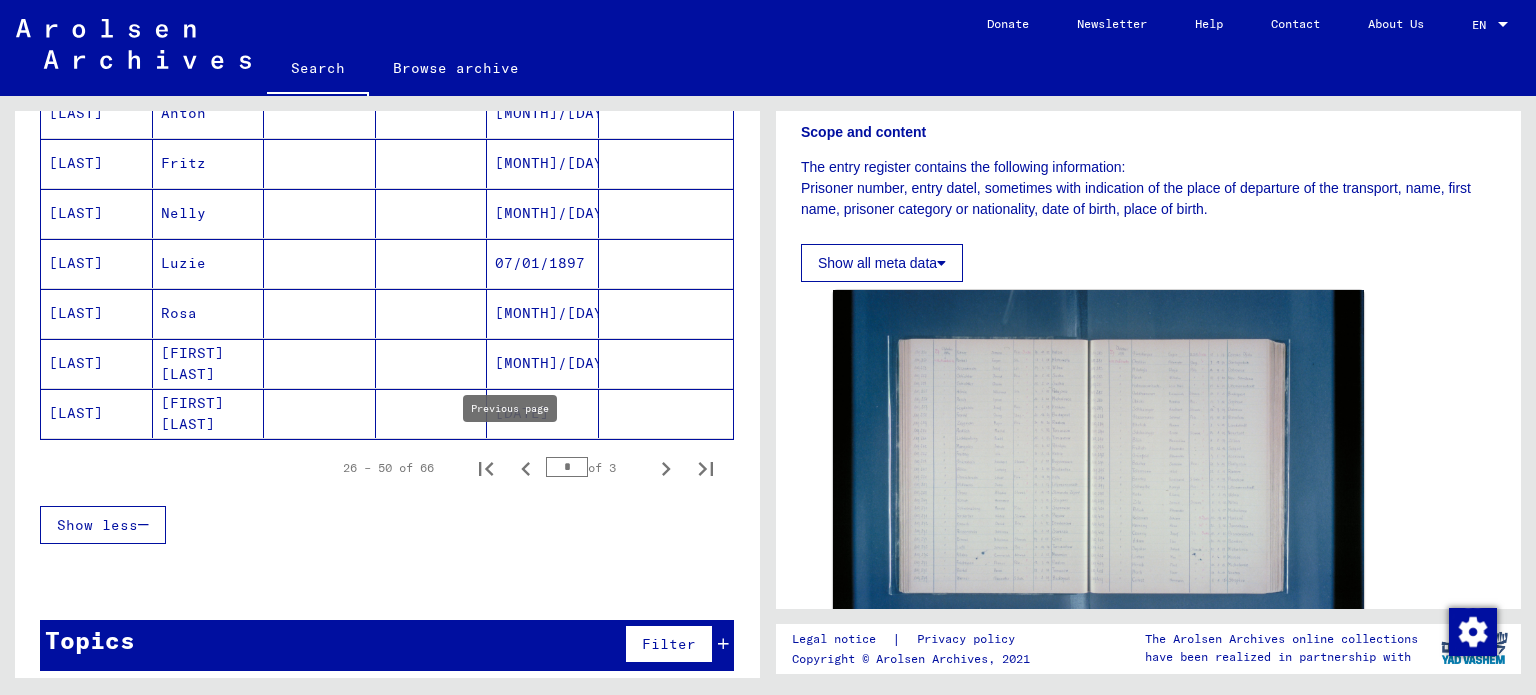 click 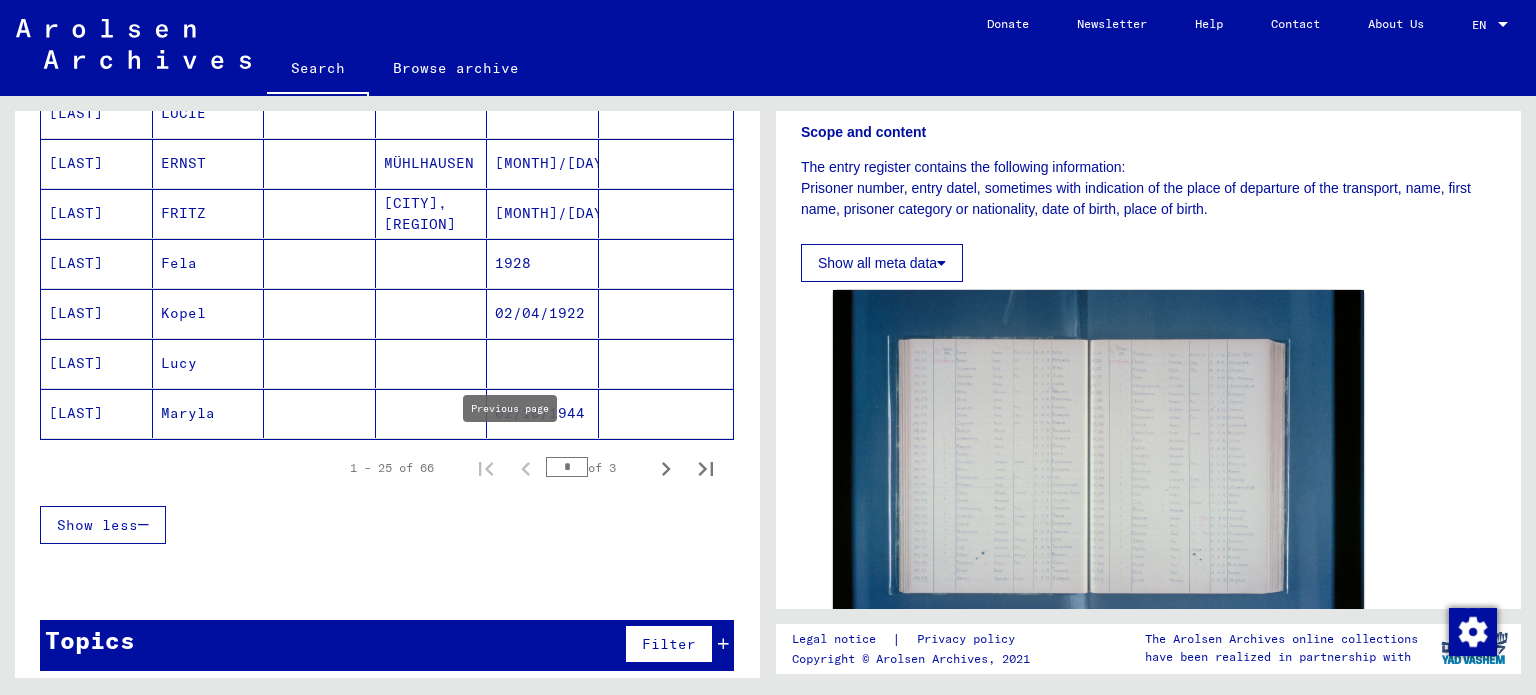type on "*" 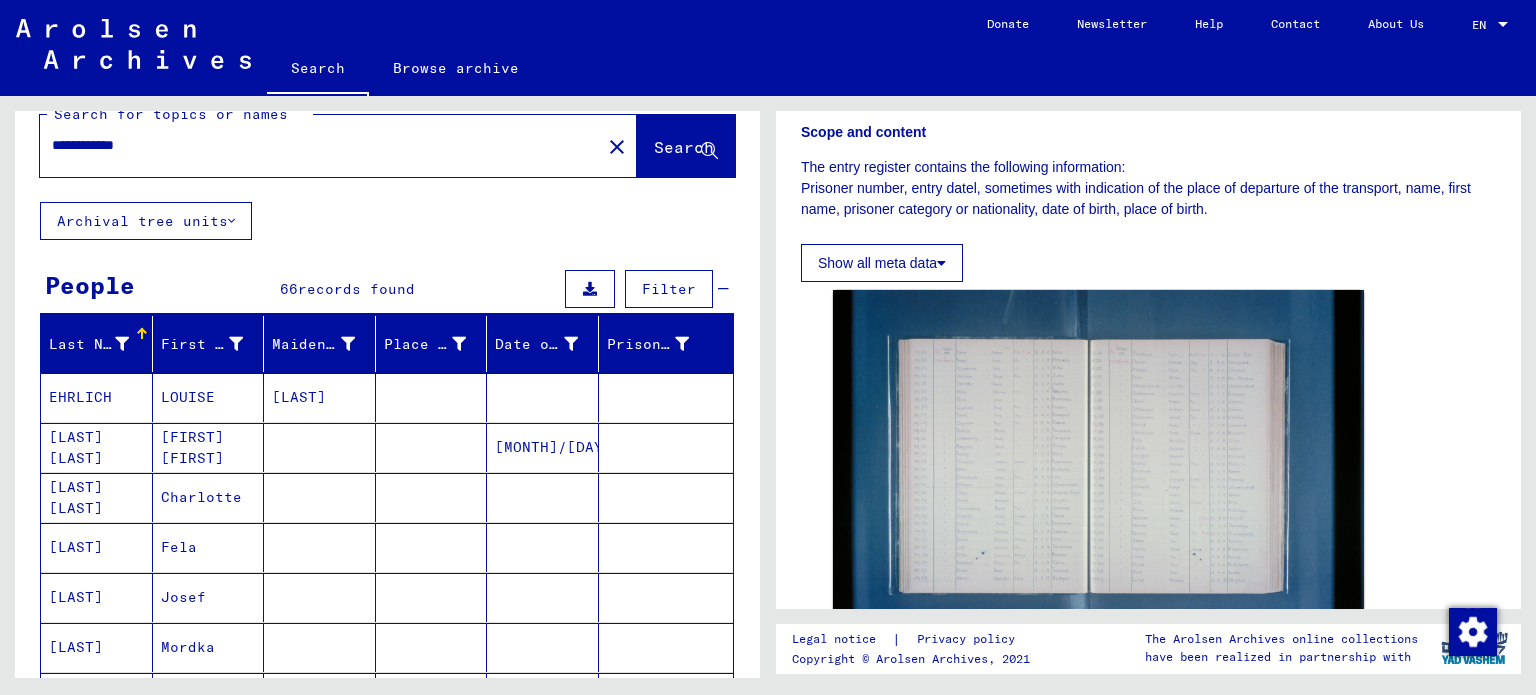 scroll, scrollTop: 0, scrollLeft: 0, axis: both 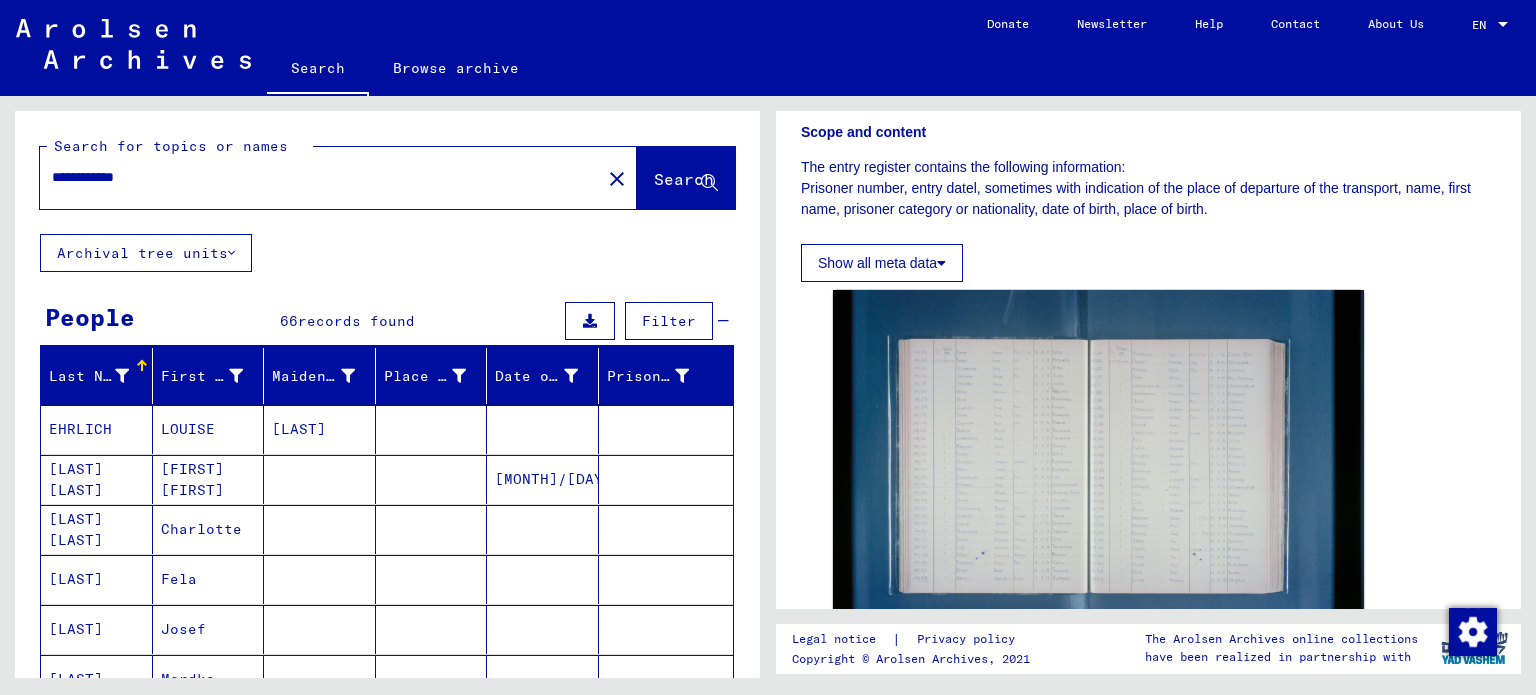click on "**********" at bounding box center [320, 177] 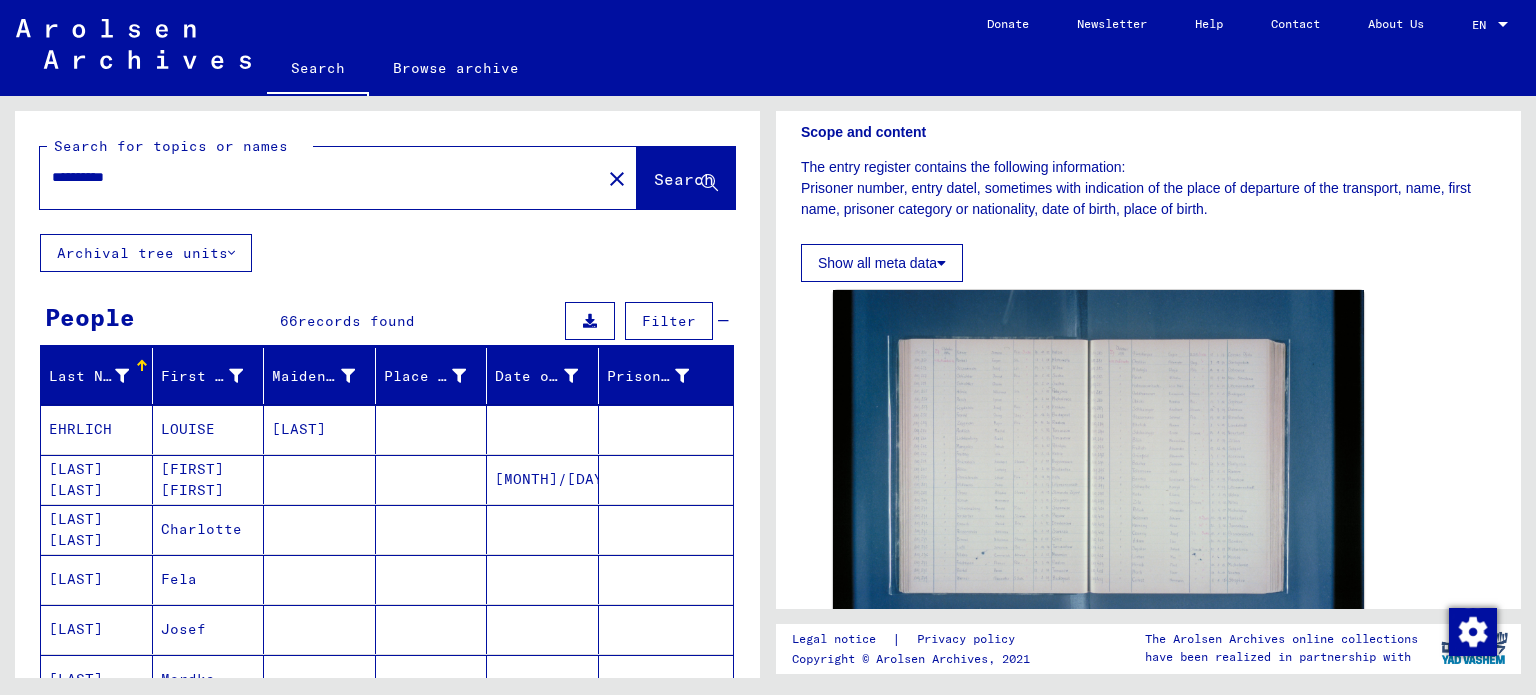type on "**********" 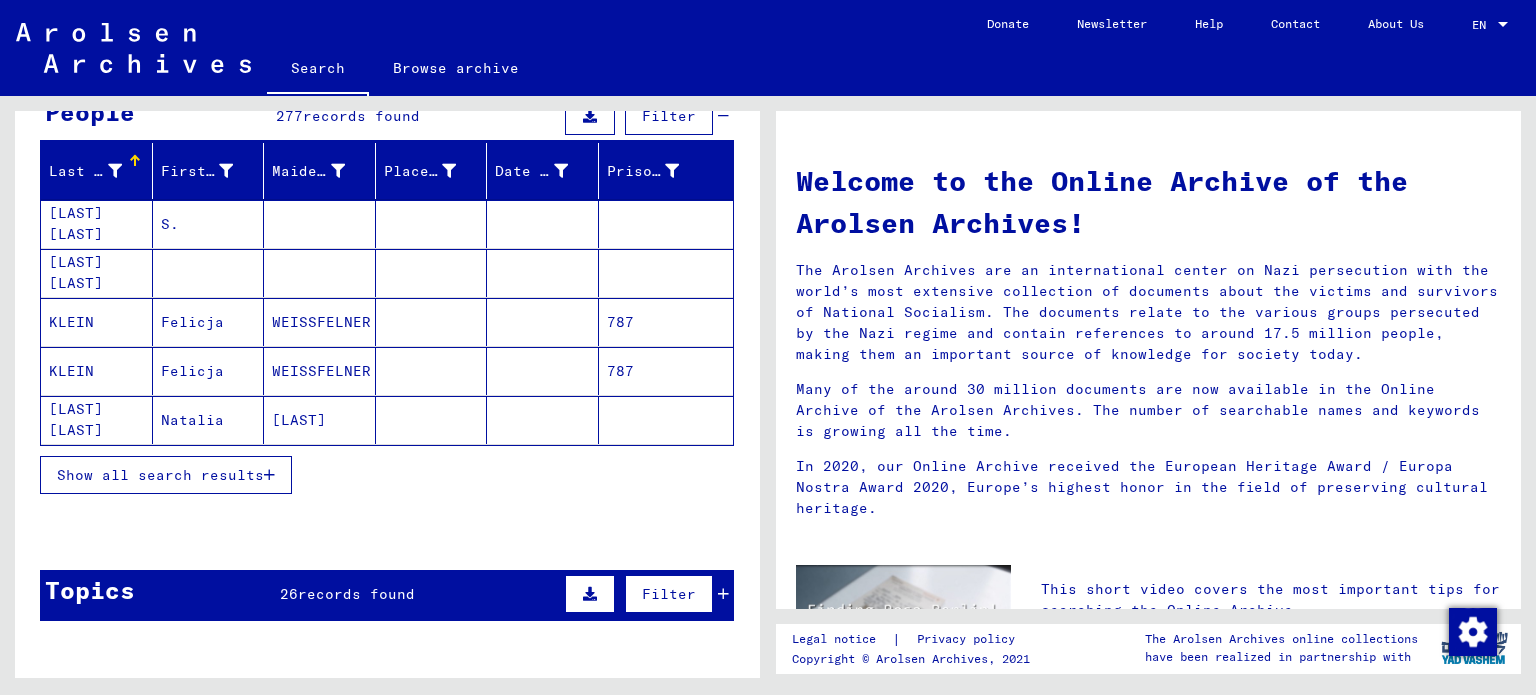 scroll, scrollTop: 300, scrollLeft: 0, axis: vertical 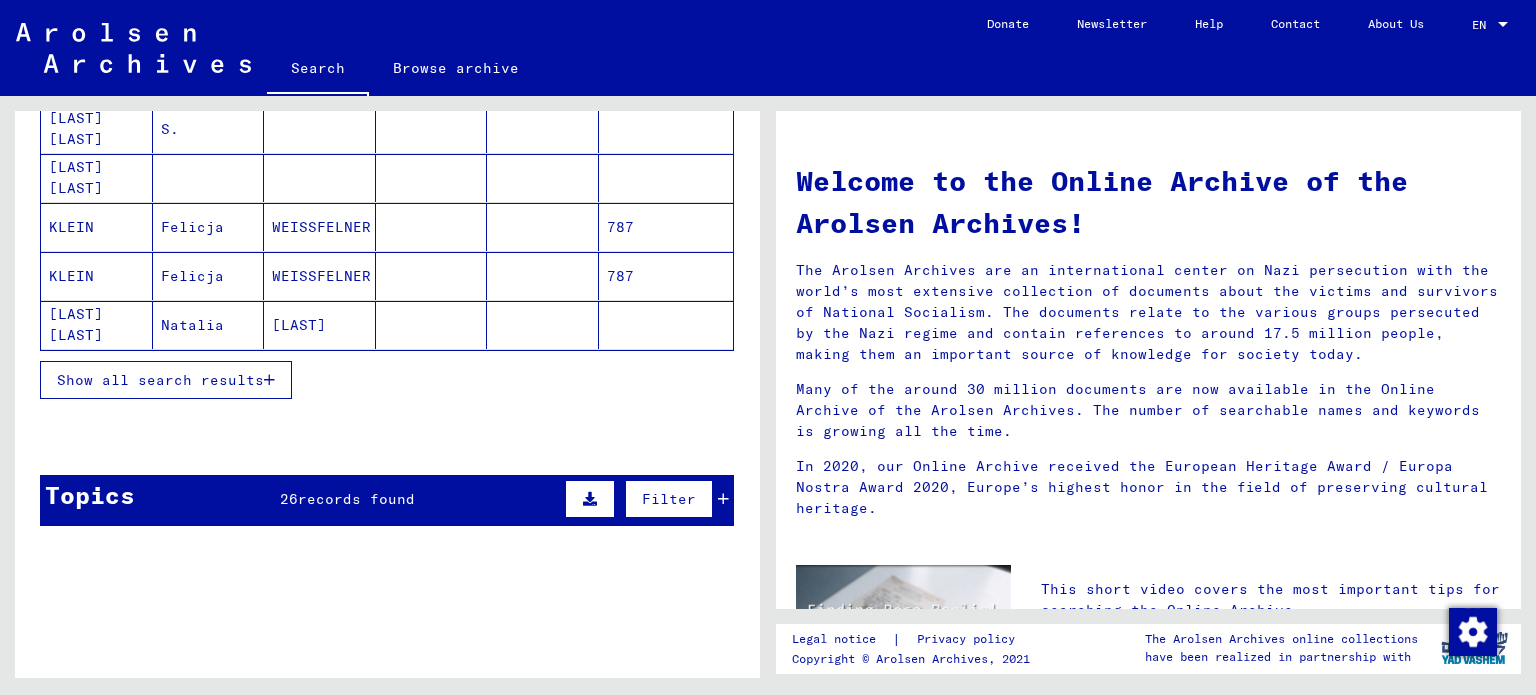click on "Show all search results" at bounding box center [166, 380] 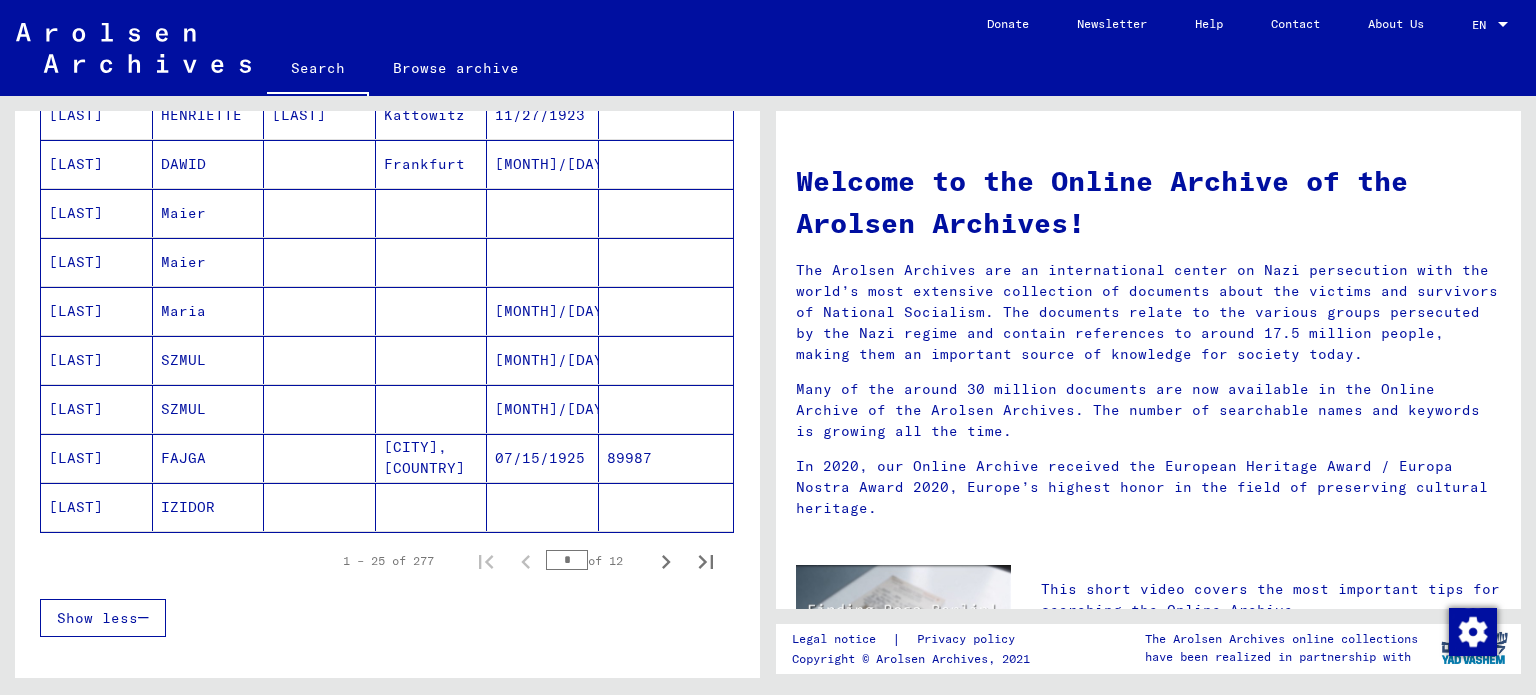 scroll, scrollTop: 1100, scrollLeft: 0, axis: vertical 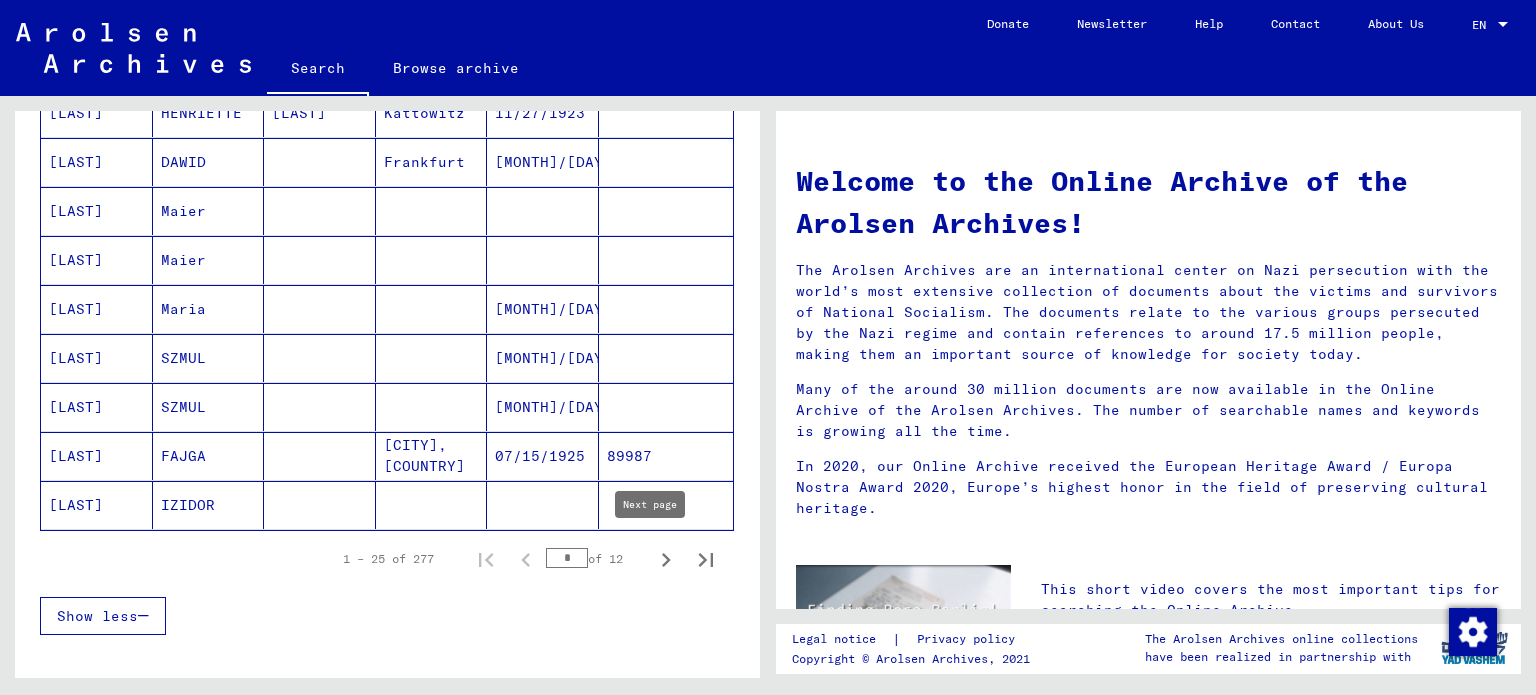 click 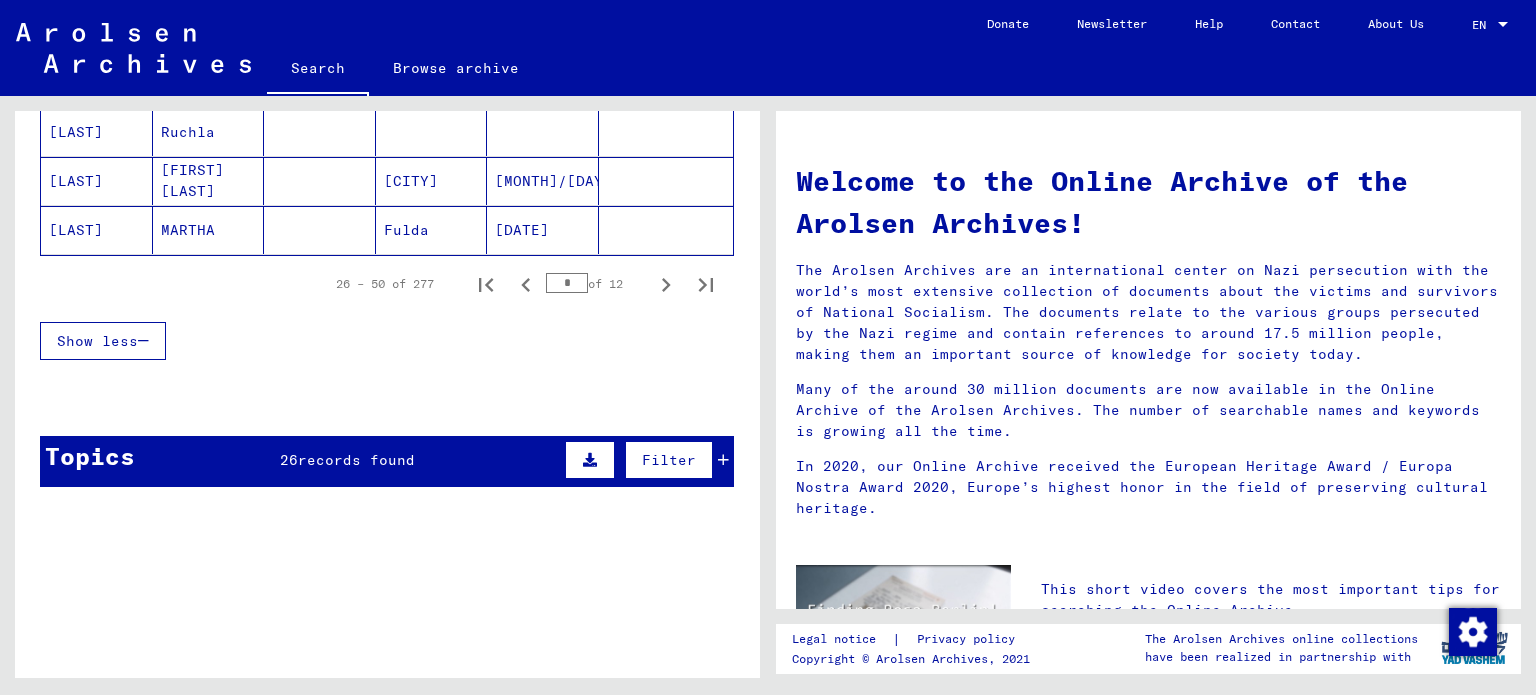 scroll, scrollTop: 1300, scrollLeft: 0, axis: vertical 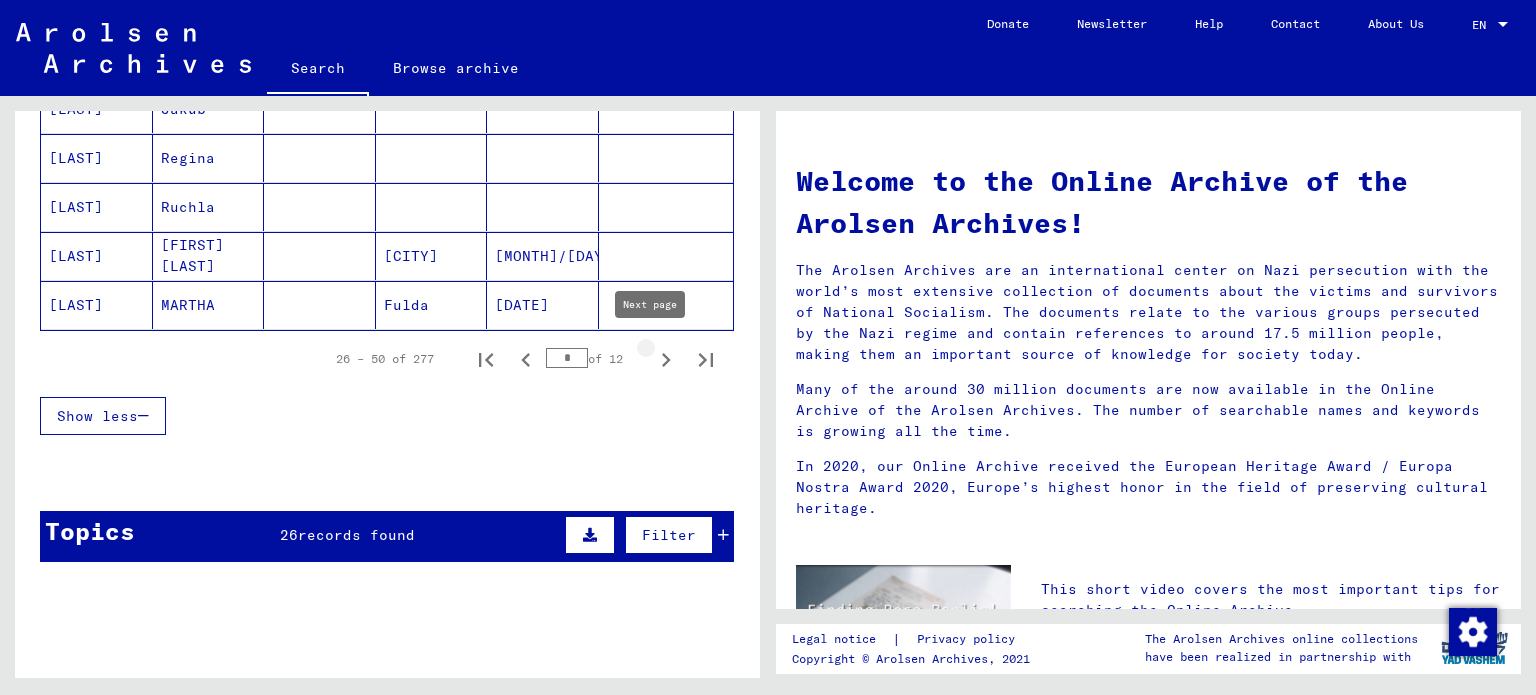 click 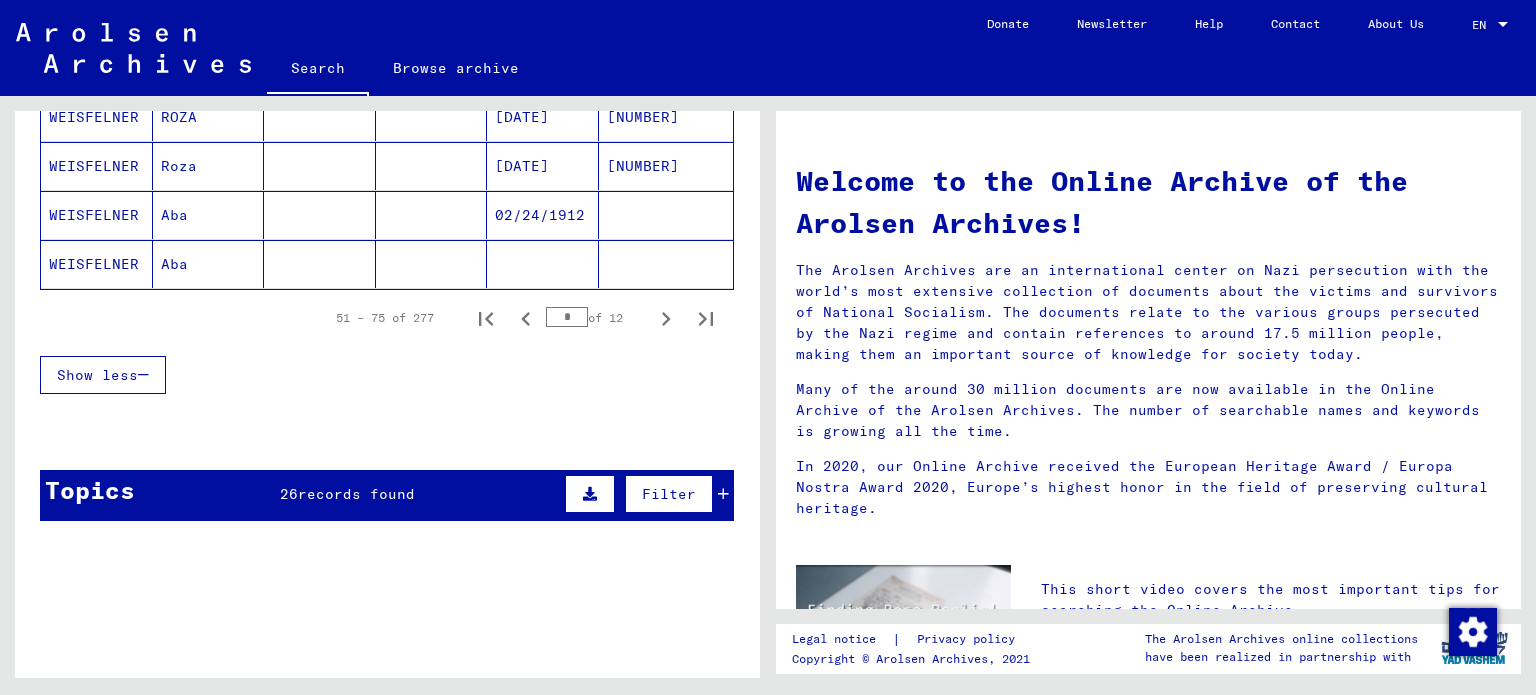 scroll, scrollTop: 1312, scrollLeft: 0, axis: vertical 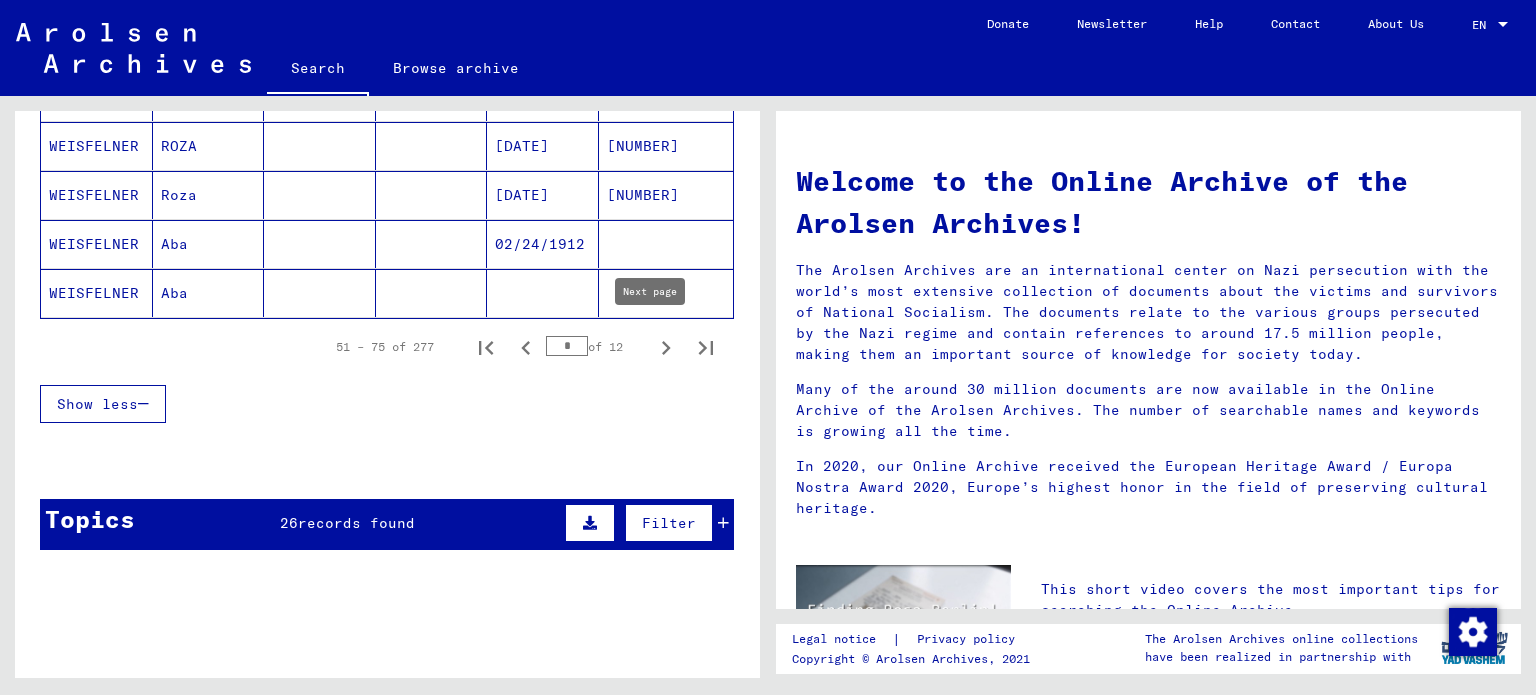 click 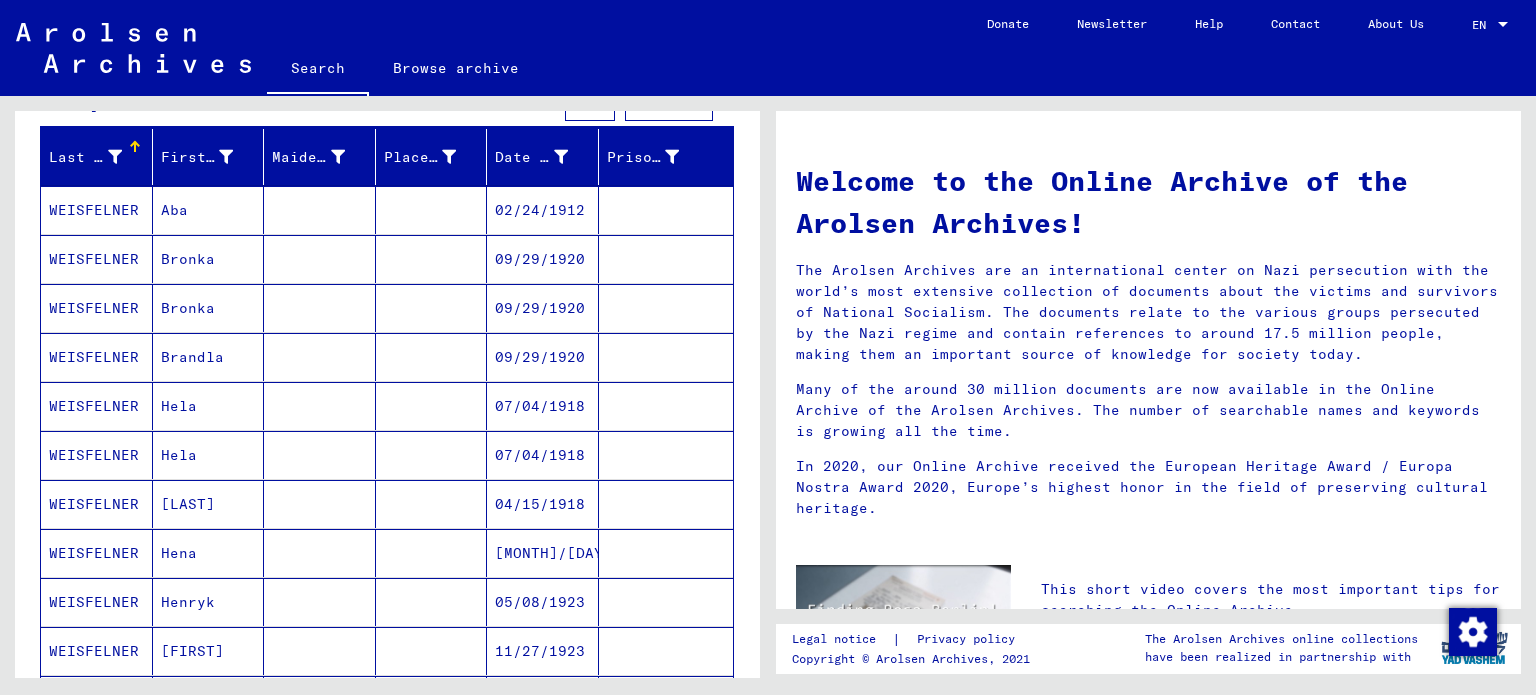 scroll, scrollTop: 212, scrollLeft: 0, axis: vertical 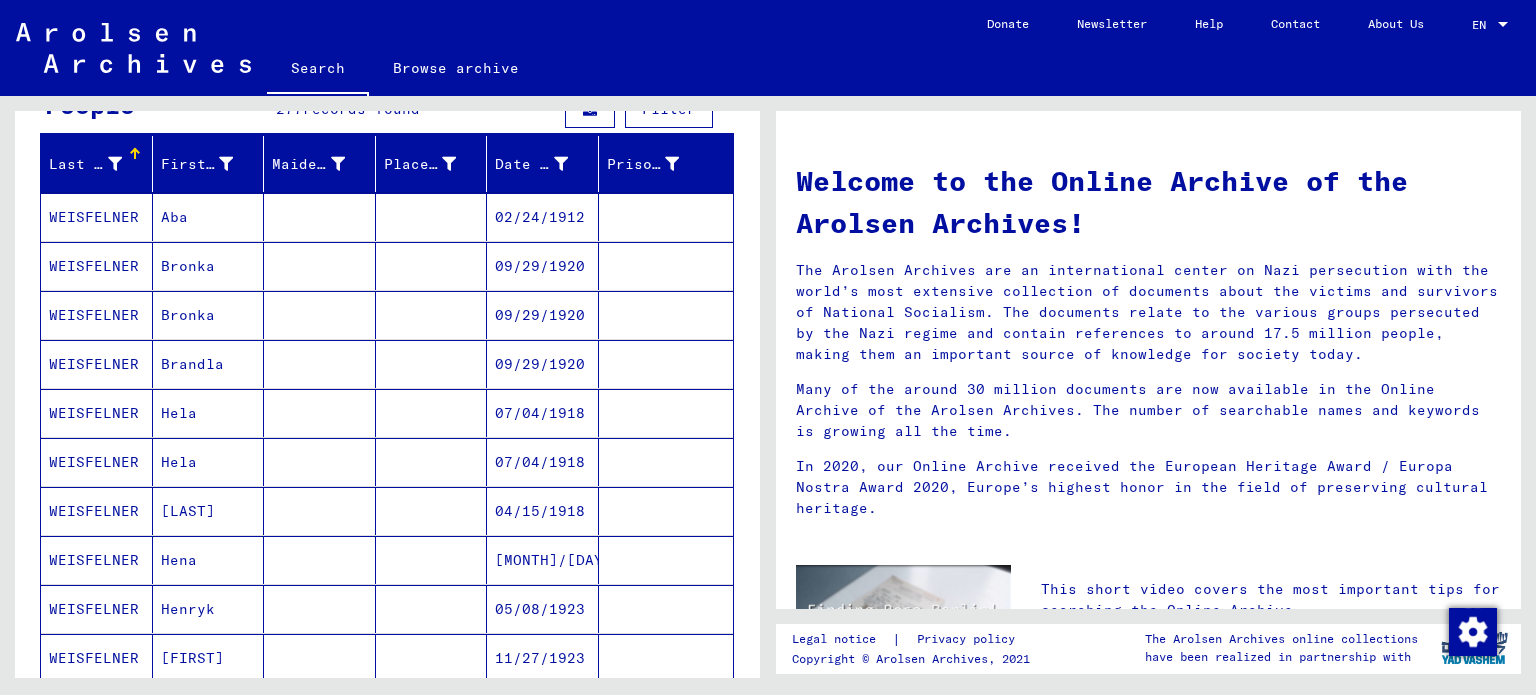 click at bounding box center [320, 413] 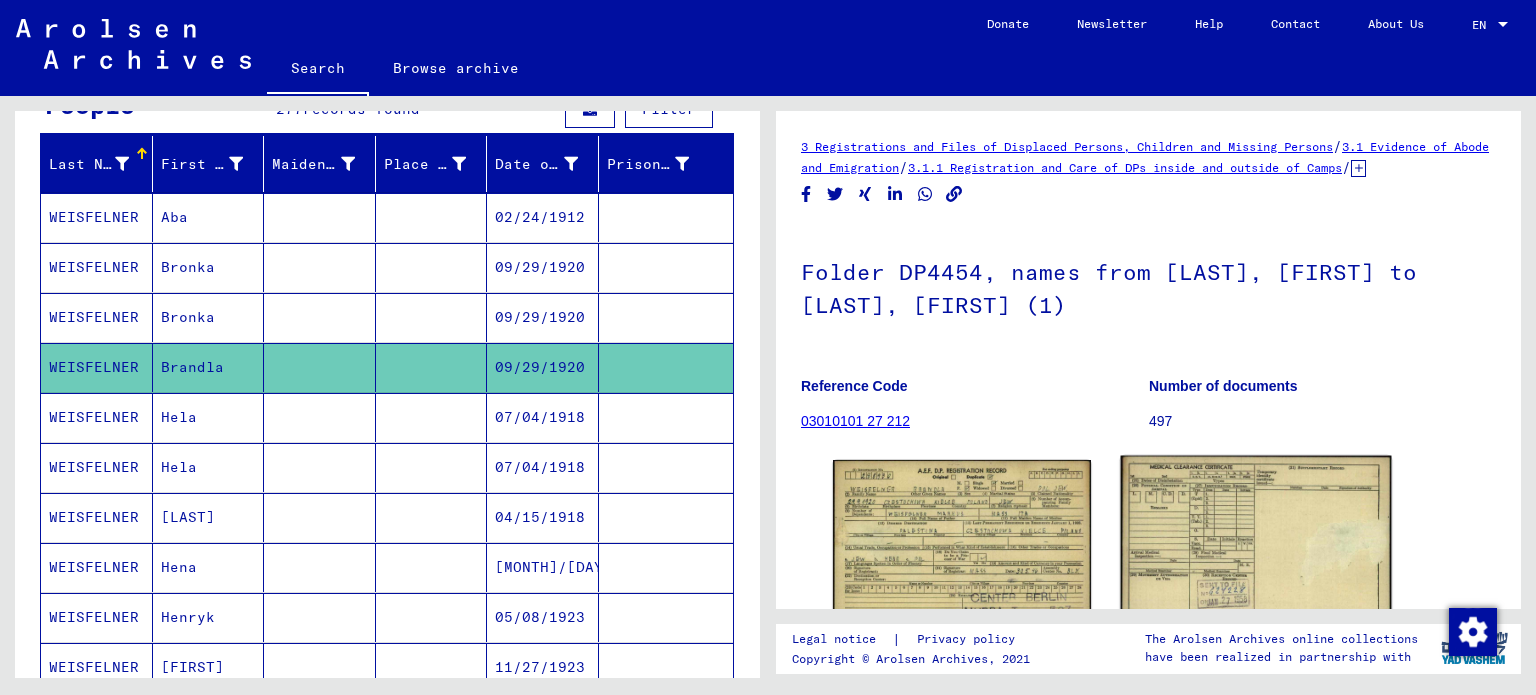 scroll, scrollTop: 0, scrollLeft: 0, axis: both 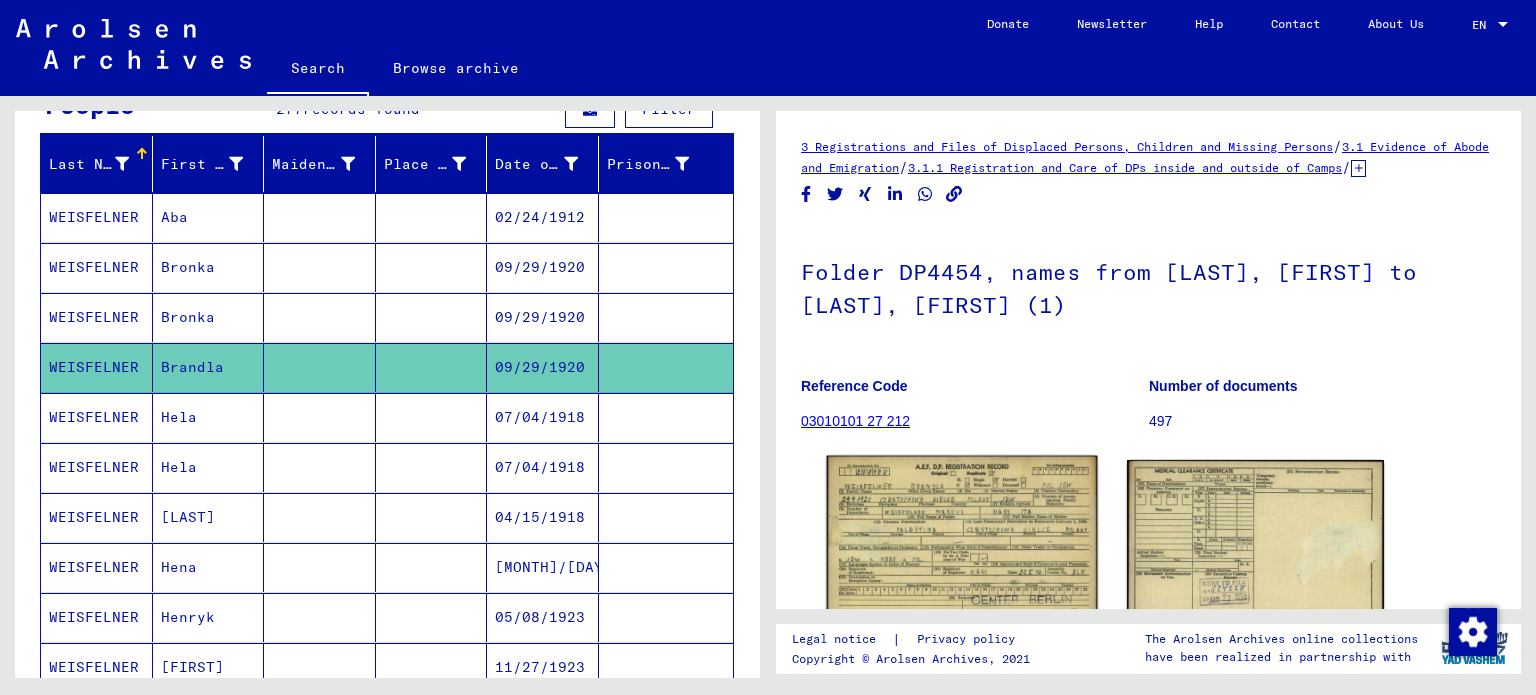 click 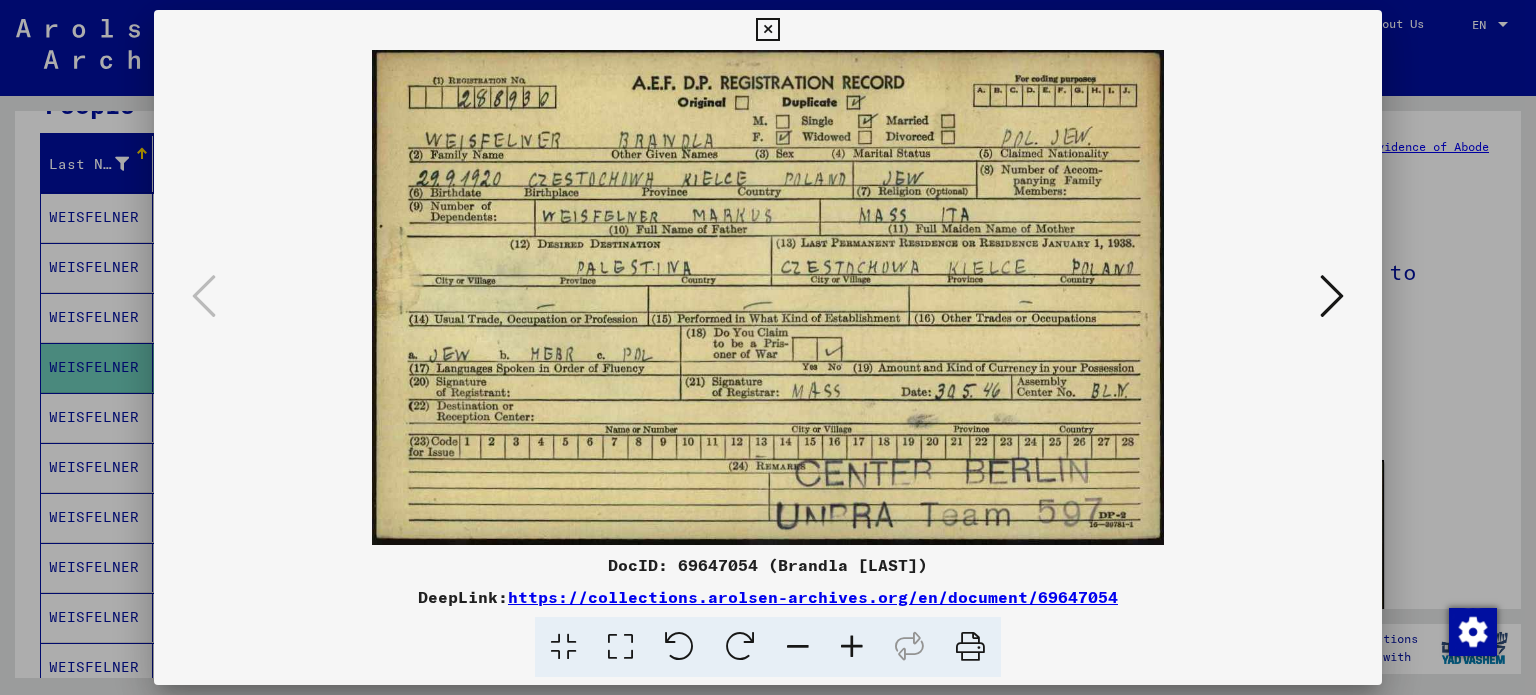 click at bounding box center (768, 347) 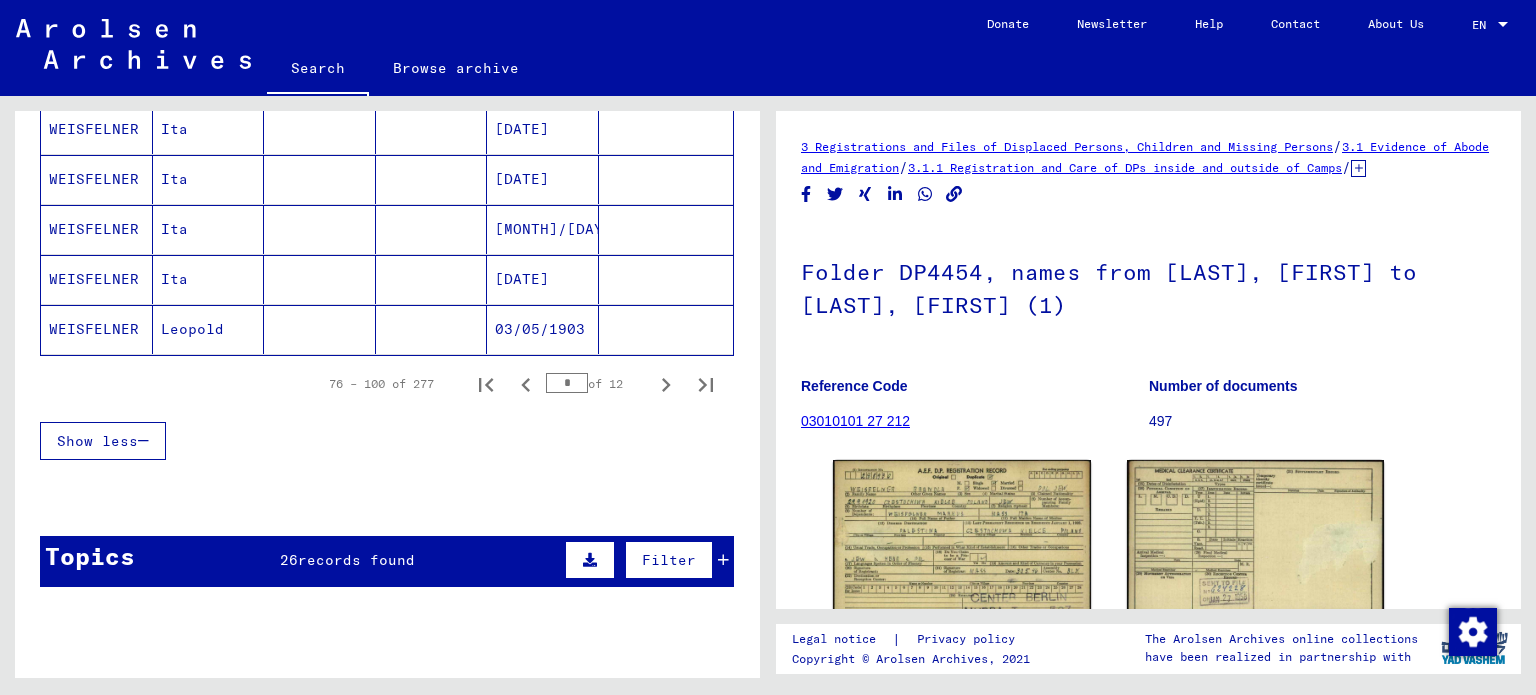 scroll, scrollTop: 1300, scrollLeft: 0, axis: vertical 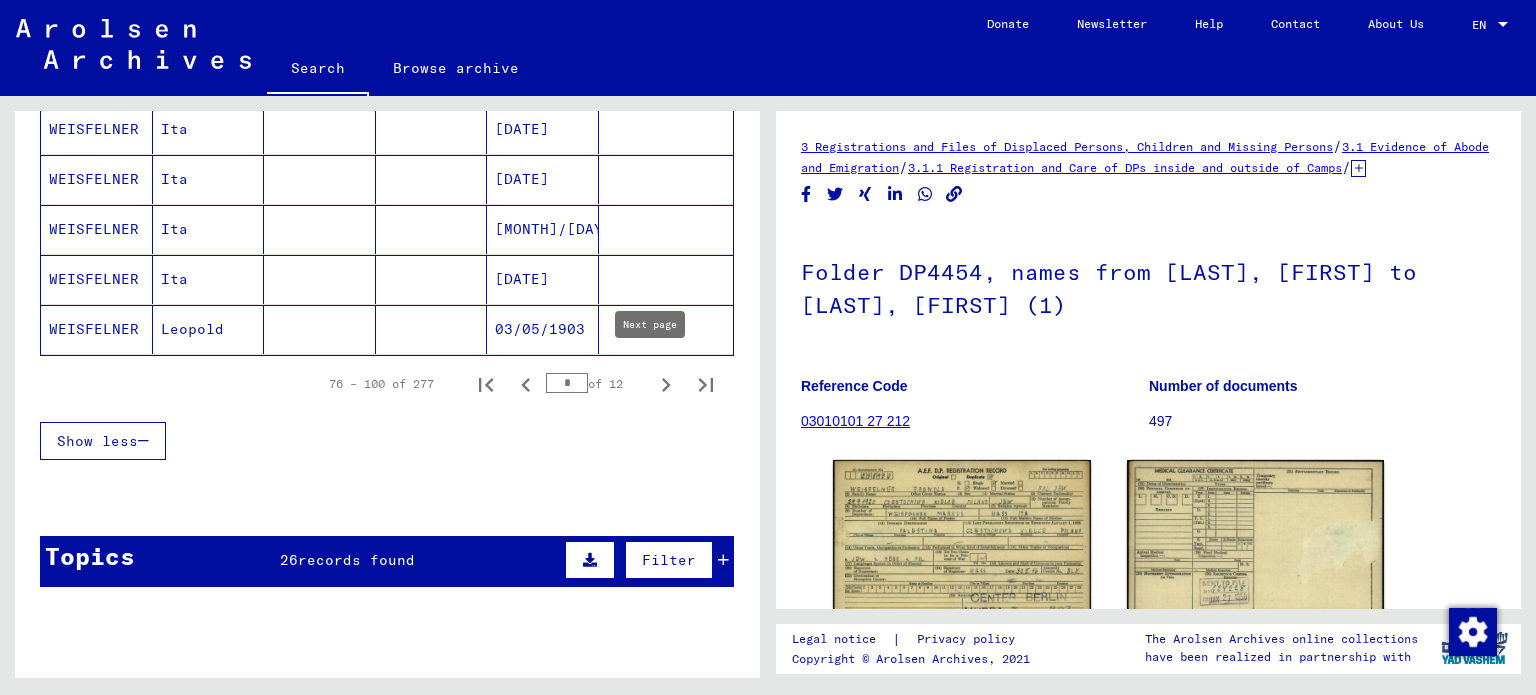 click 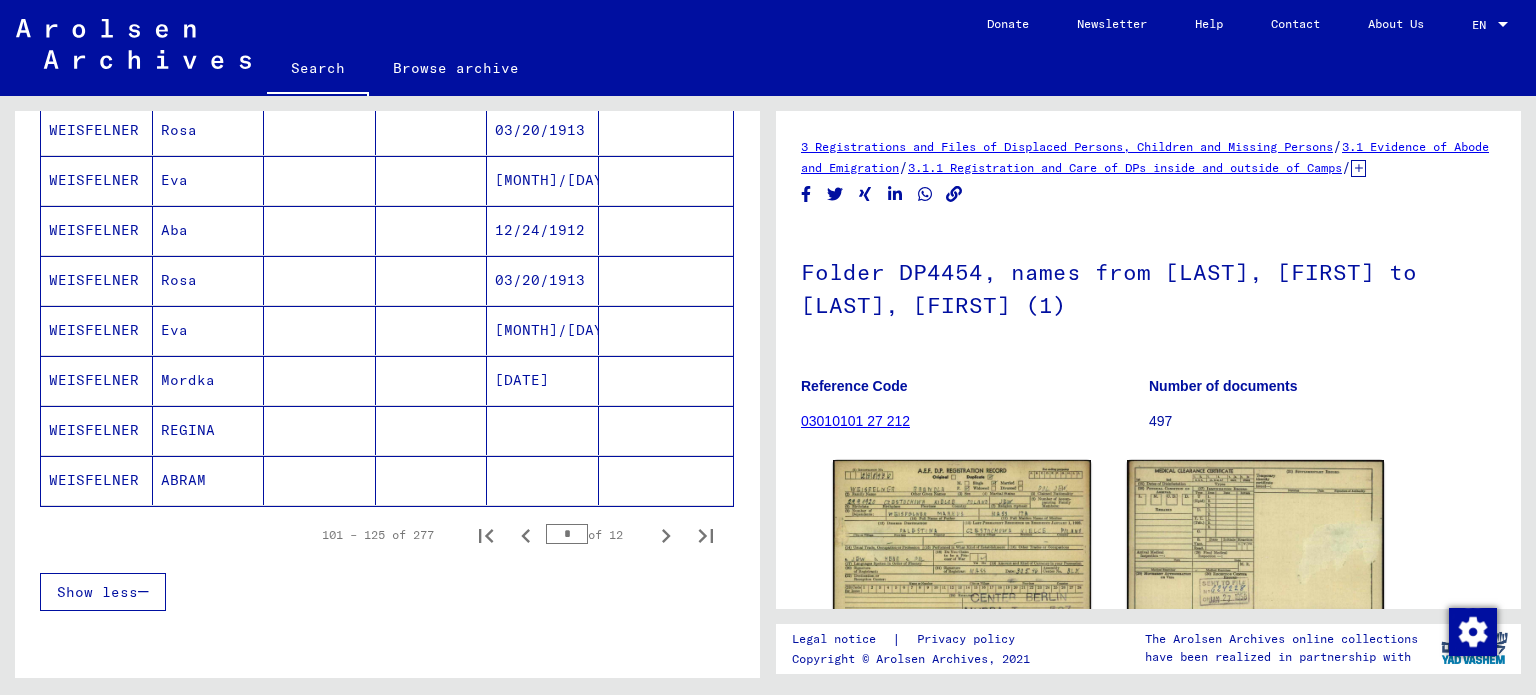 scroll, scrollTop: 1500, scrollLeft: 0, axis: vertical 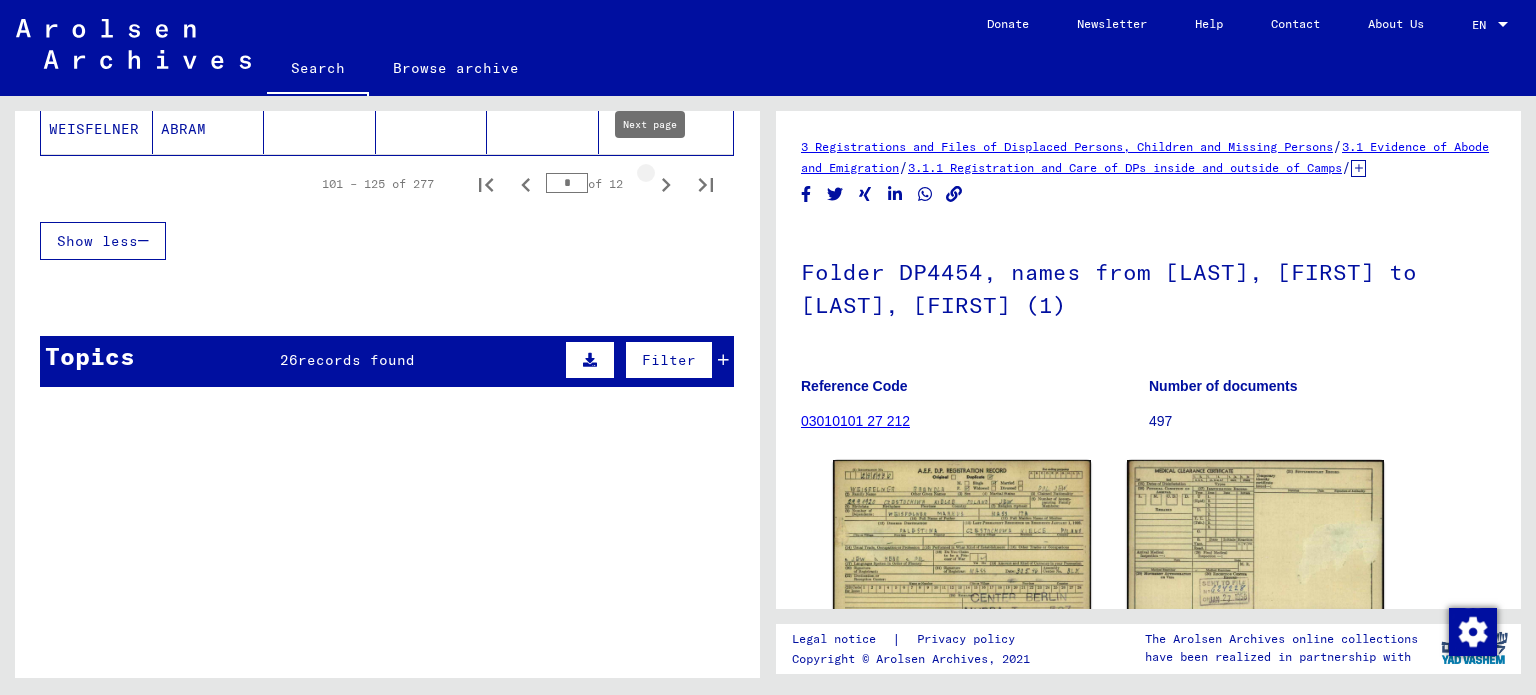 click 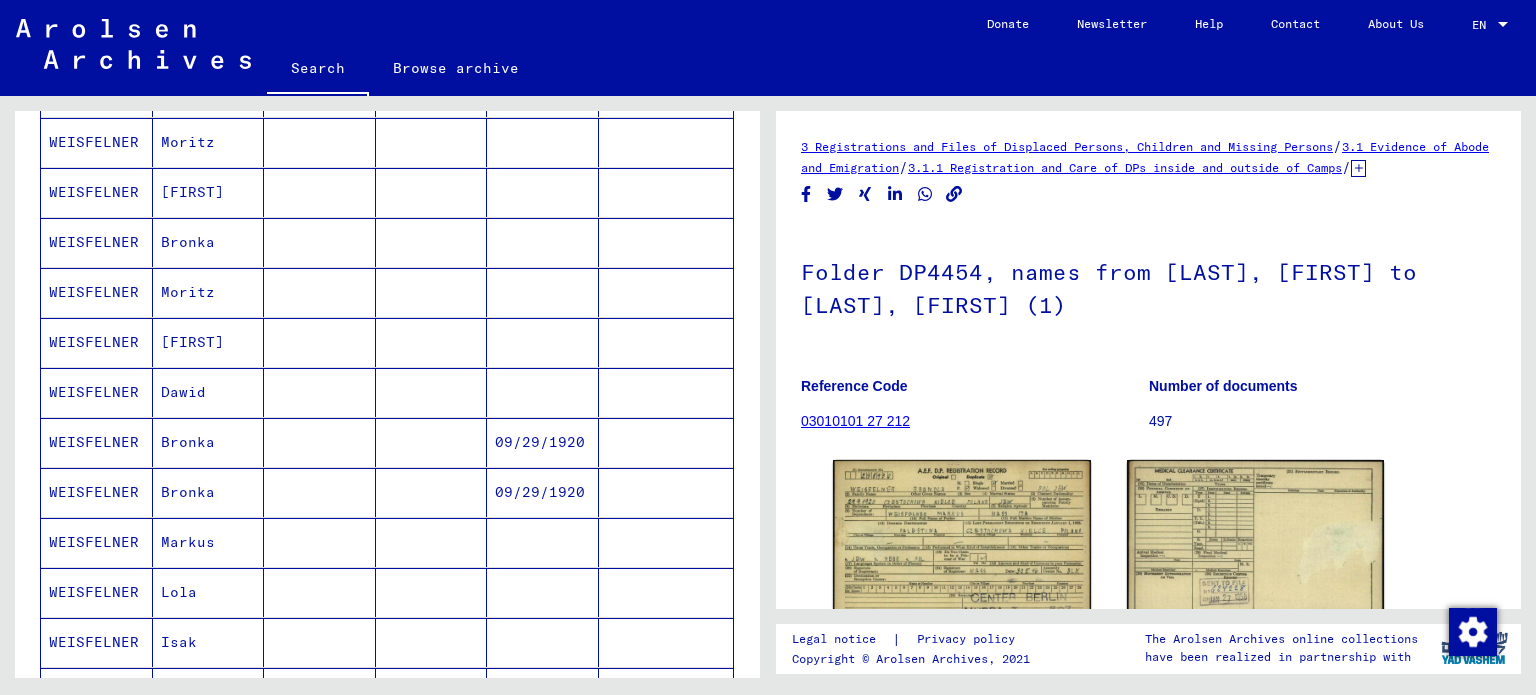 scroll, scrollTop: 1300, scrollLeft: 0, axis: vertical 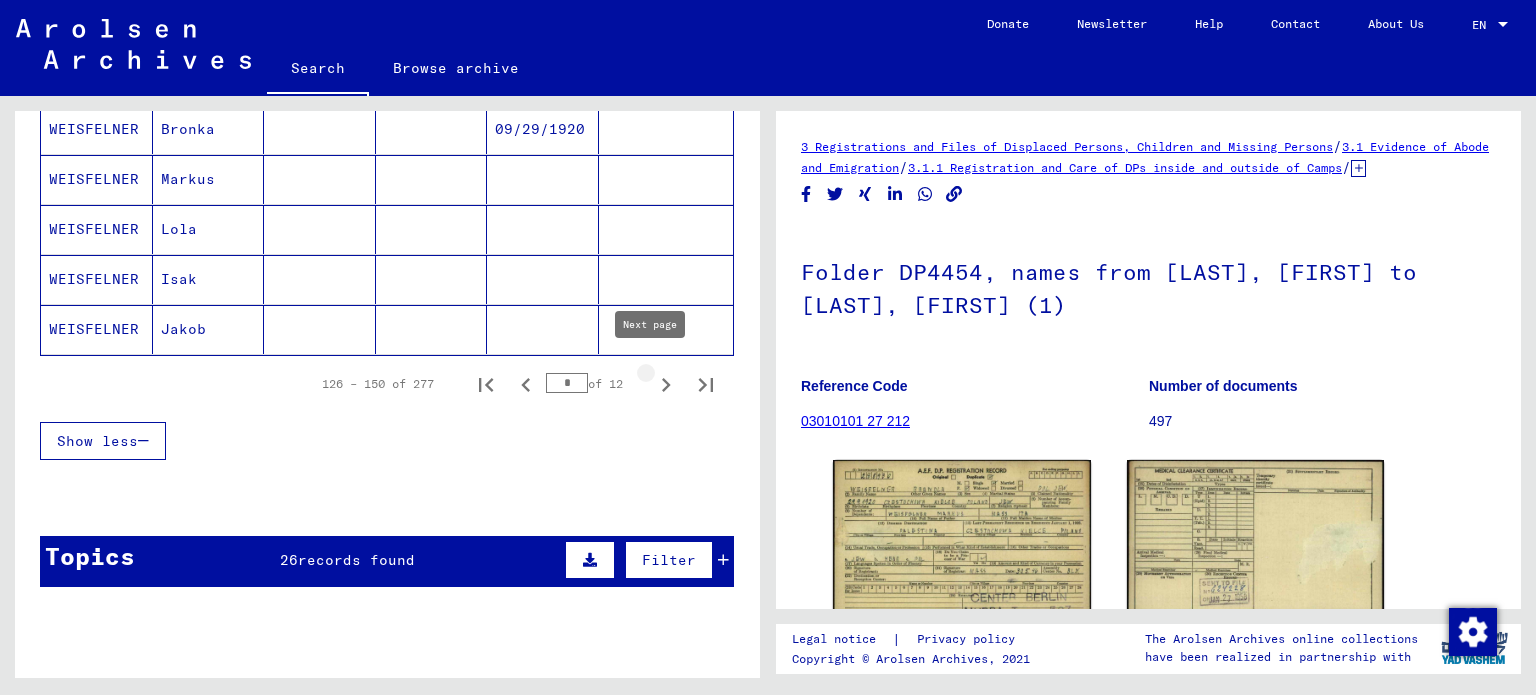click 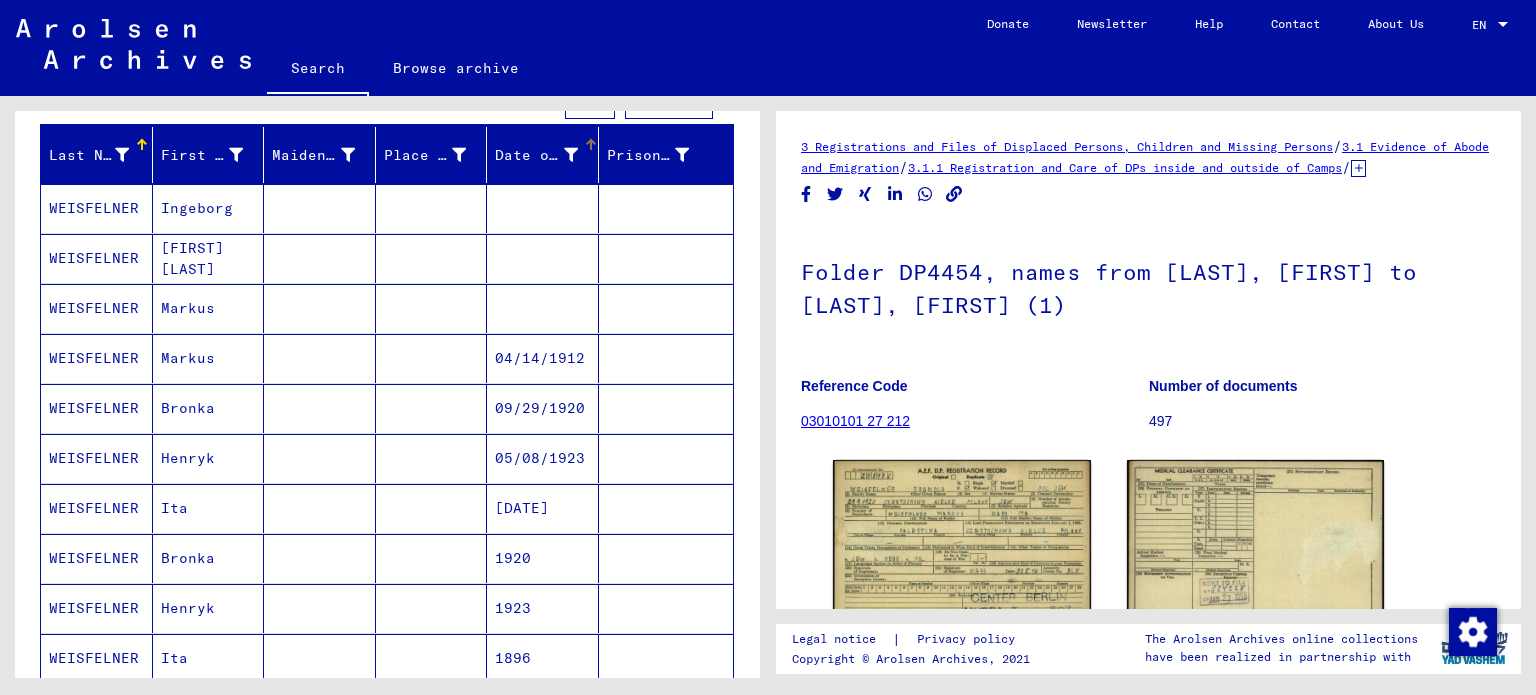 scroll, scrollTop: 1400, scrollLeft: 0, axis: vertical 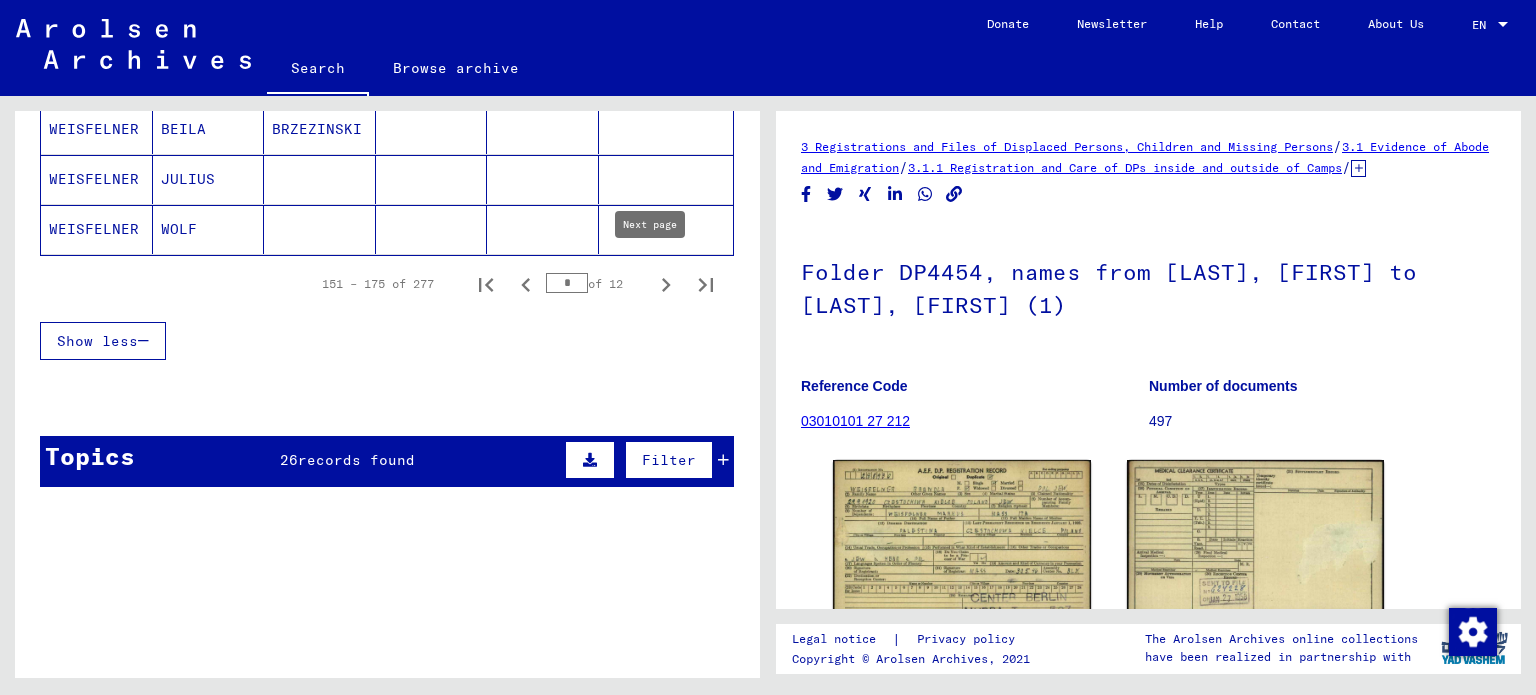 click 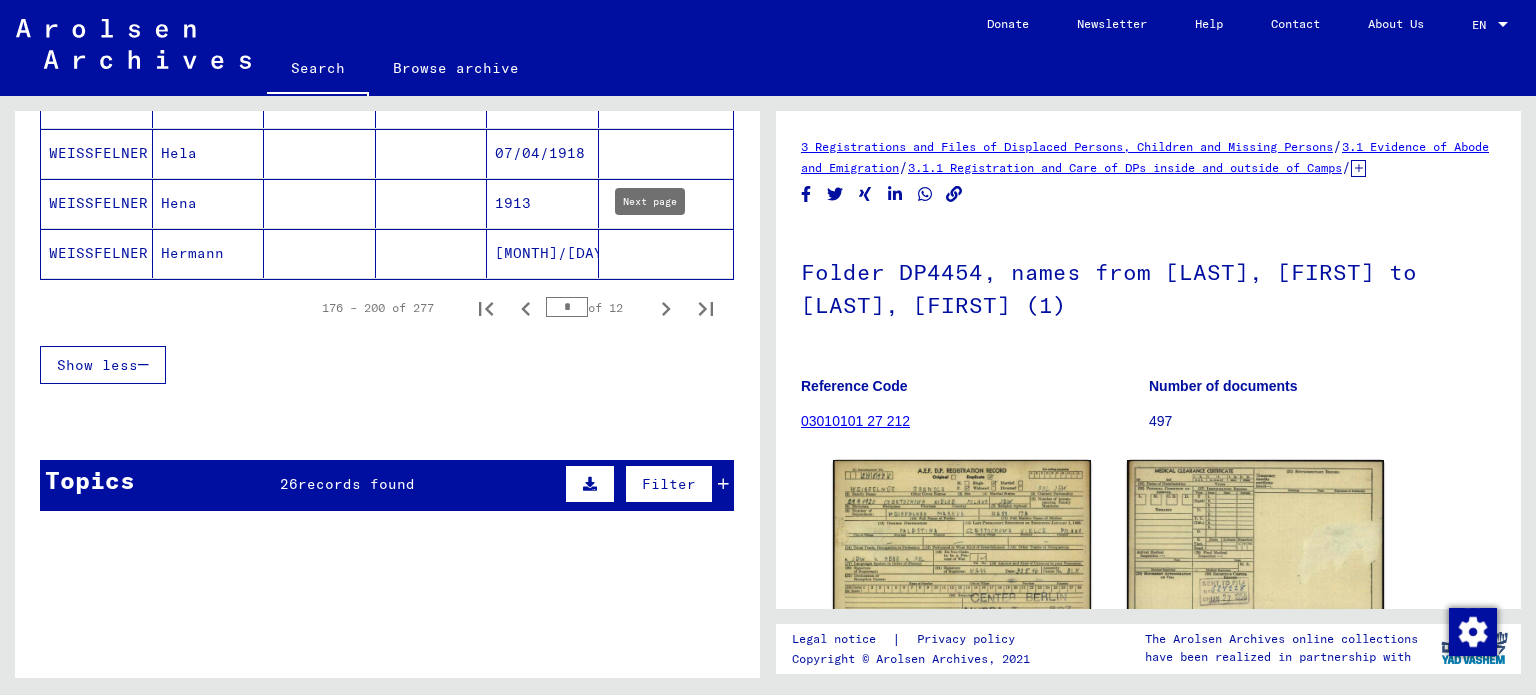 scroll, scrollTop: 1300, scrollLeft: 0, axis: vertical 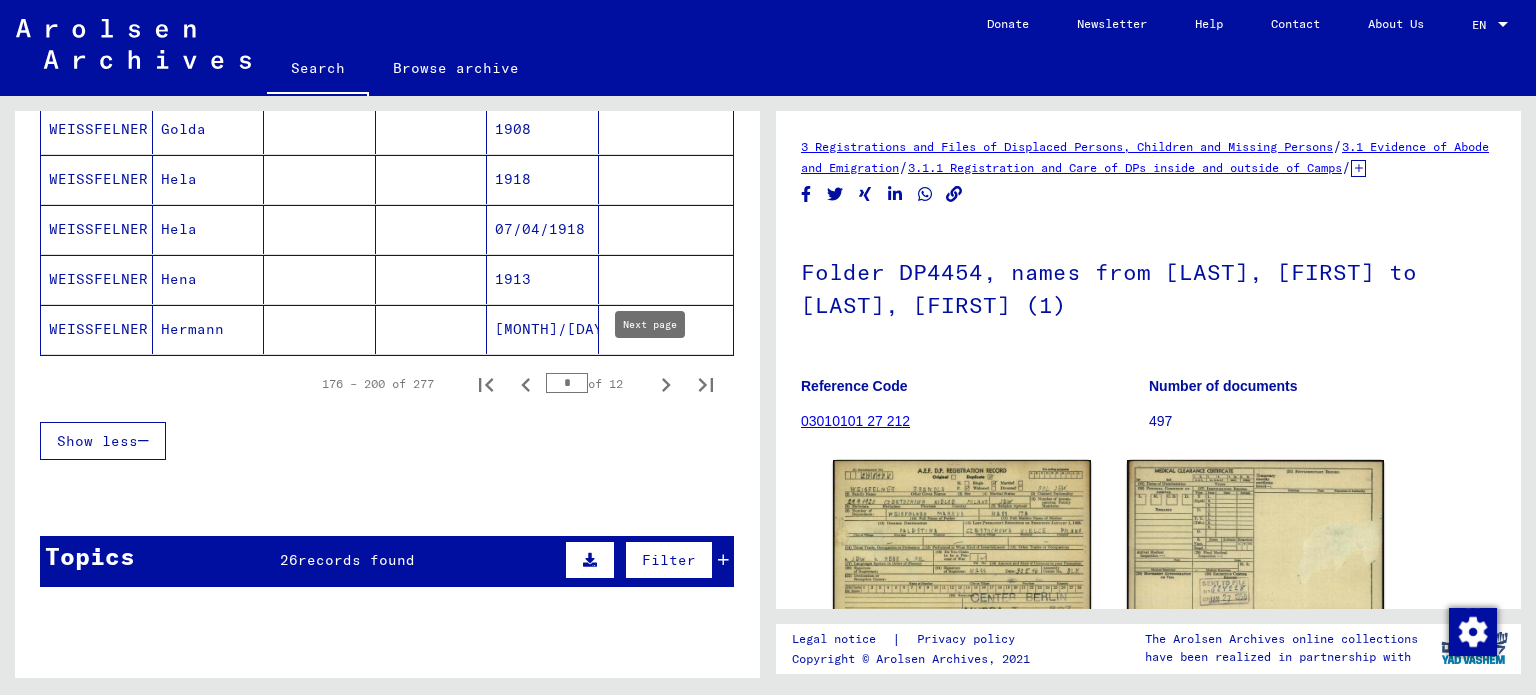 click 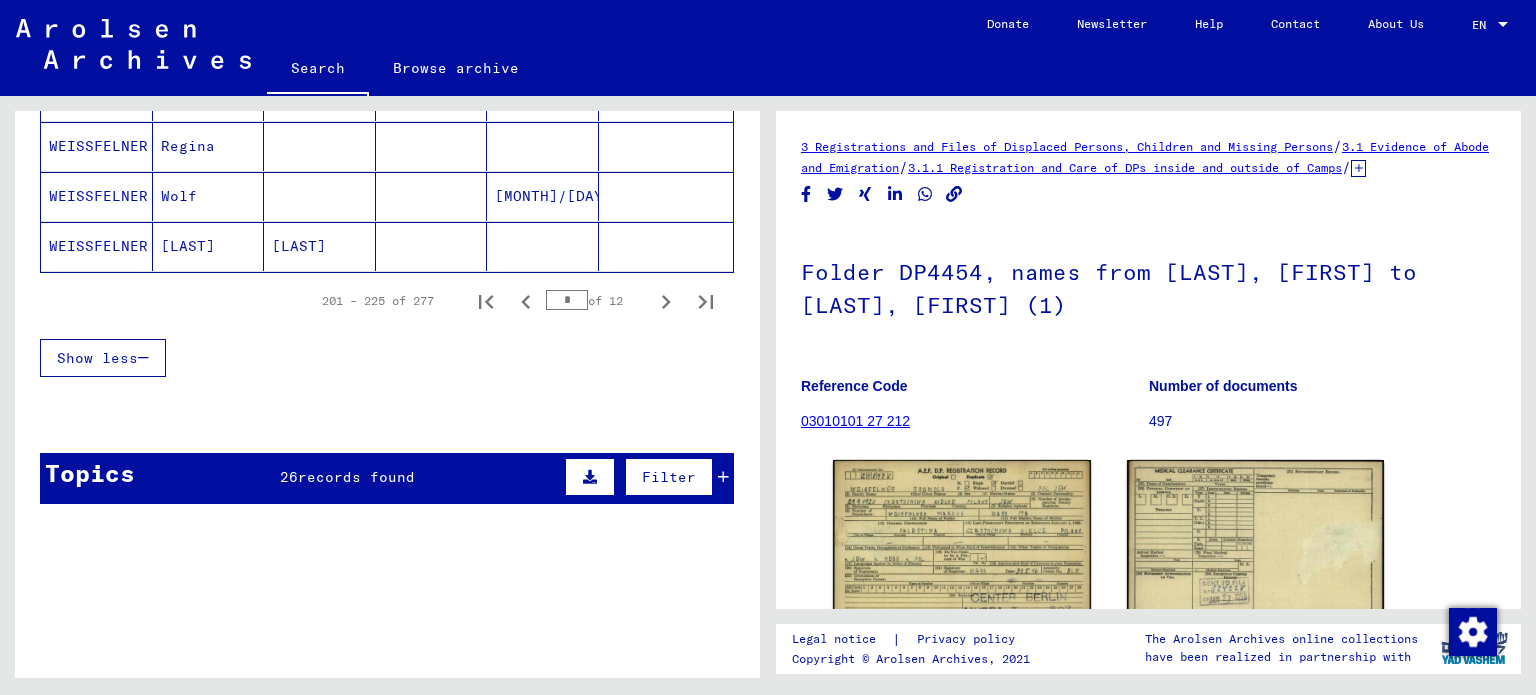 scroll, scrollTop: 1300, scrollLeft: 0, axis: vertical 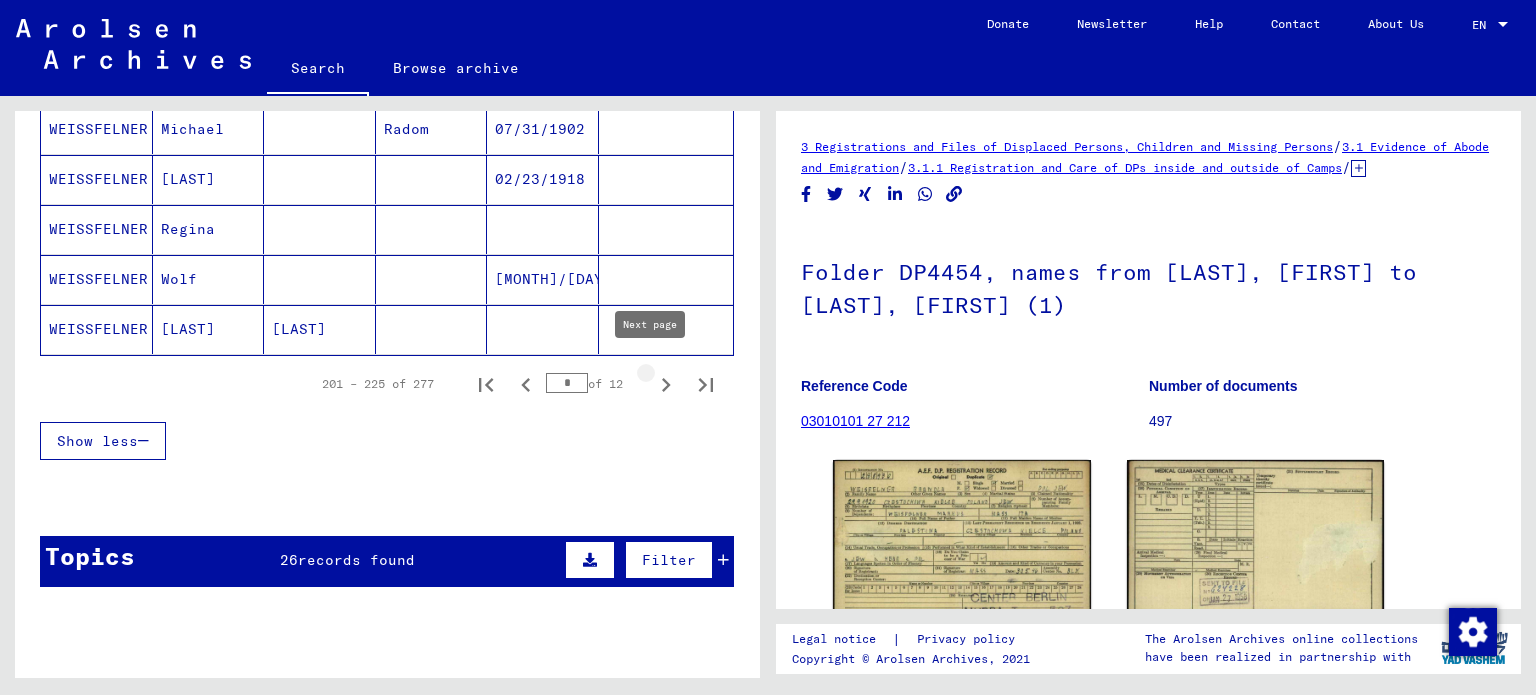 click 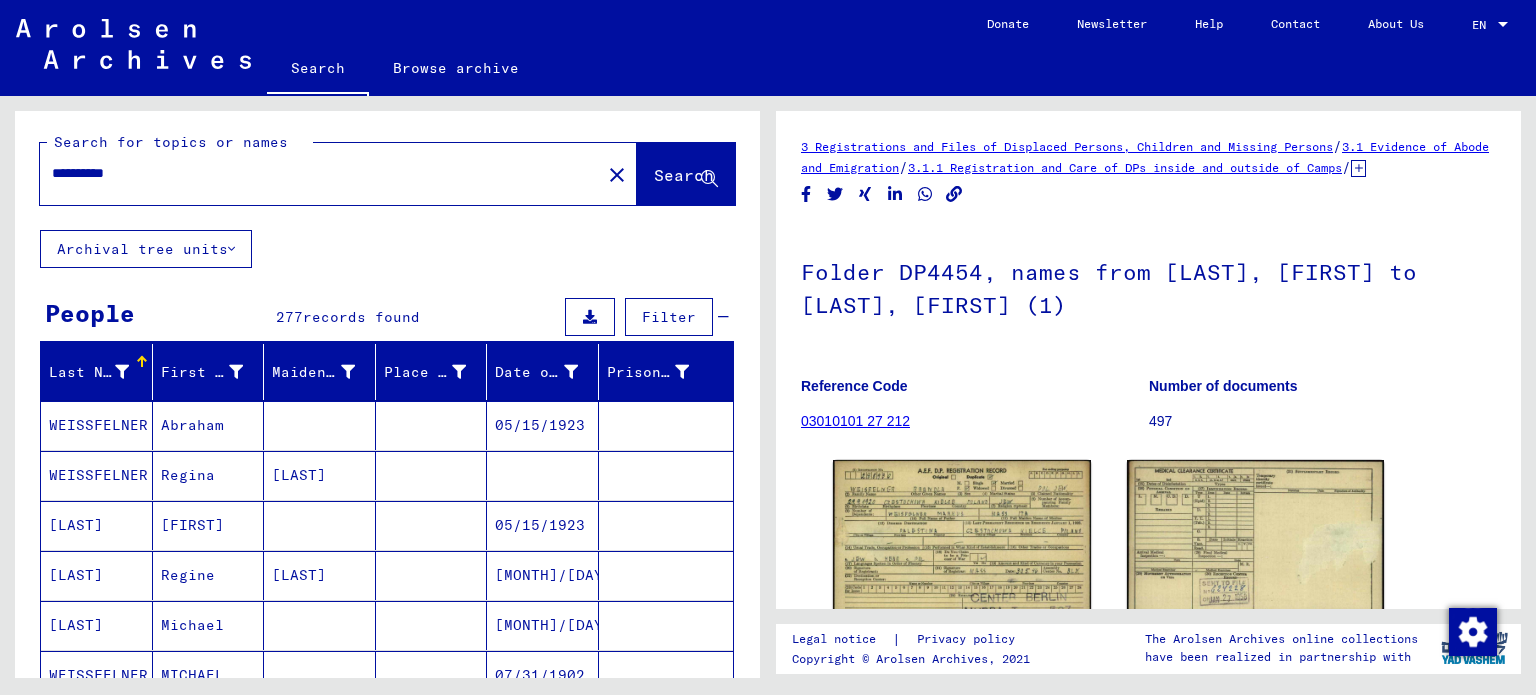 scroll, scrollTop: 0, scrollLeft: 0, axis: both 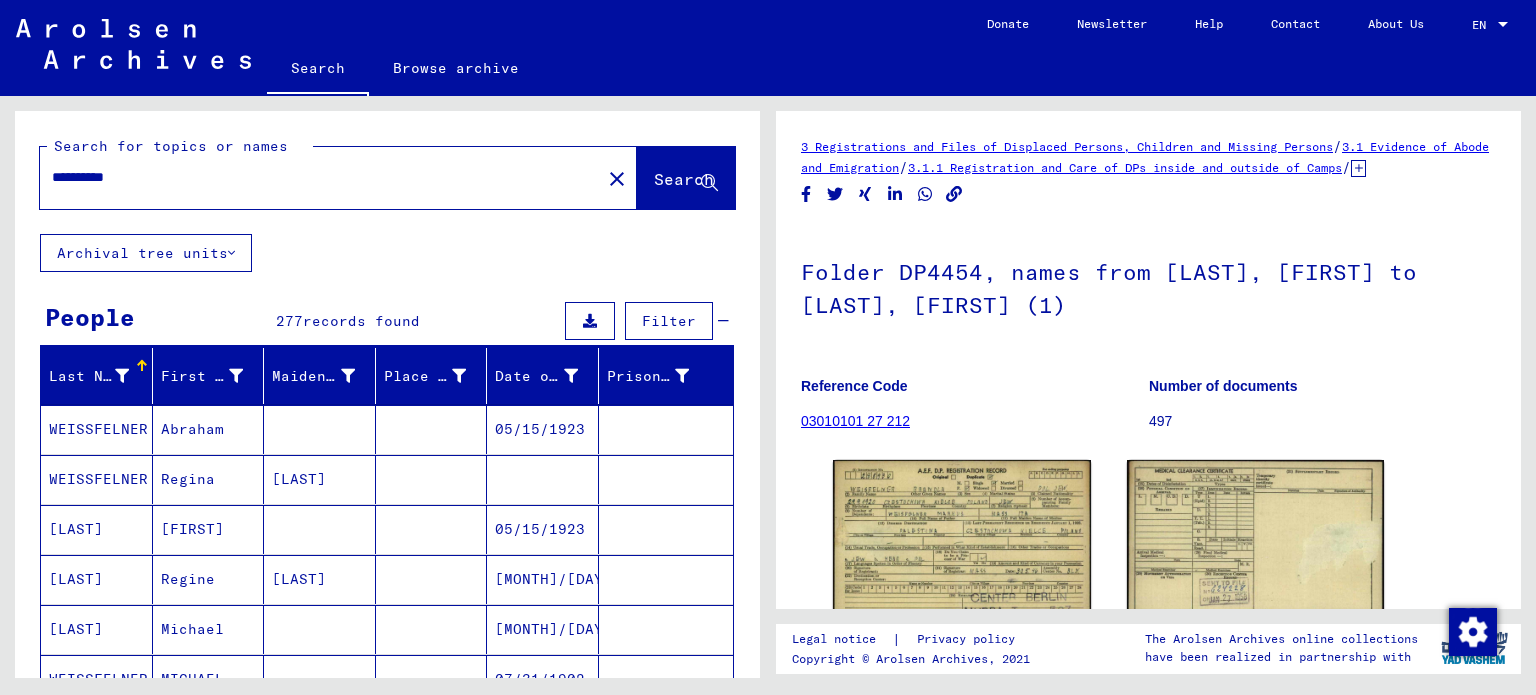 click on "**********" at bounding box center (320, 177) 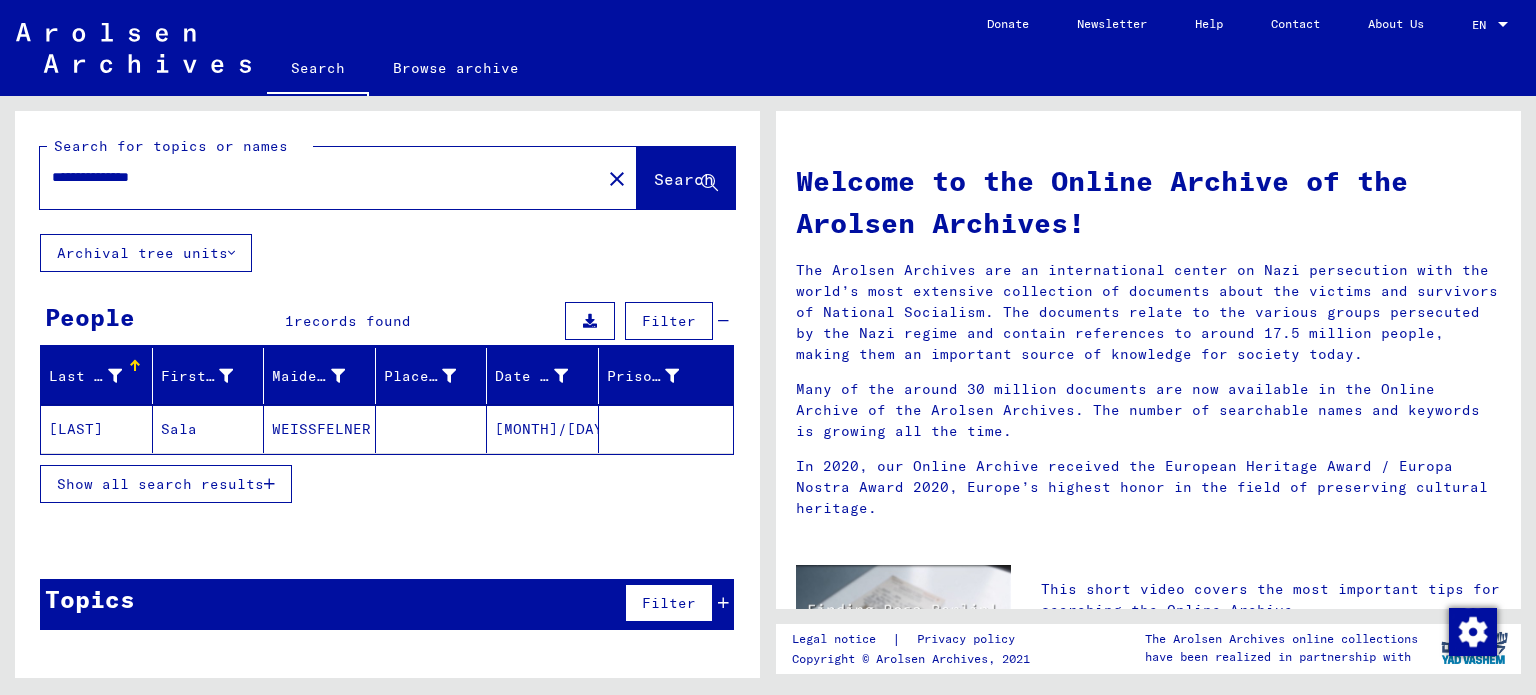 click on "WEISSFELNER" 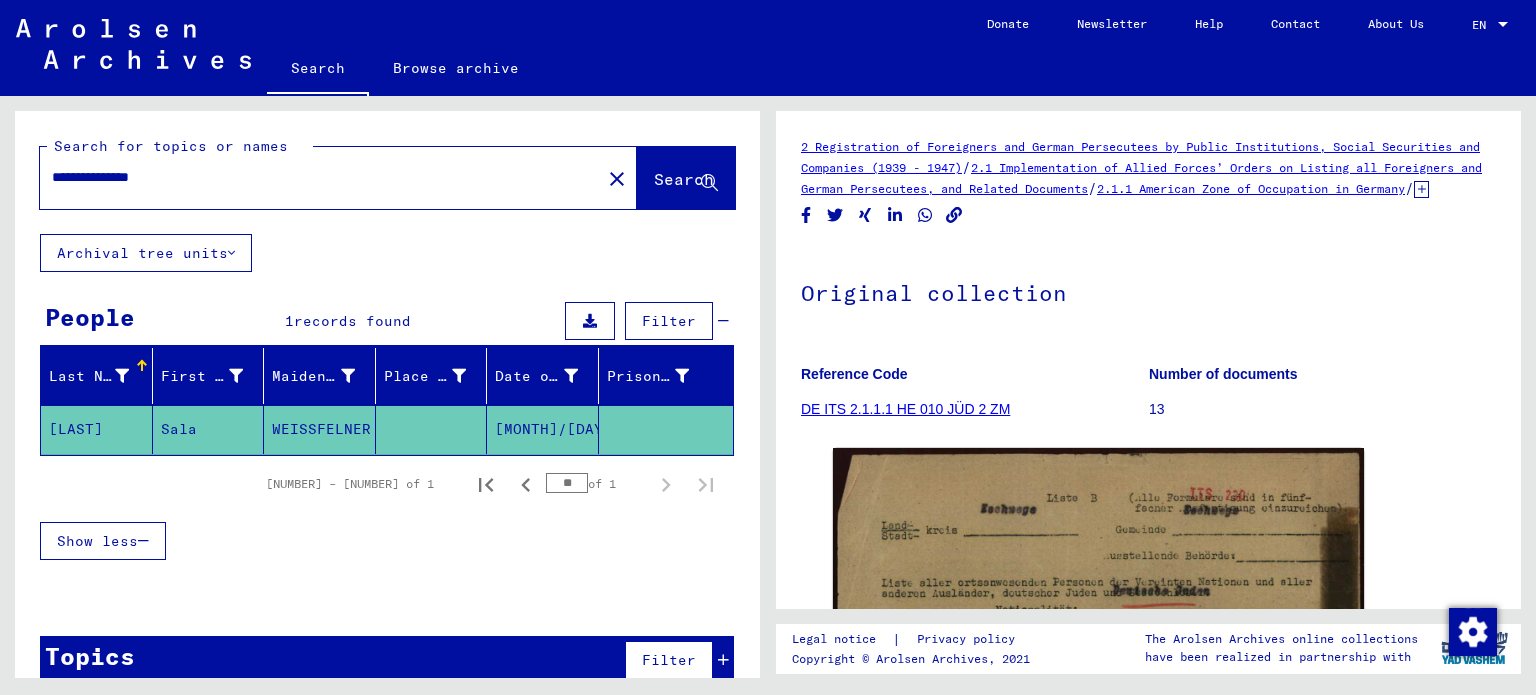 scroll, scrollTop: 0, scrollLeft: 0, axis: both 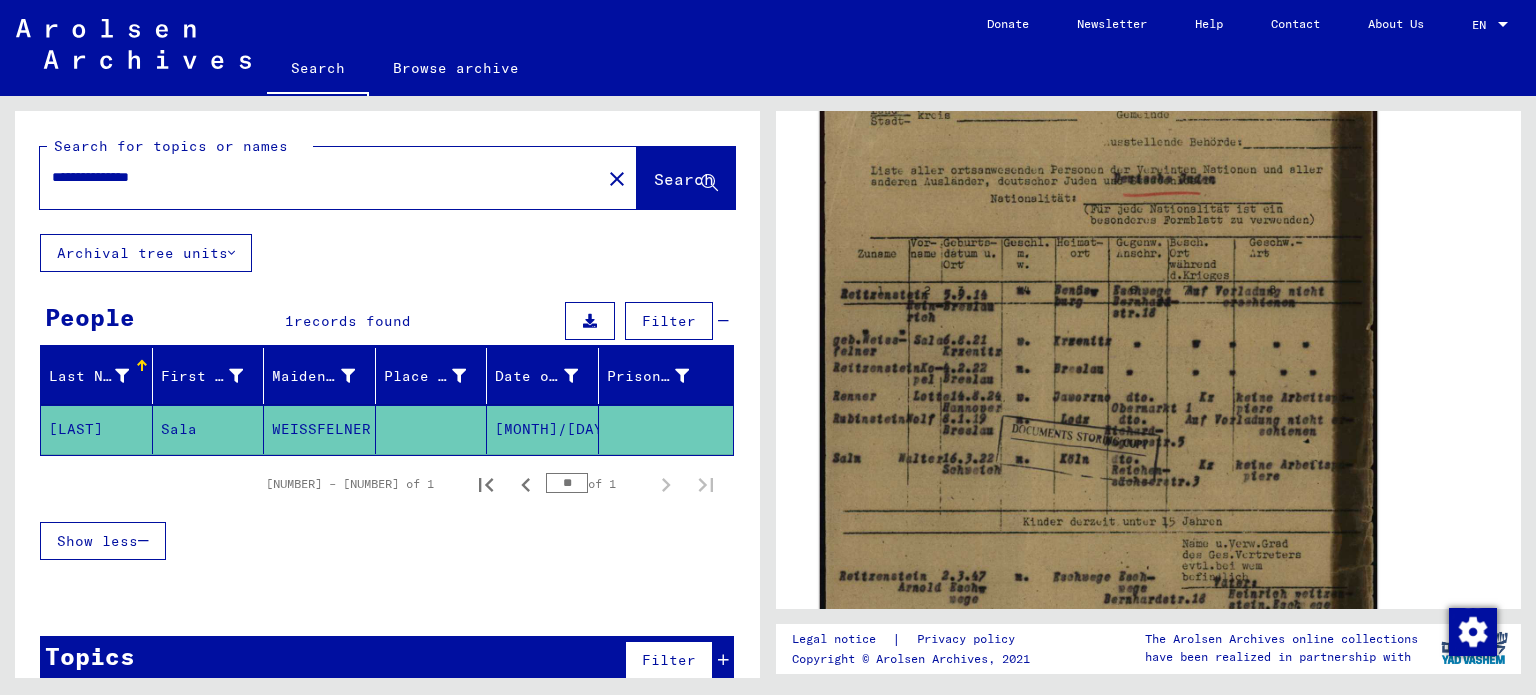 click 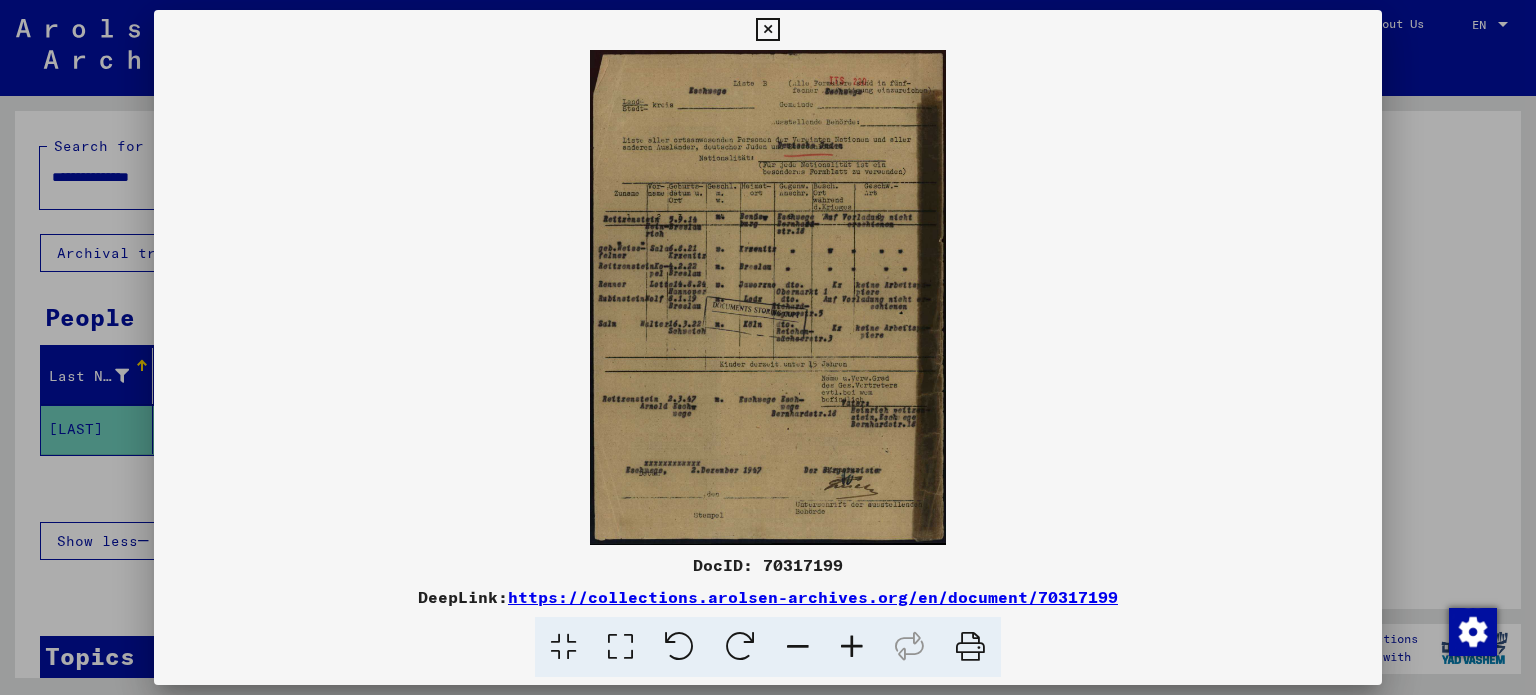 click at bounding box center (852, 647) 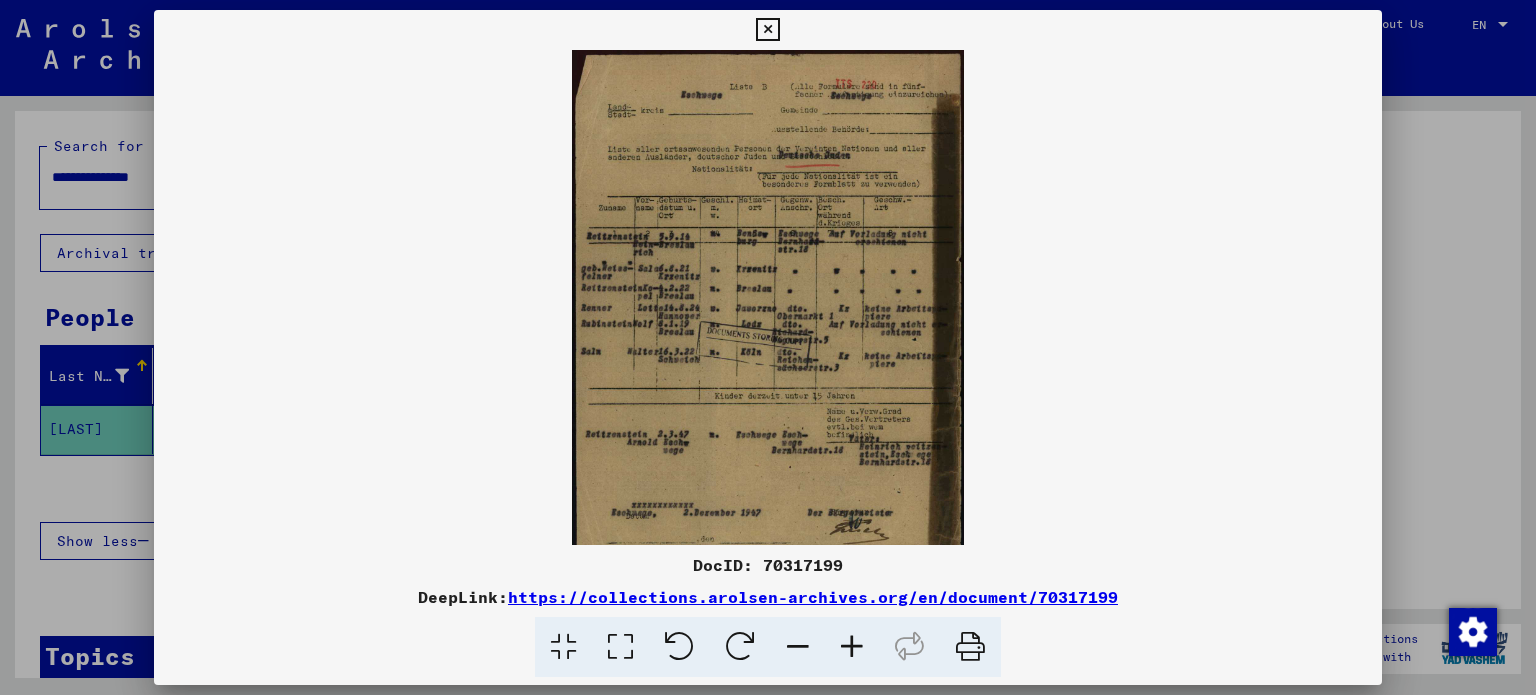 click at bounding box center [852, 647] 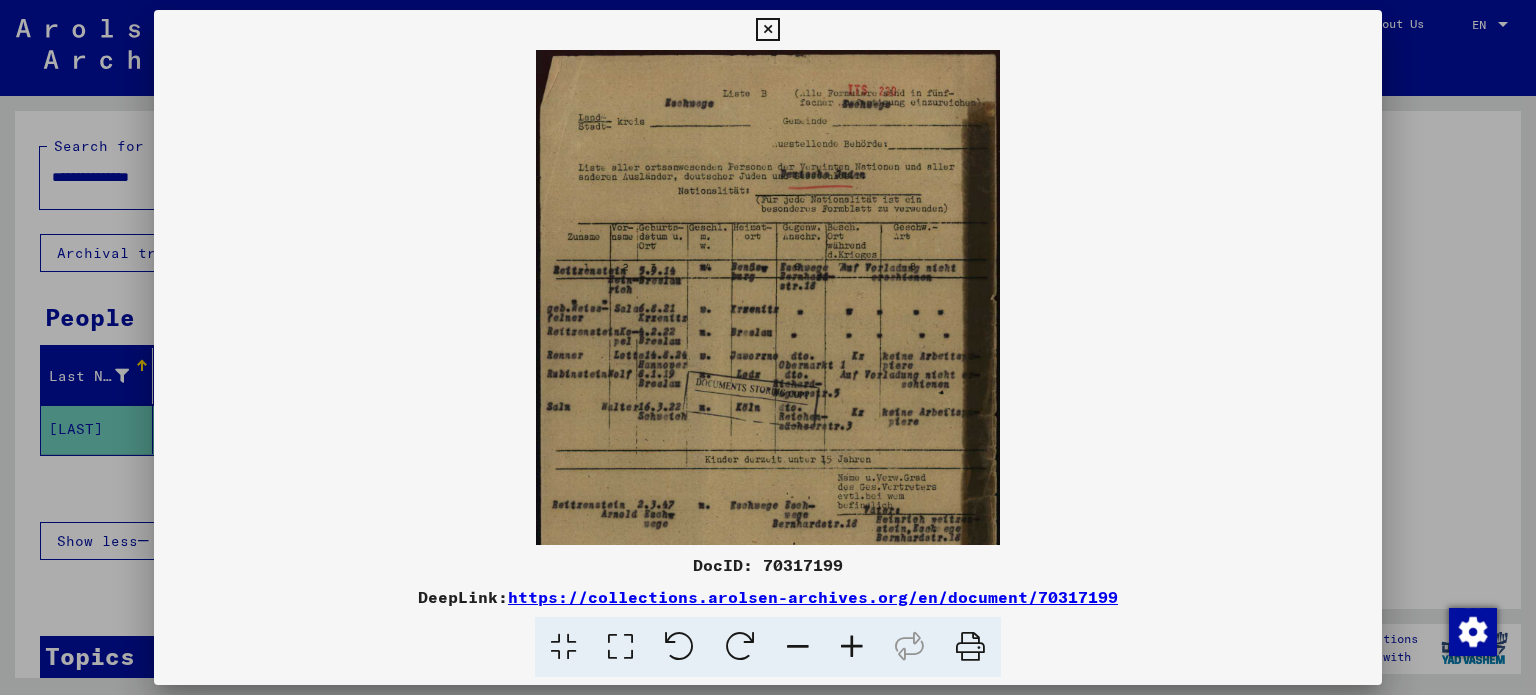 click at bounding box center (852, 647) 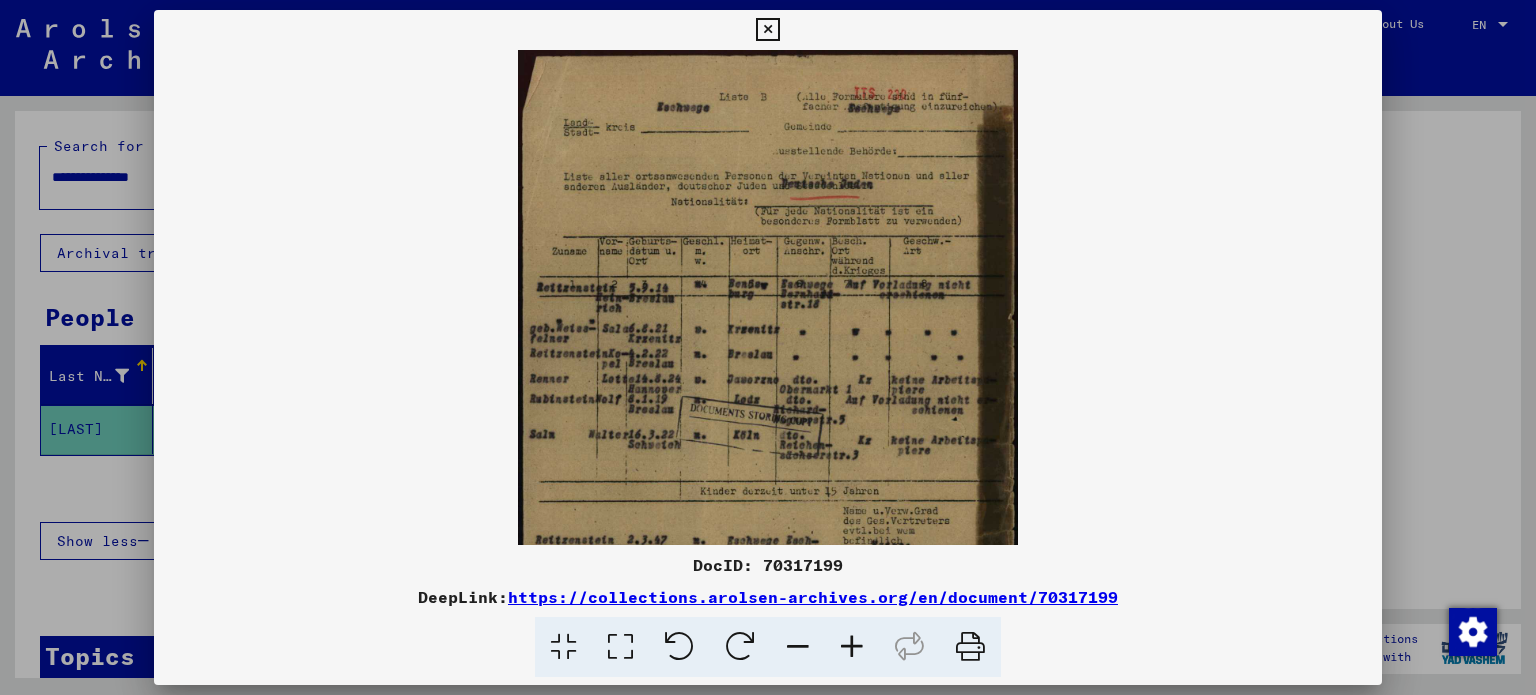 click at bounding box center [852, 647] 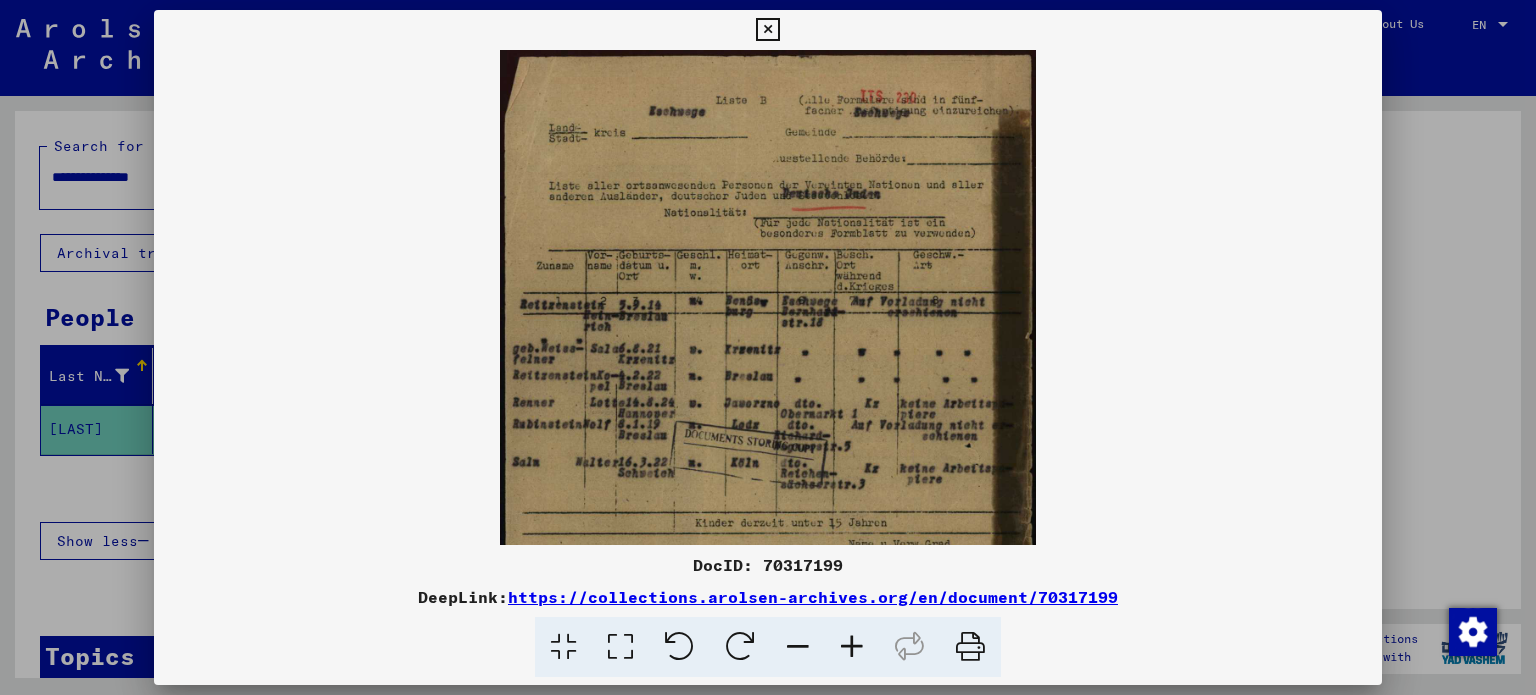 click at bounding box center [852, 647] 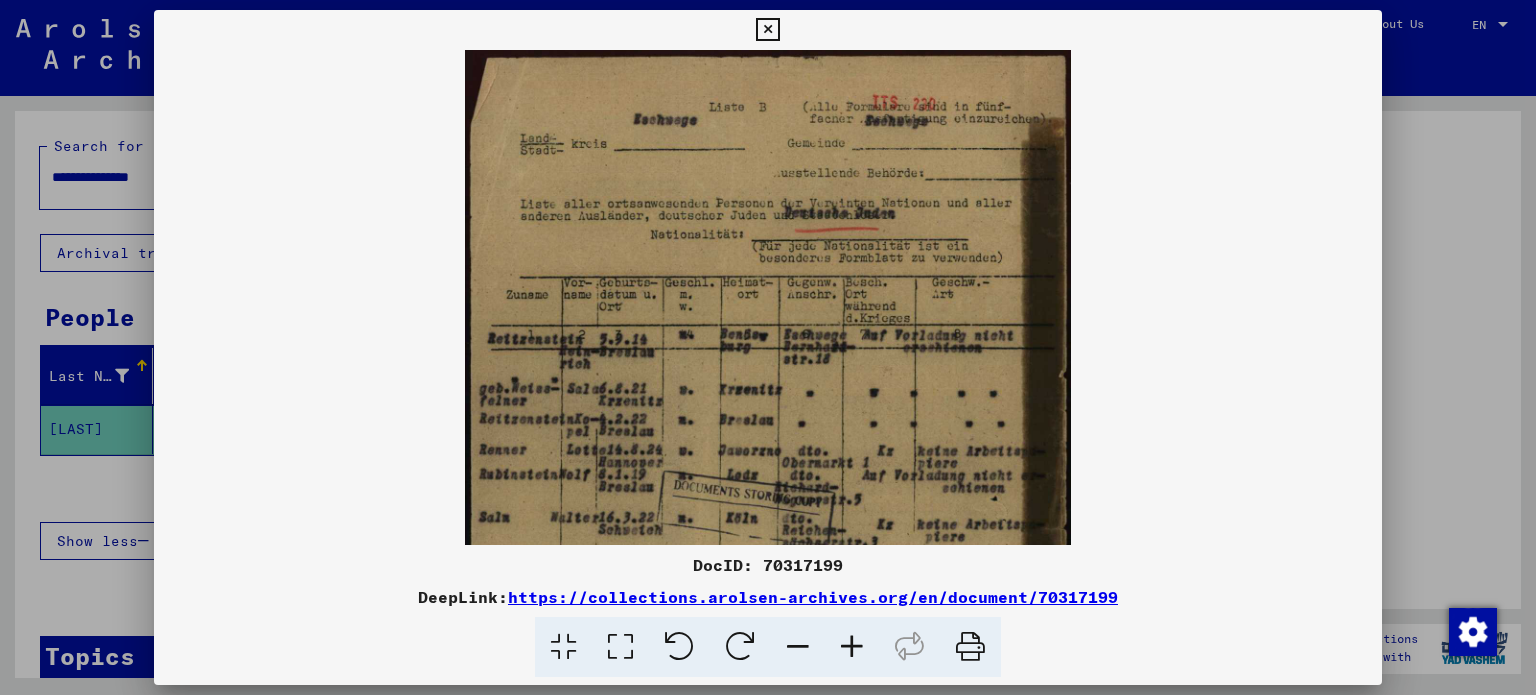 click at bounding box center [852, 647] 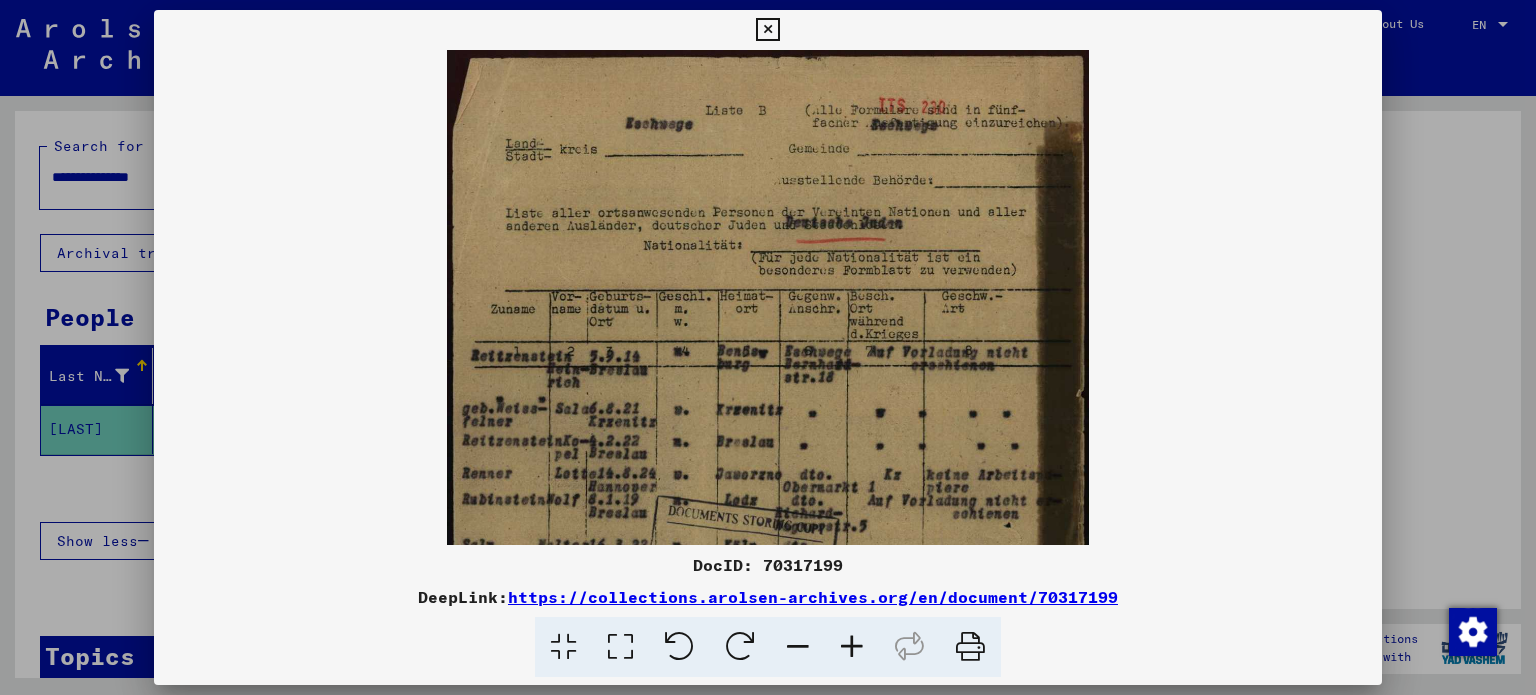 click at bounding box center [852, 647] 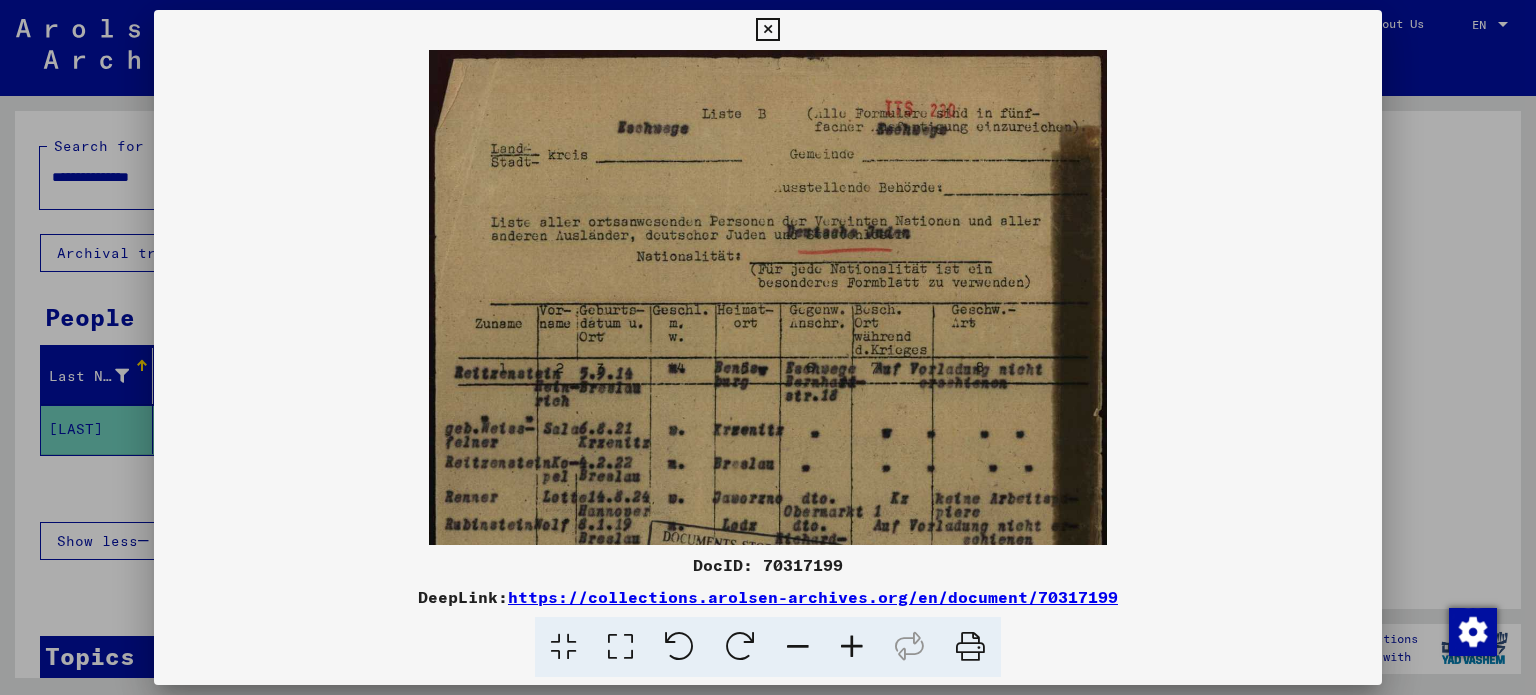 click at bounding box center (852, 647) 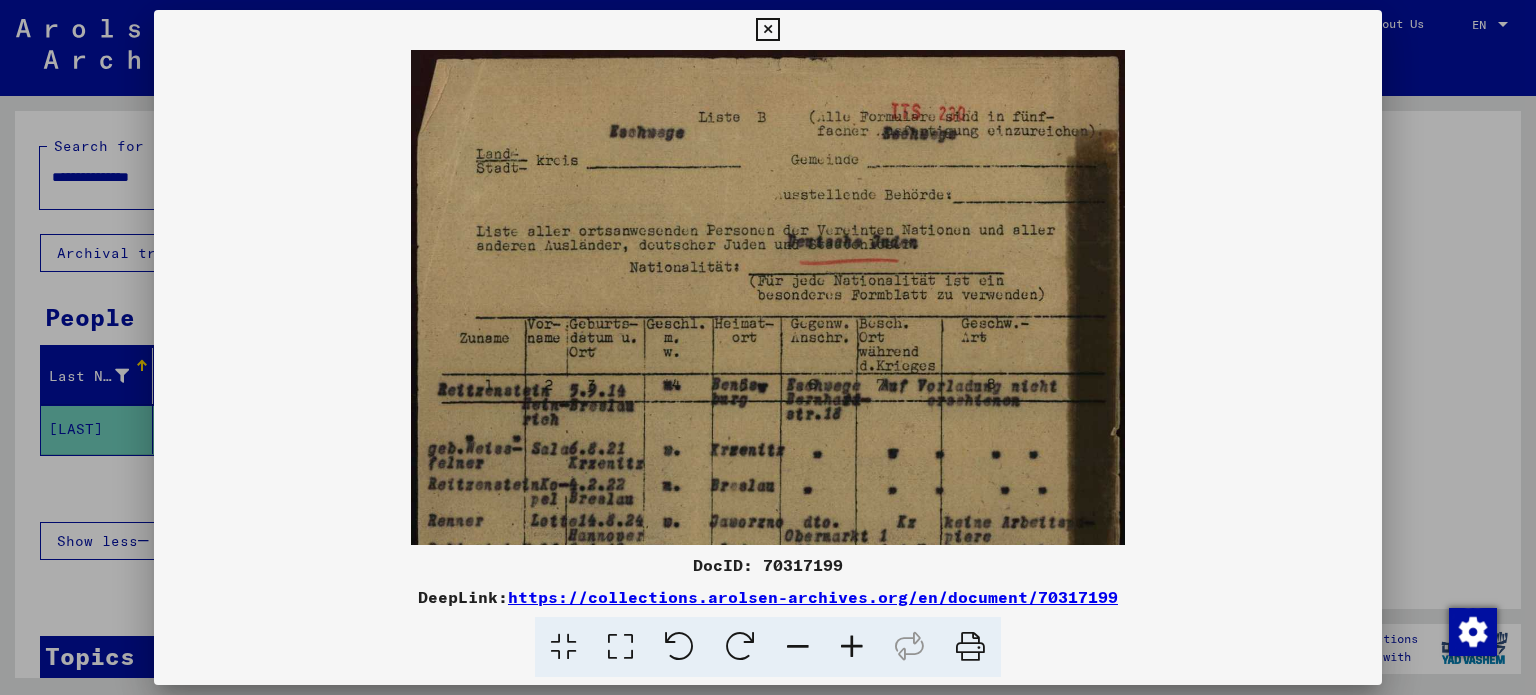 scroll, scrollTop: 4, scrollLeft: 0, axis: vertical 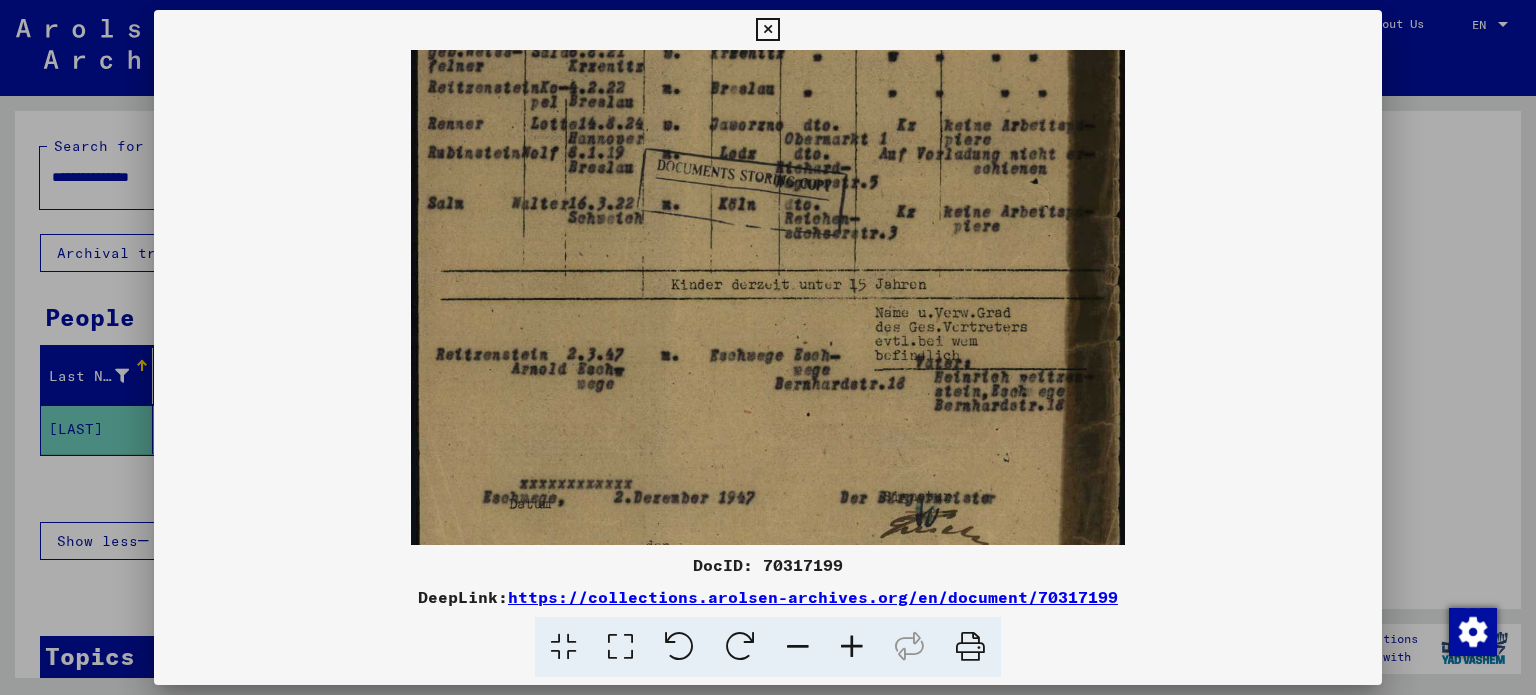 drag, startPoint x: 725, startPoint y: 419, endPoint x: 688, endPoint y: 47, distance: 373.8355 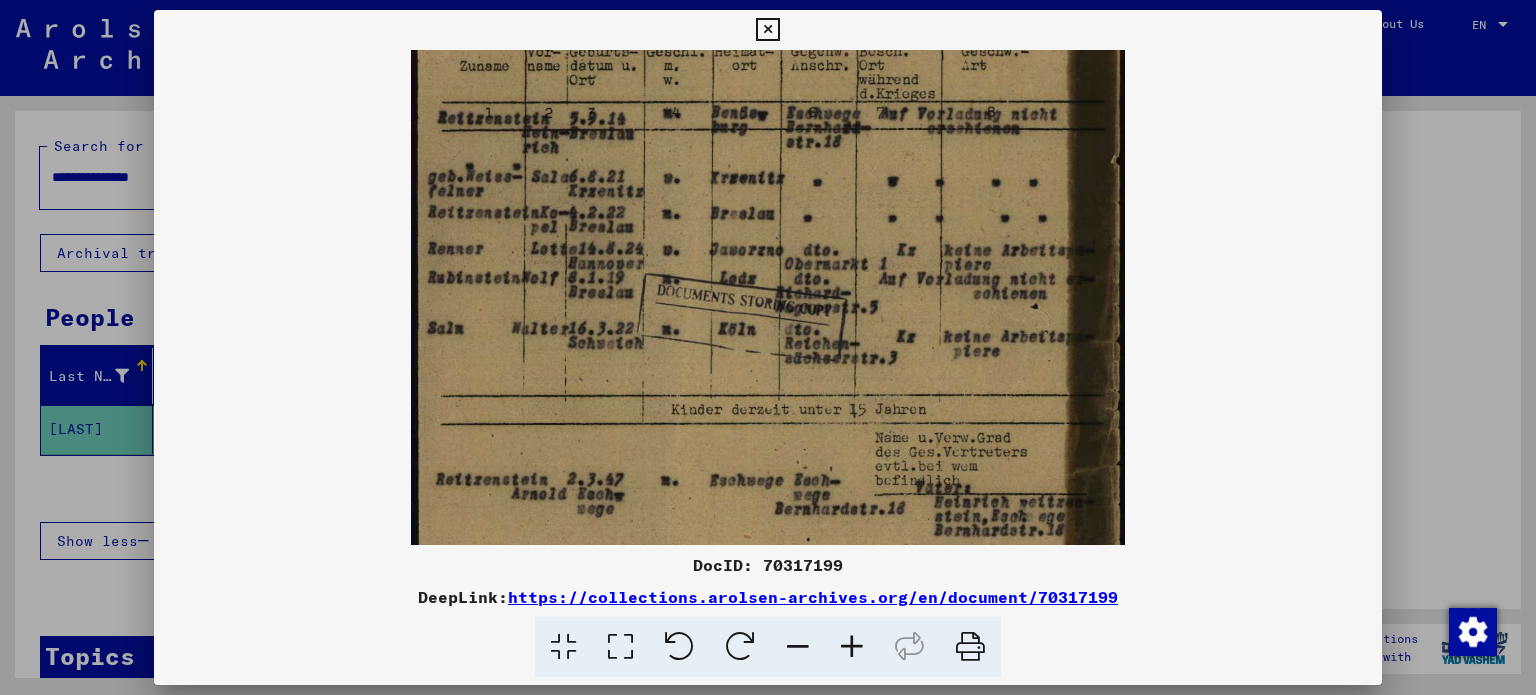 scroll, scrollTop: 268, scrollLeft: 0, axis: vertical 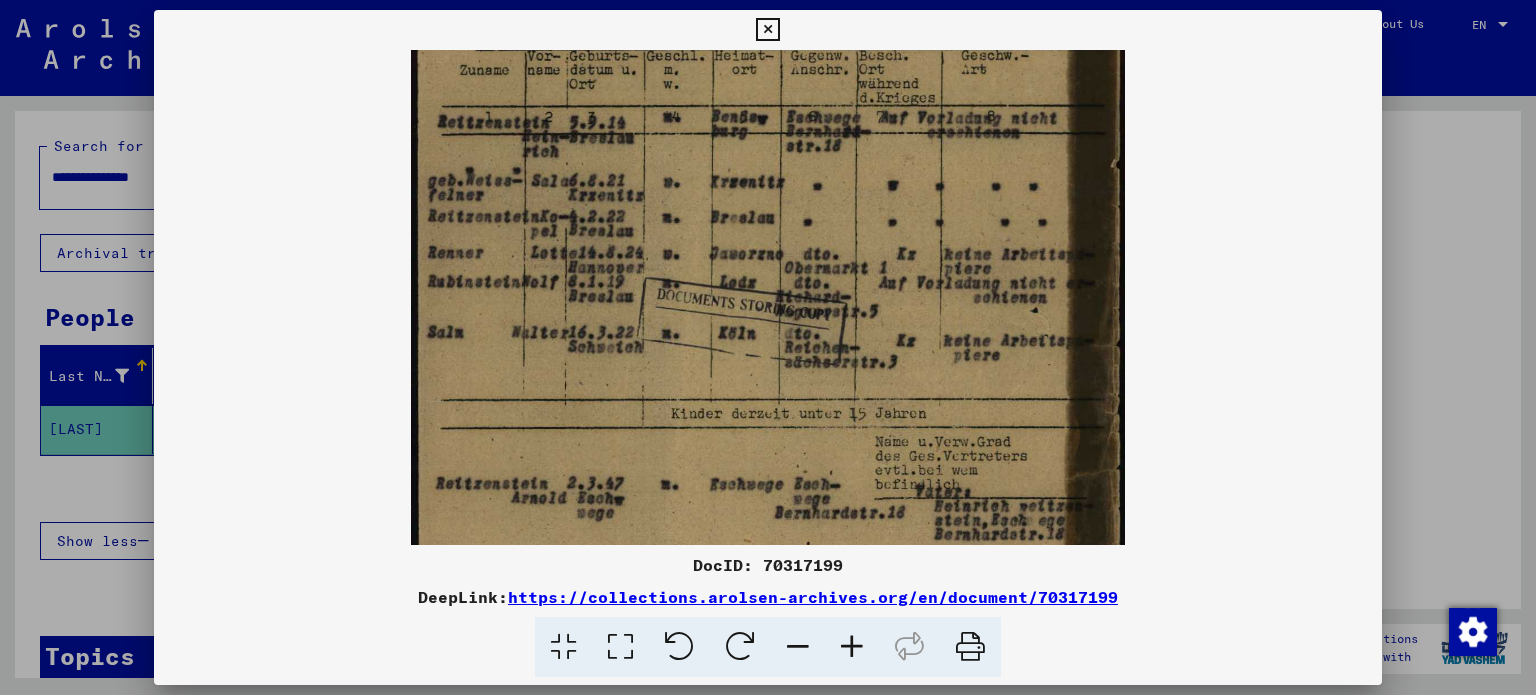 drag, startPoint x: 660, startPoint y: 331, endPoint x: 573, endPoint y: 422, distance: 125.89678 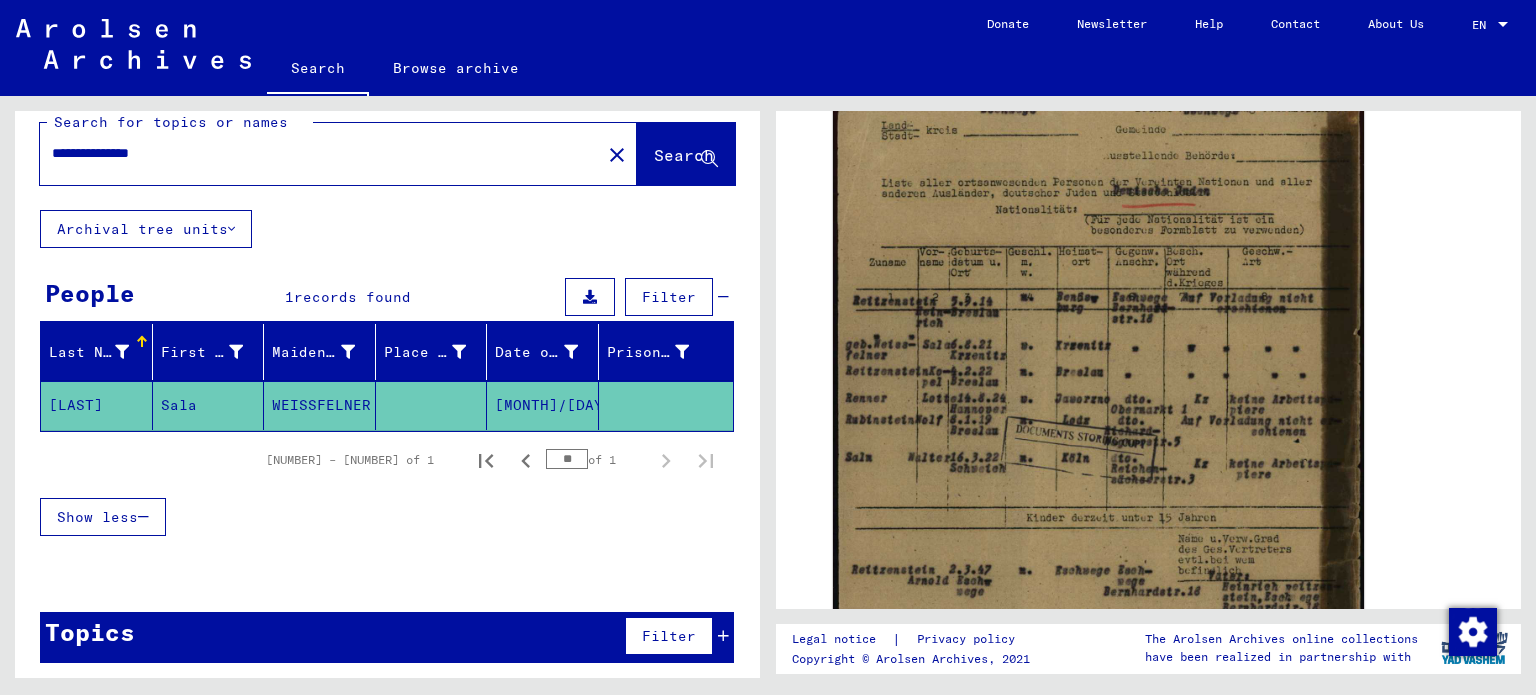scroll, scrollTop: 25, scrollLeft: 0, axis: vertical 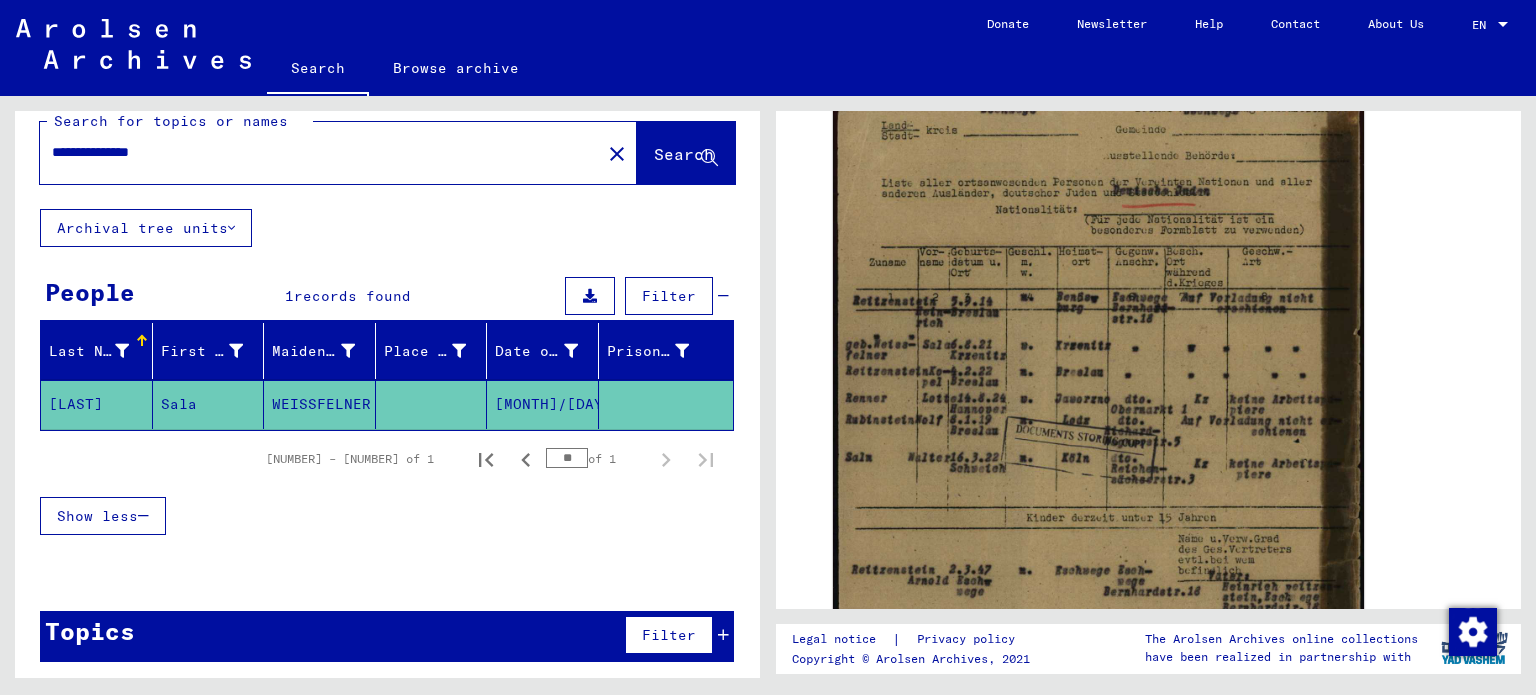 click on "**********" at bounding box center (320, 152) 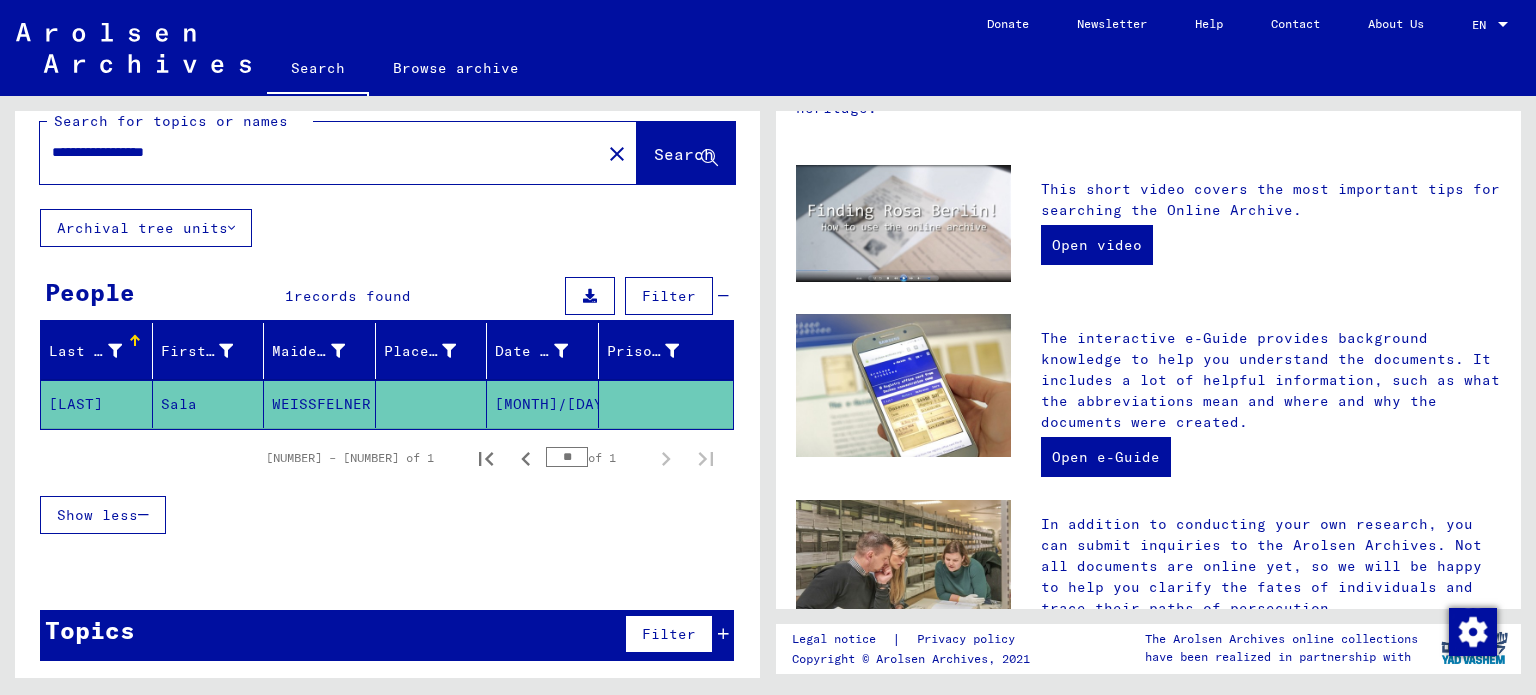 scroll, scrollTop: 0, scrollLeft: 0, axis: both 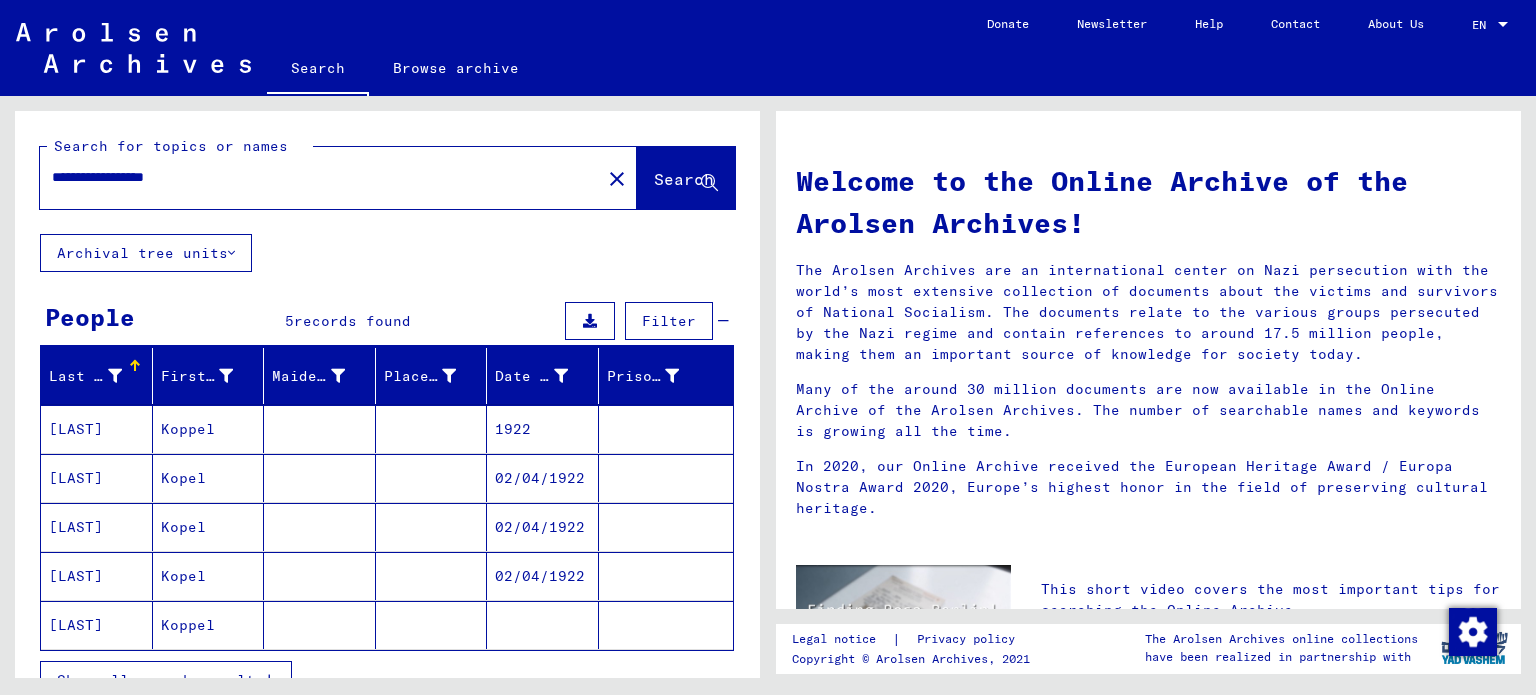 click on "1922" at bounding box center [543, 478] 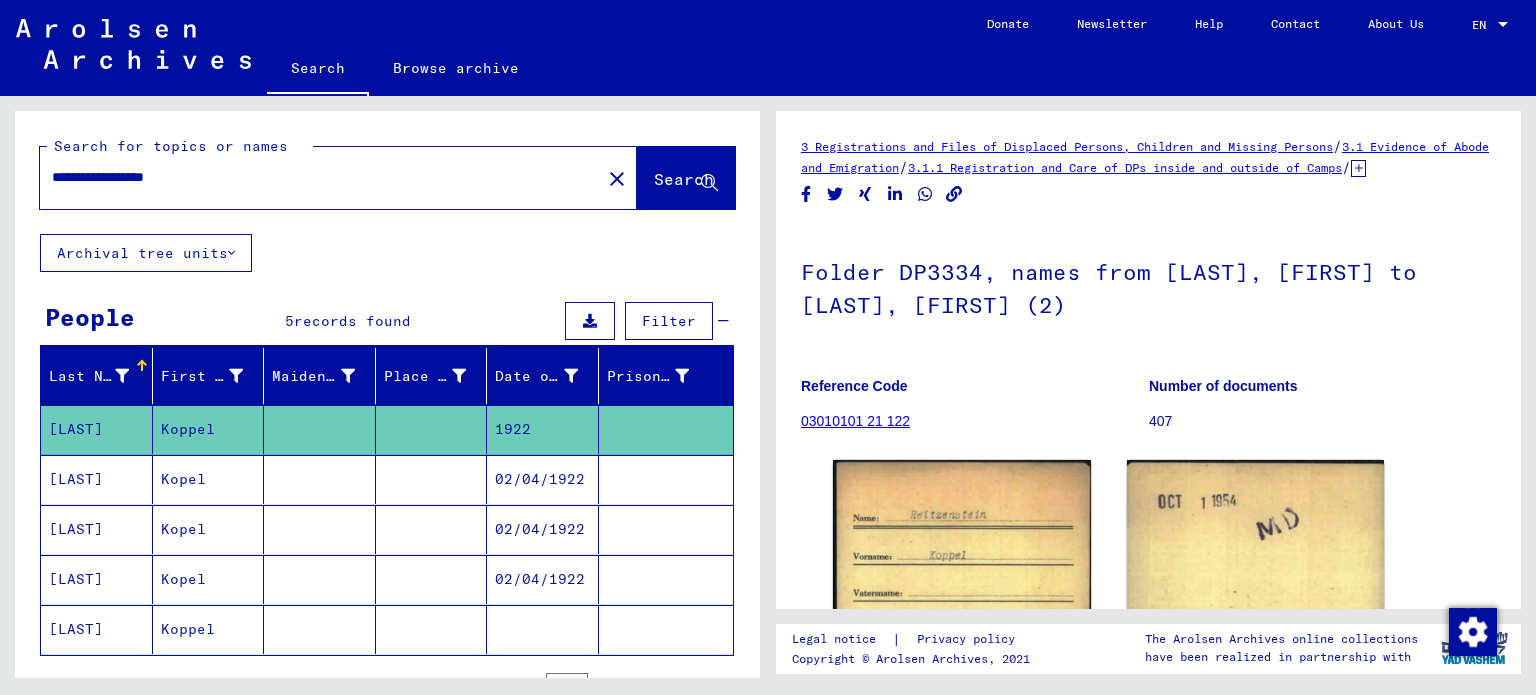 scroll, scrollTop: 0, scrollLeft: 0, axis: both 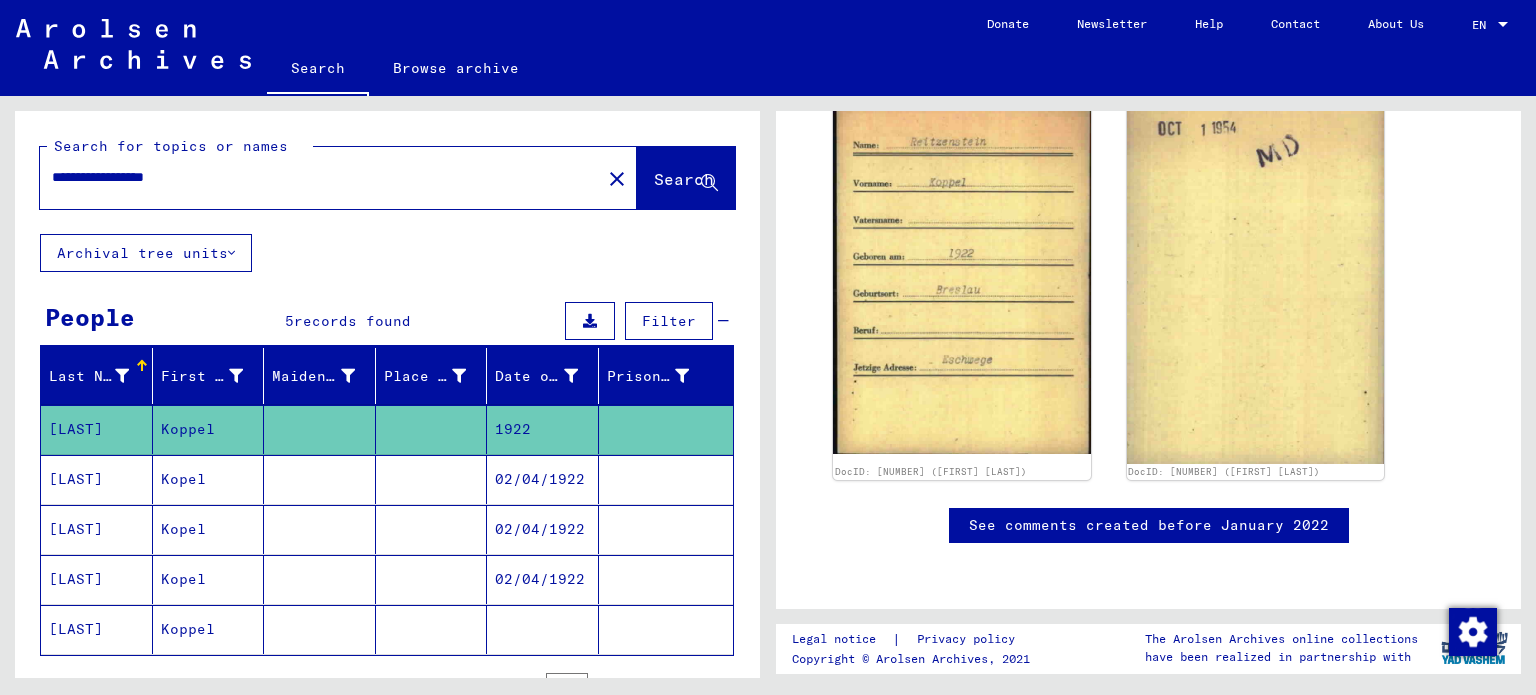 click on "02/04/1922" at bounding box center (543, 529) 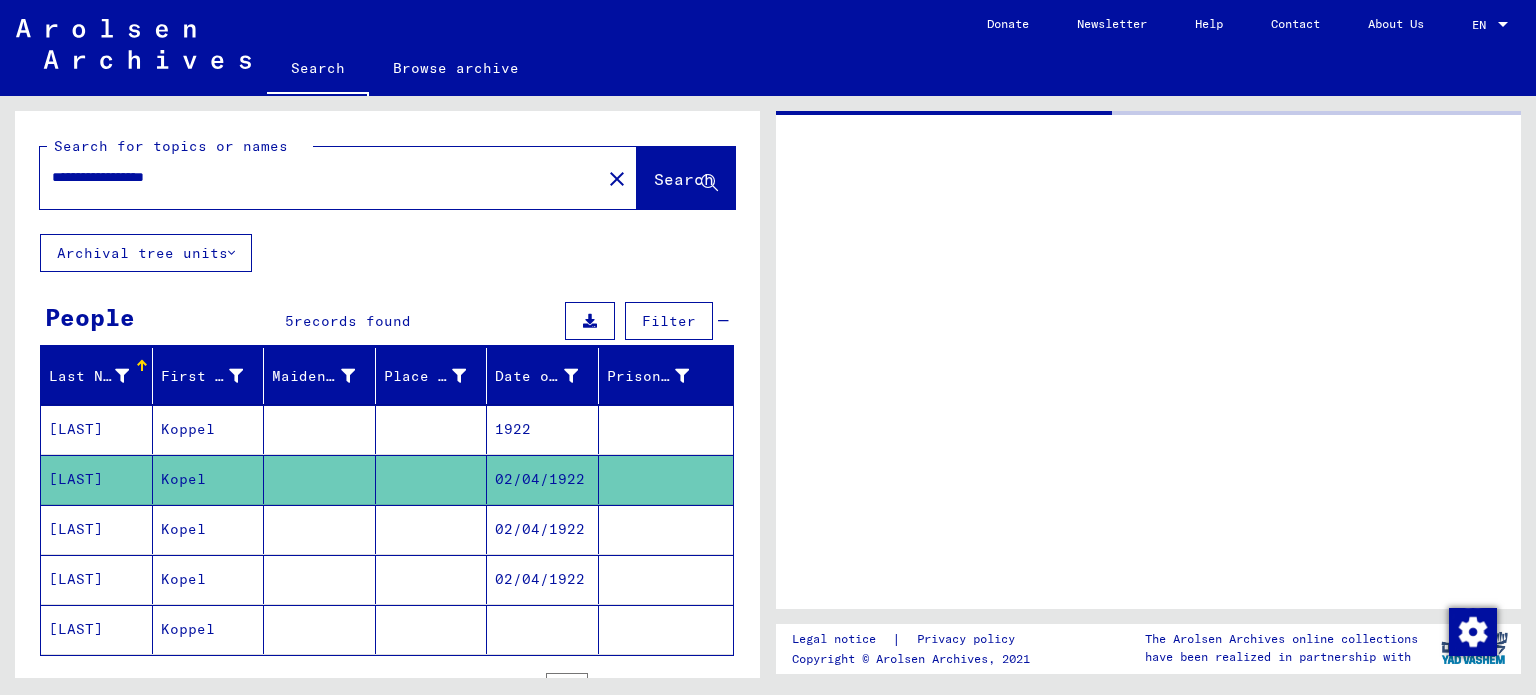 scroll, scrollTop: 0, scrollLeft: 0, axis: both 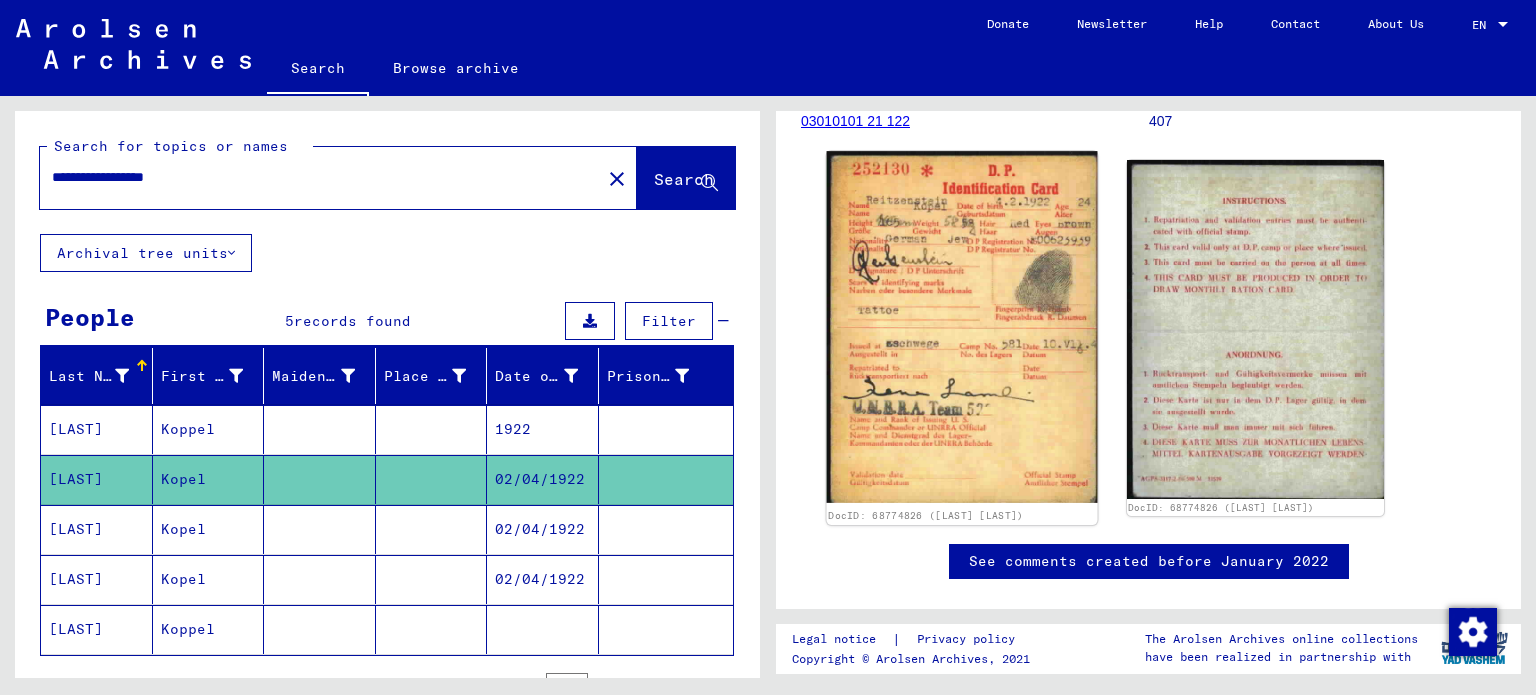 click 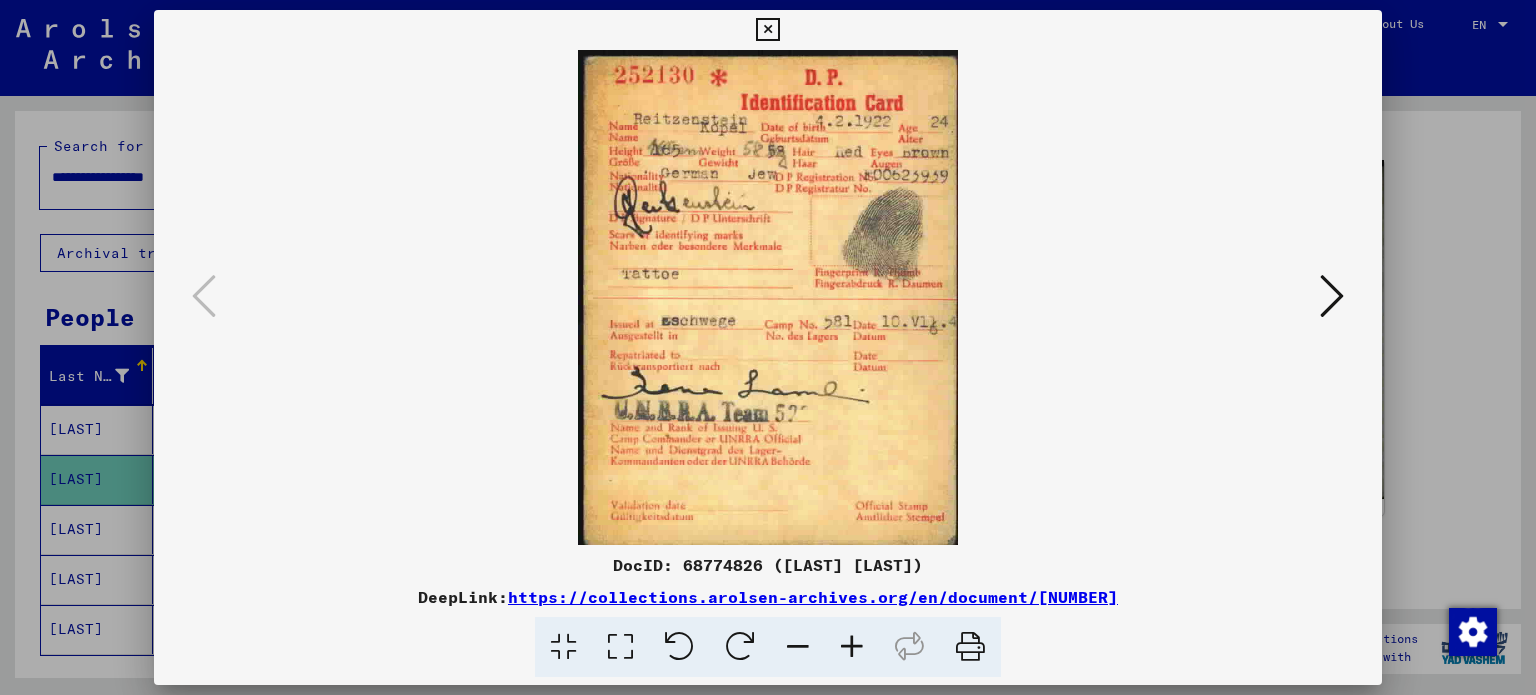 click at bounding box center (1332, 296) 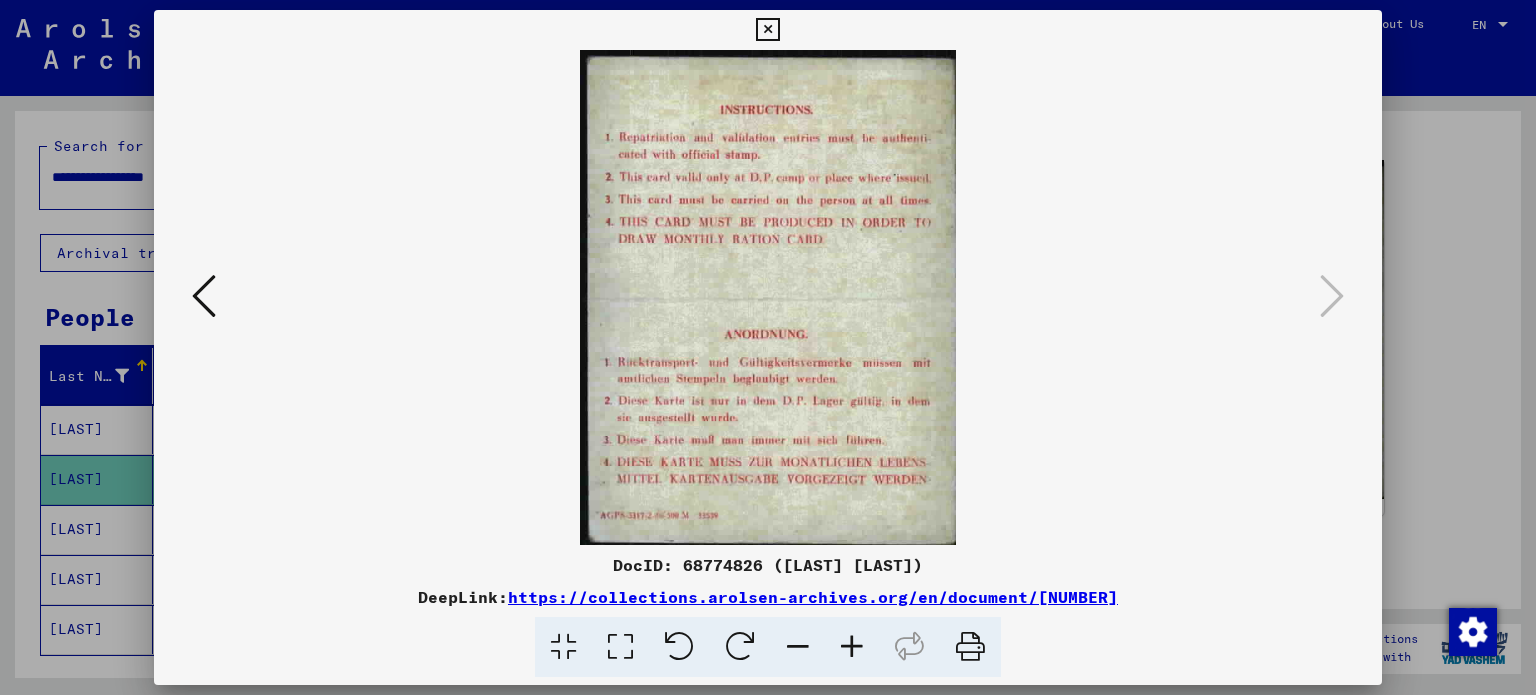 drag, startPoint x: 1492, startPoint y: 307, endPoint x: 1391, endPoint y: 334, distance: 104.54664 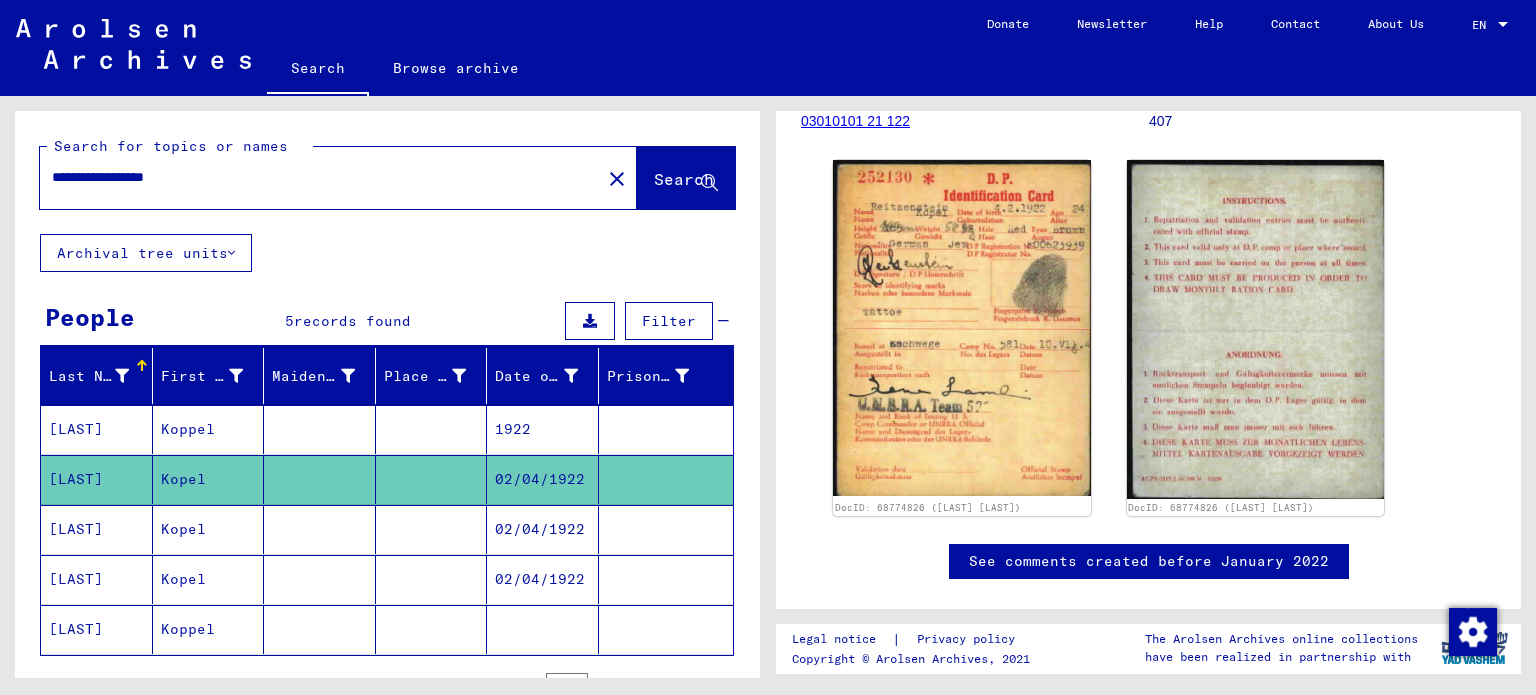 click on "02/04/1922" at bounding box center [543, 579] 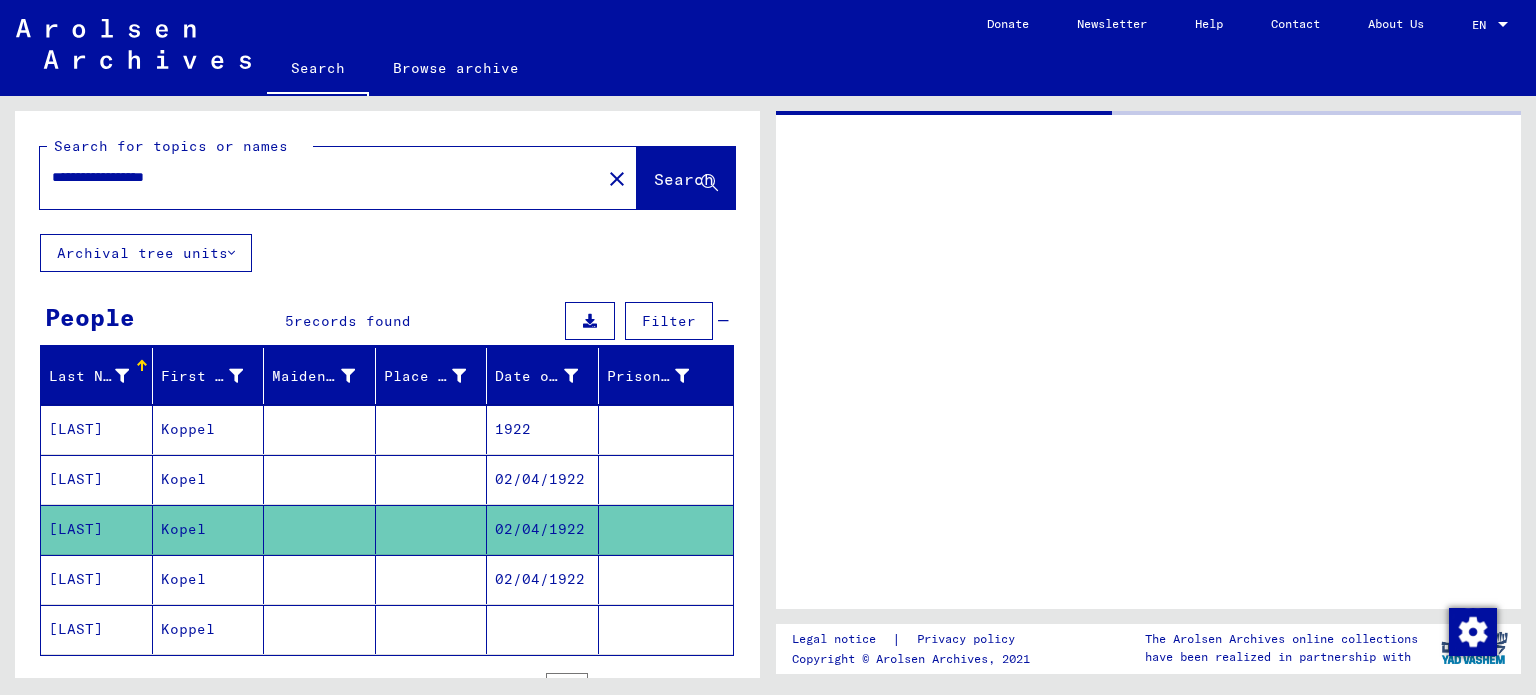 scroll, scrollTop: 0, scrollLeft: 0, axis: both 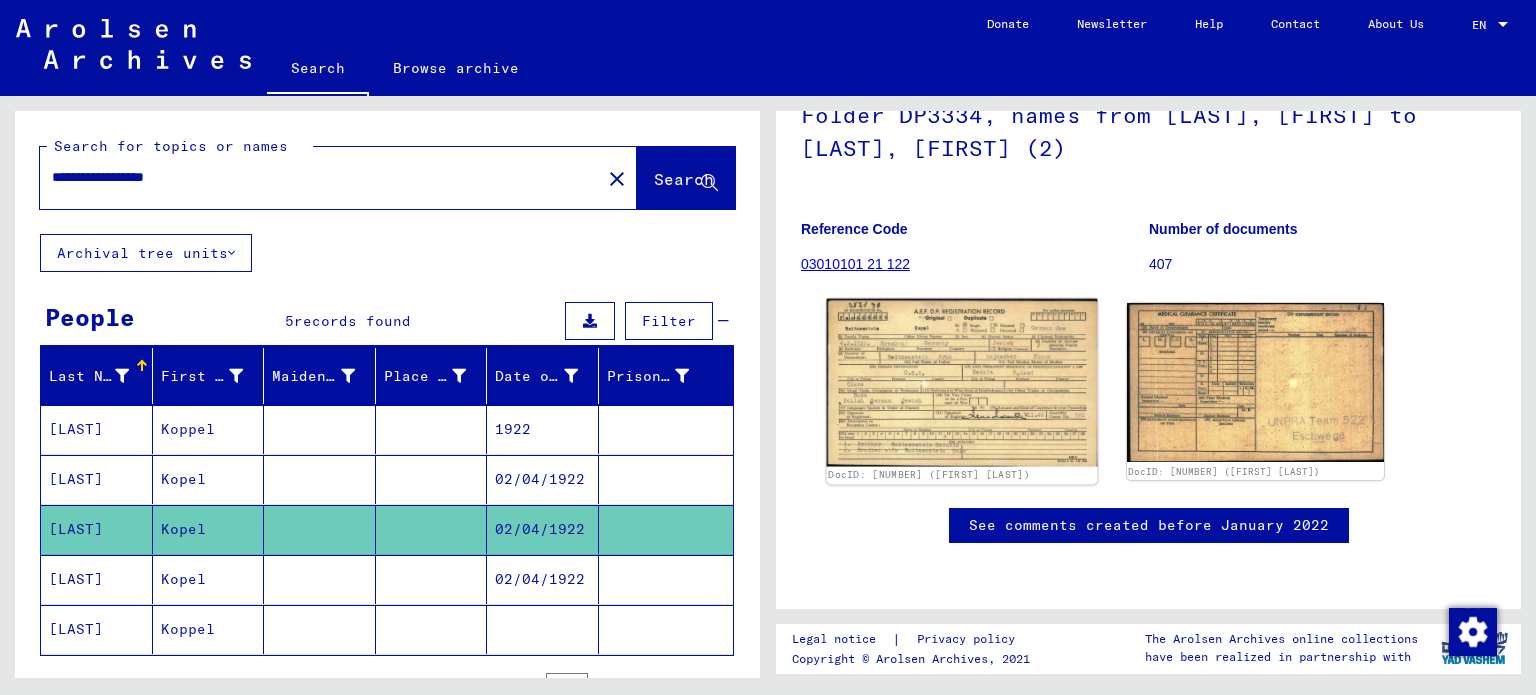 click 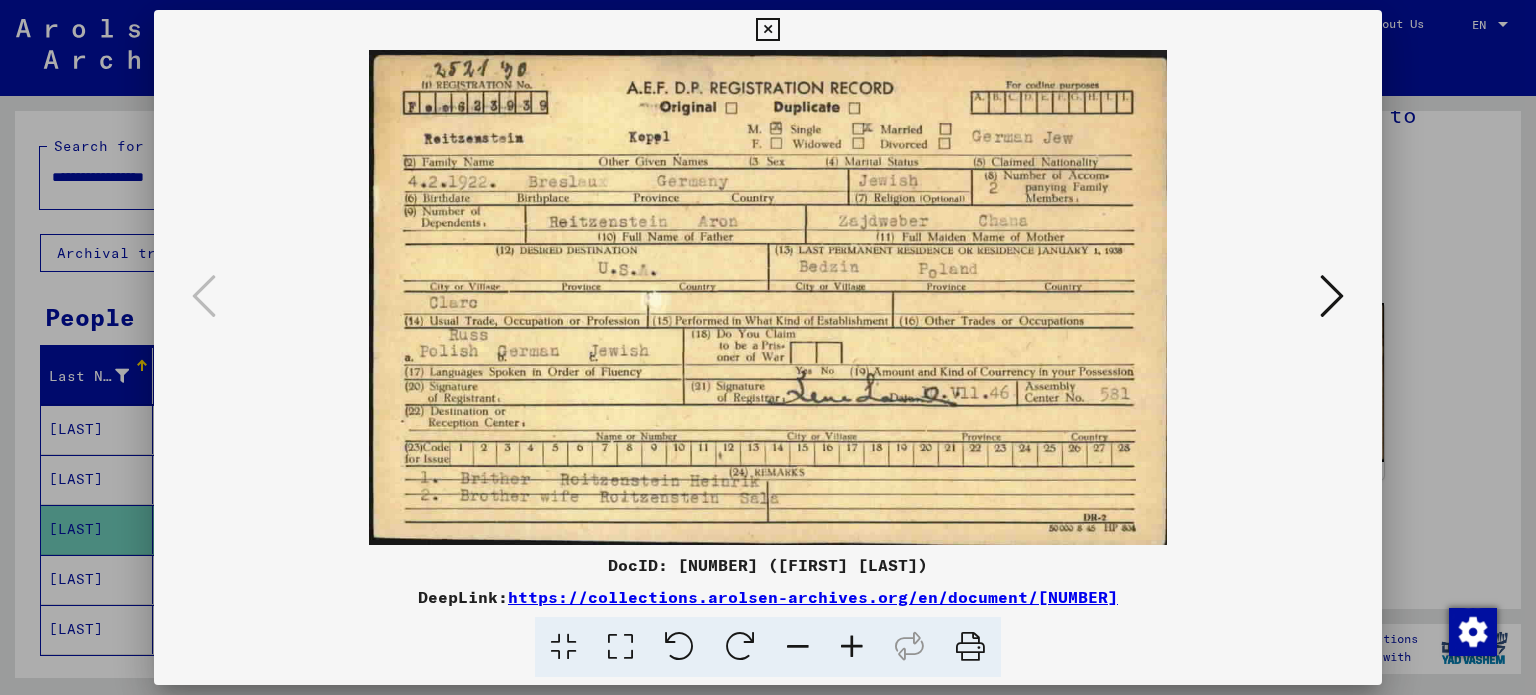 click at bounding box center (1332, 296) 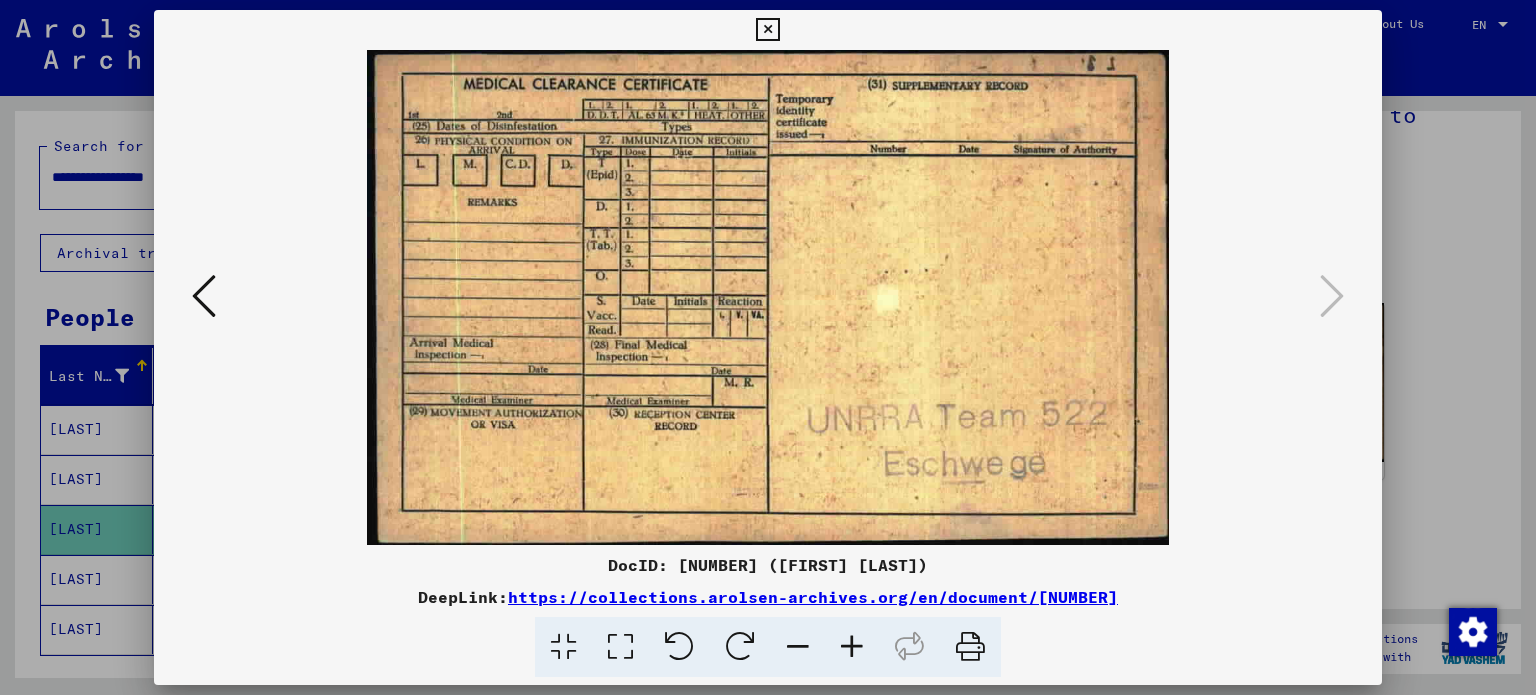 click at bounding box center (768, 347) 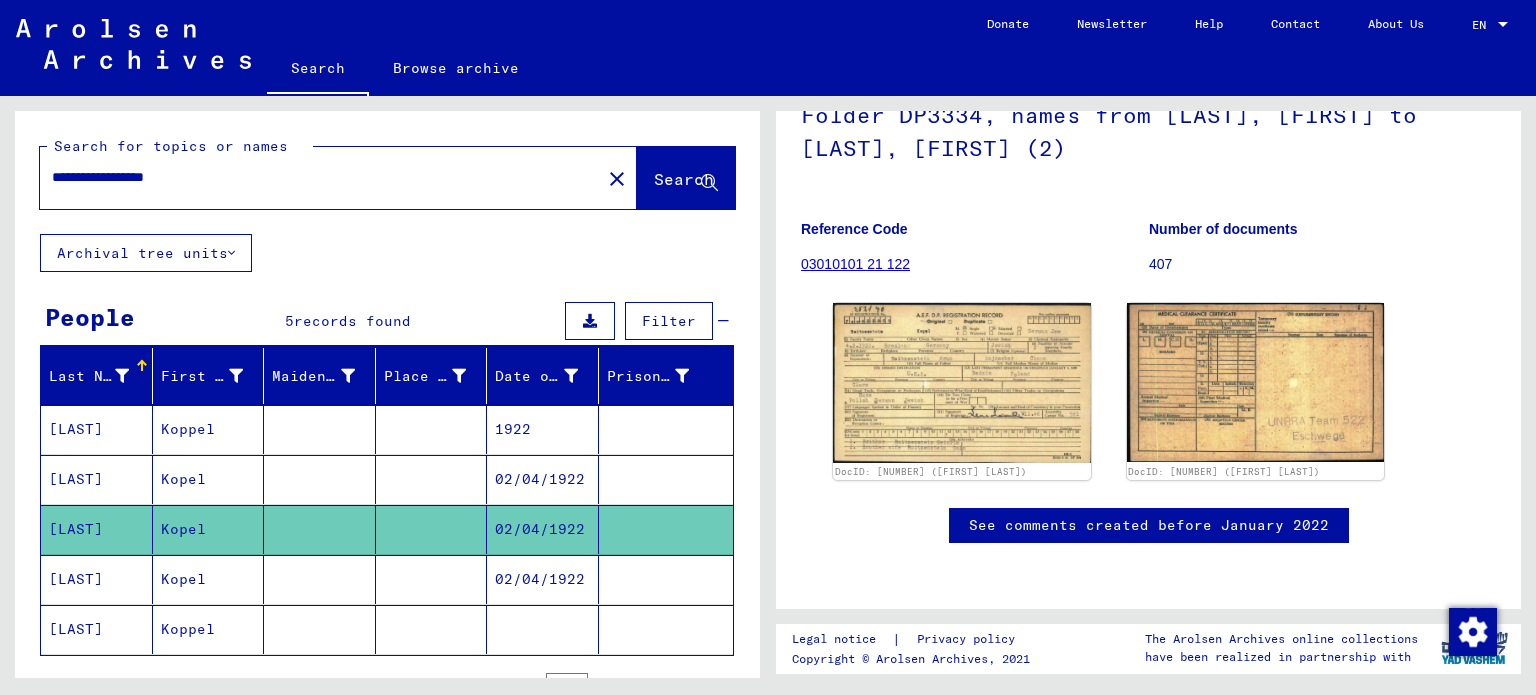 click on "02/04/1922" at bounding box center (543, 629) 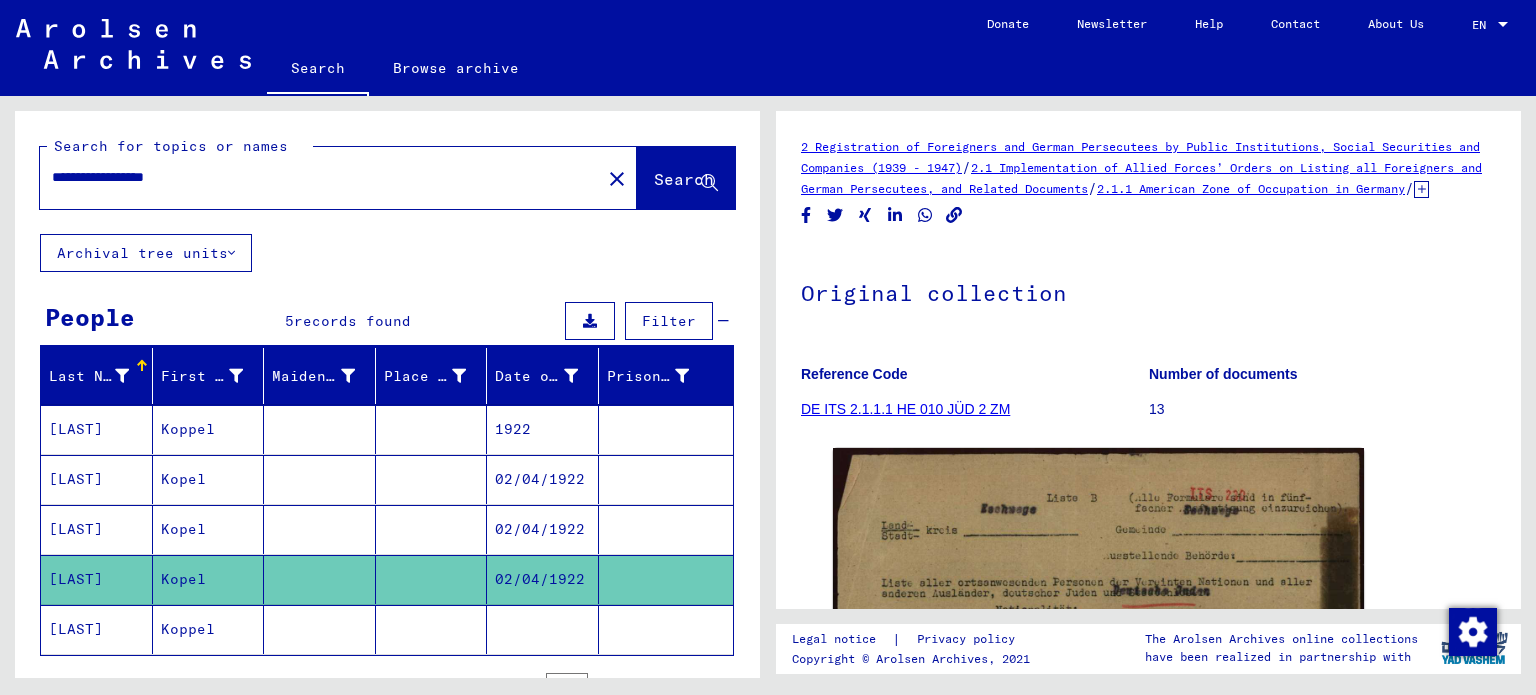 scroll, scrollTop: 0, scrollLeft: 0, axis: both 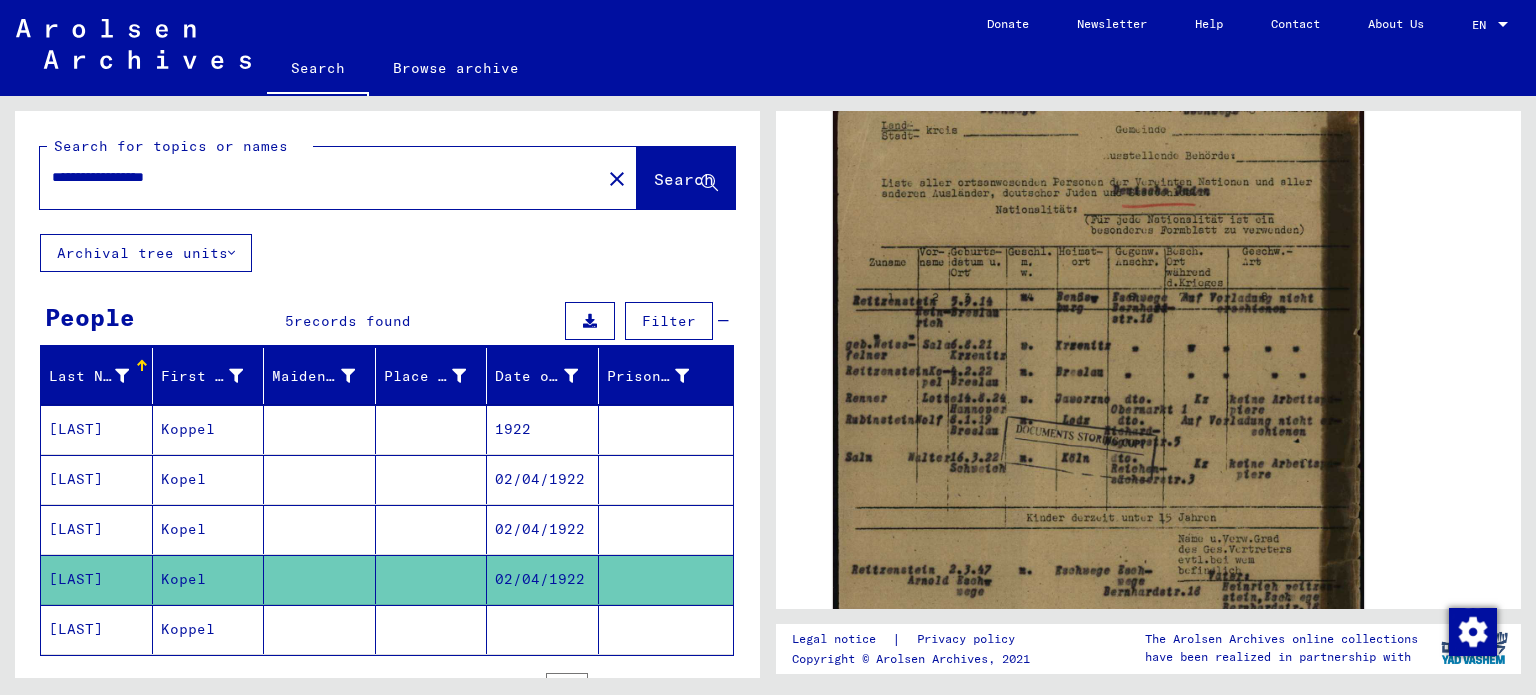 click 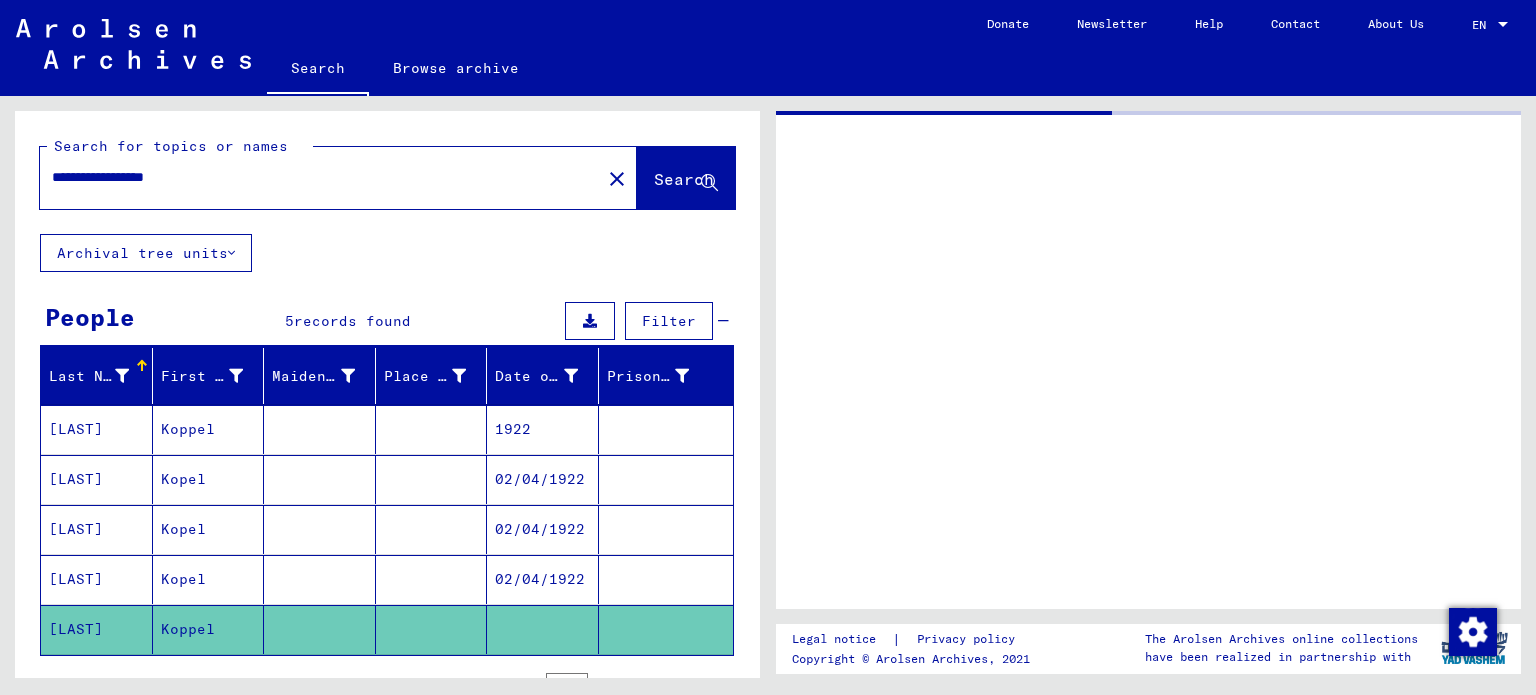 scroll, scrollTop: 0, scrollLeft: 0, axis: both 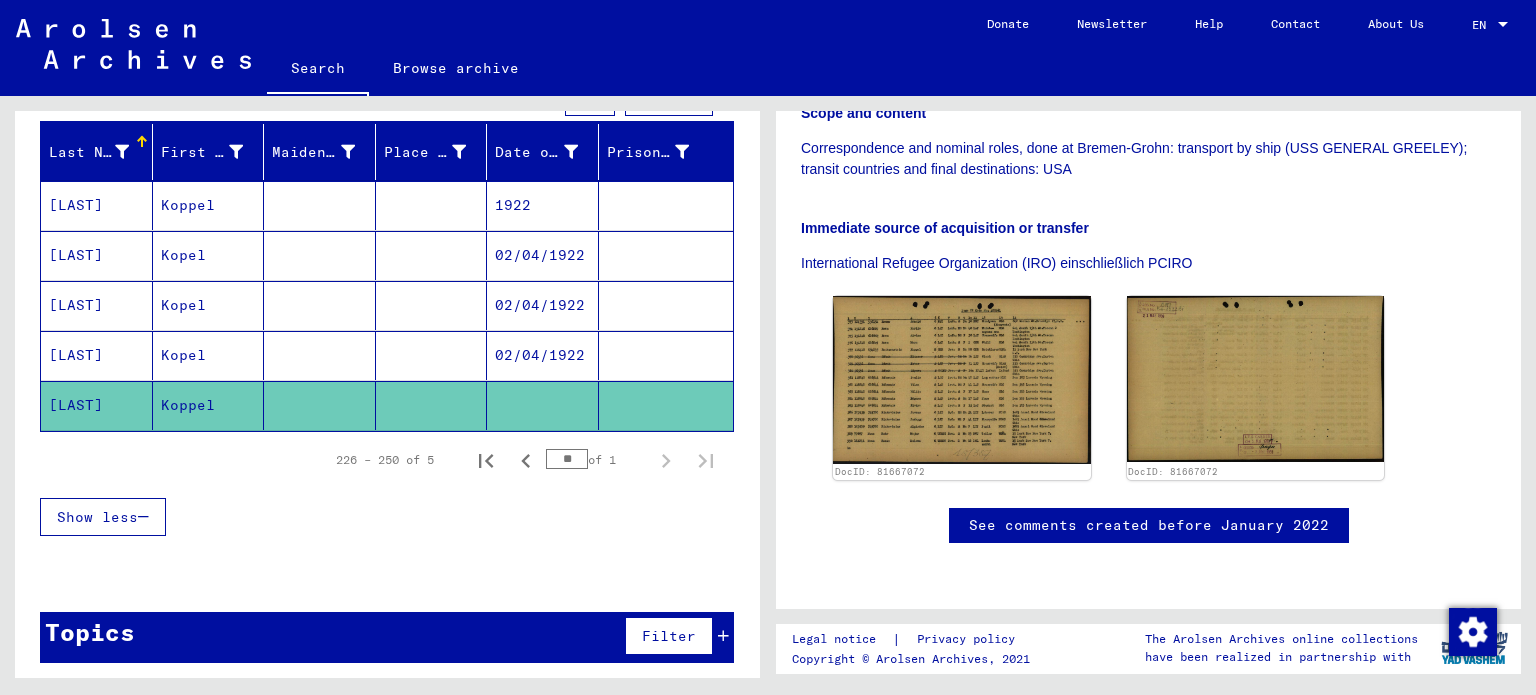 click at bounding box center (320, 355) 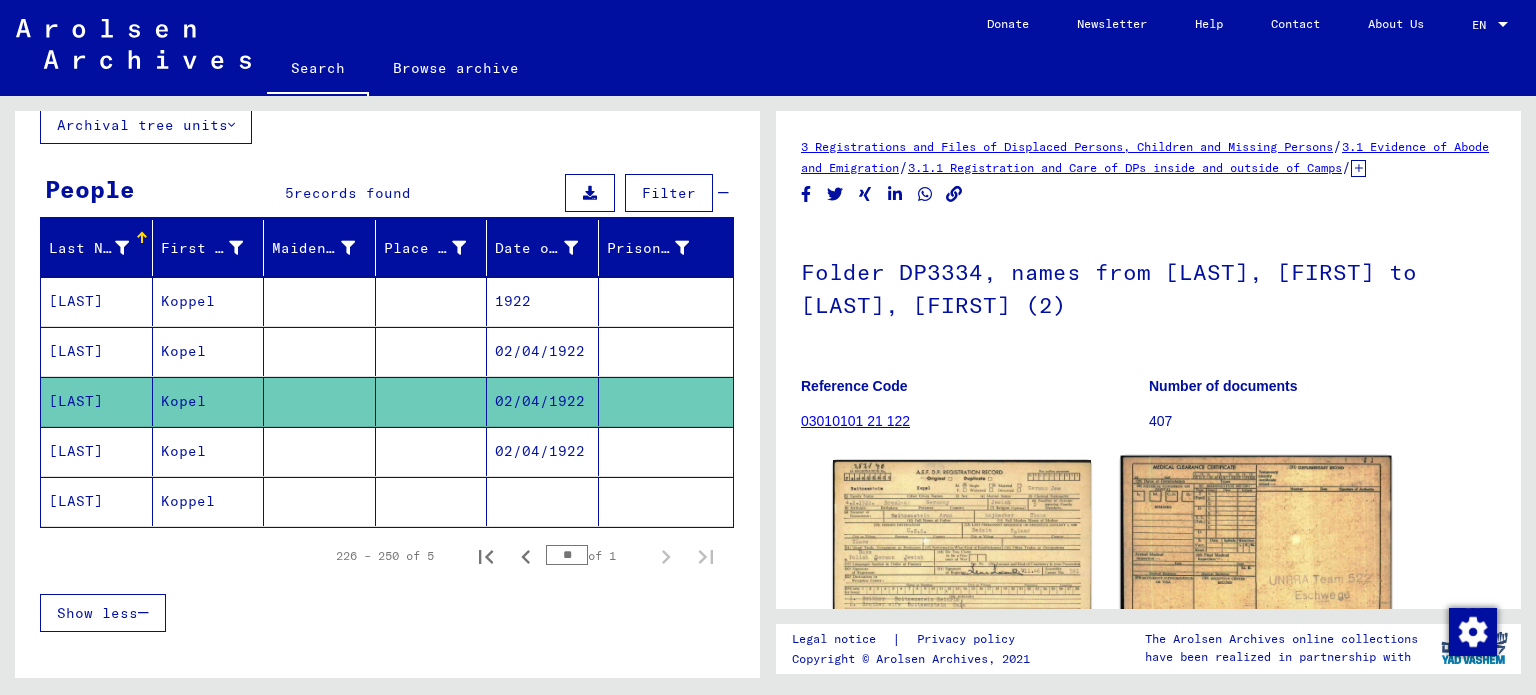scroll, scrollTop: 124, scrollLeft: 0, axis: vertical 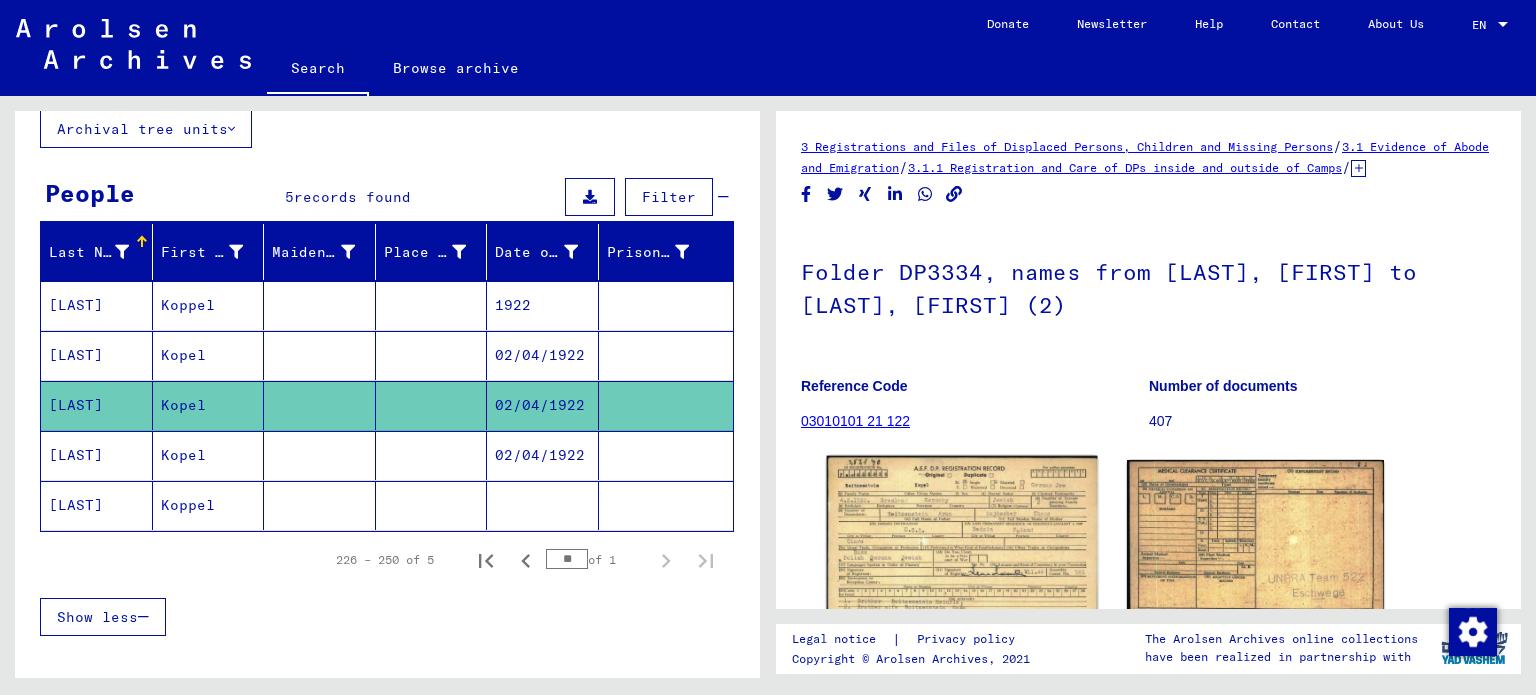 click 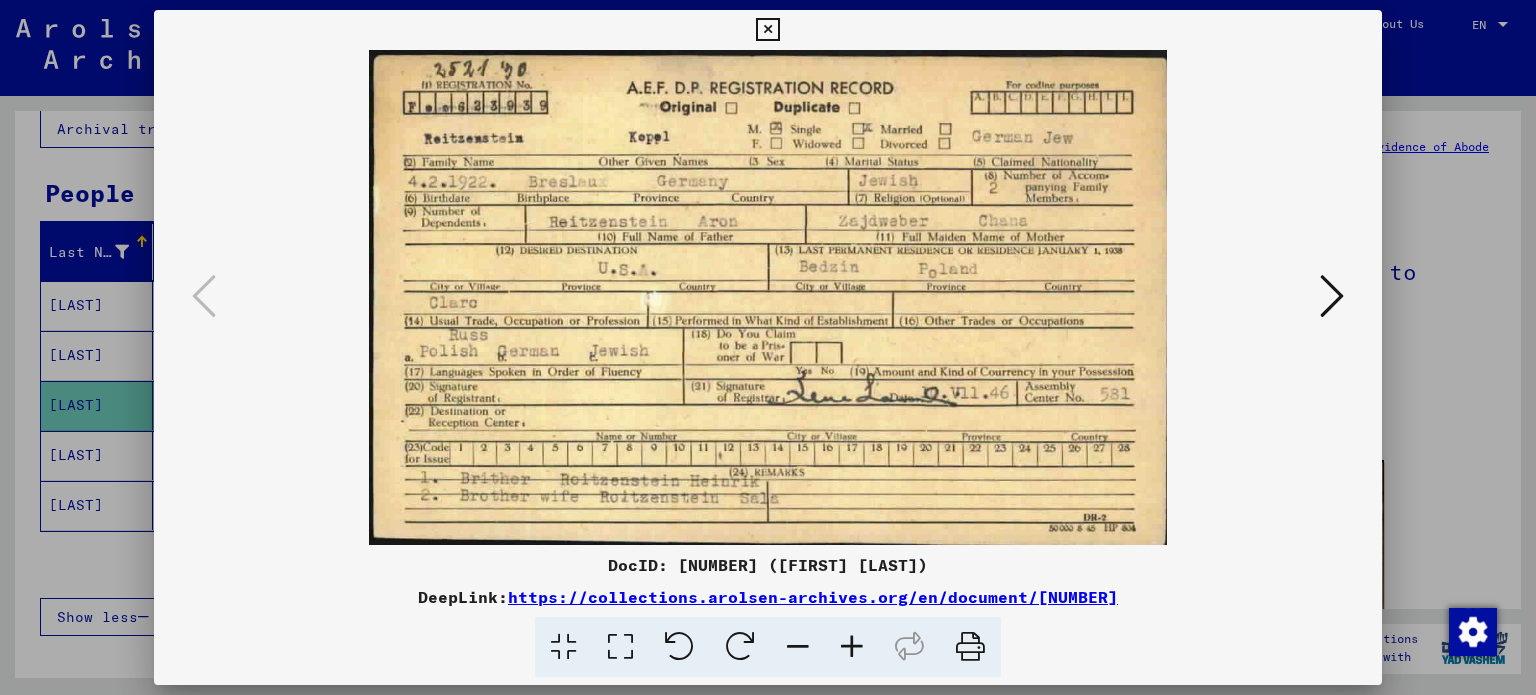 click at bounding box center [768, 347] 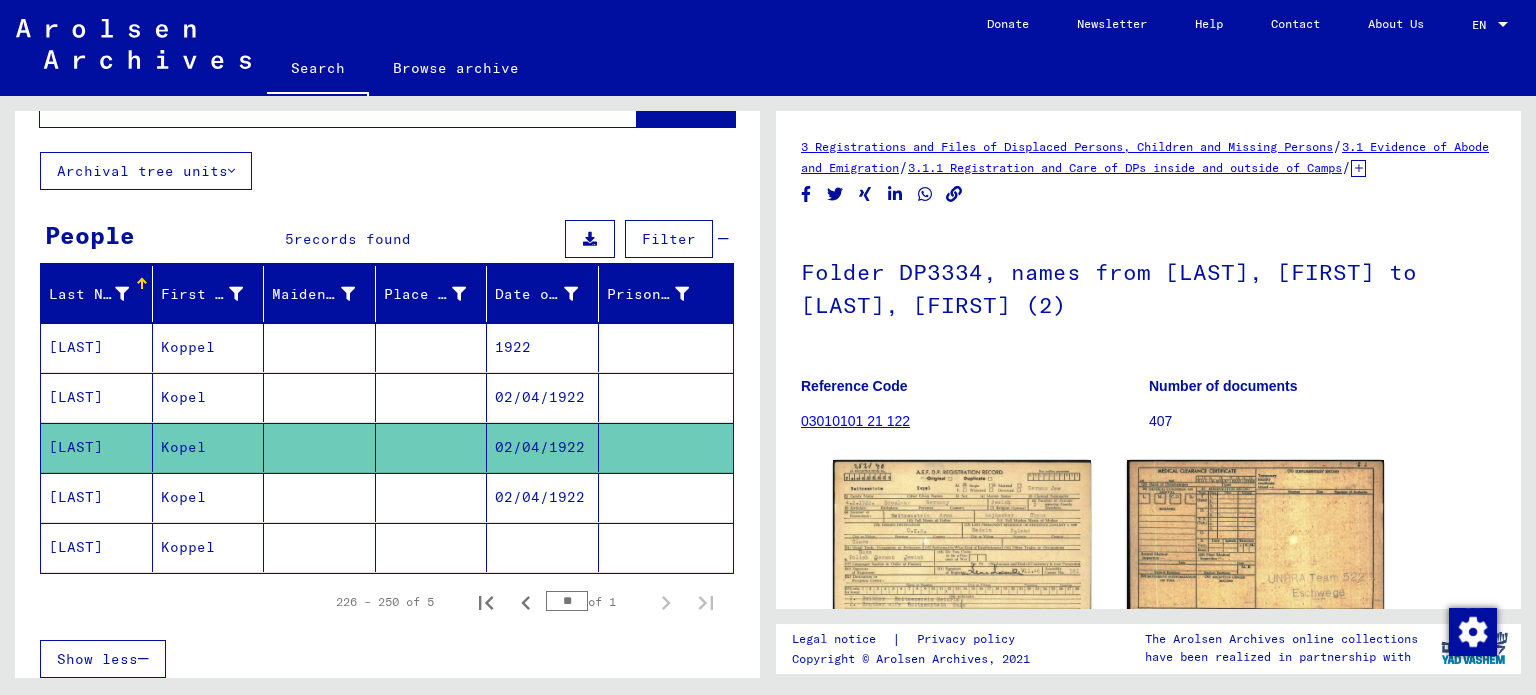 scroll, scrollTop: 0, scrollLeft: 0, axis: both 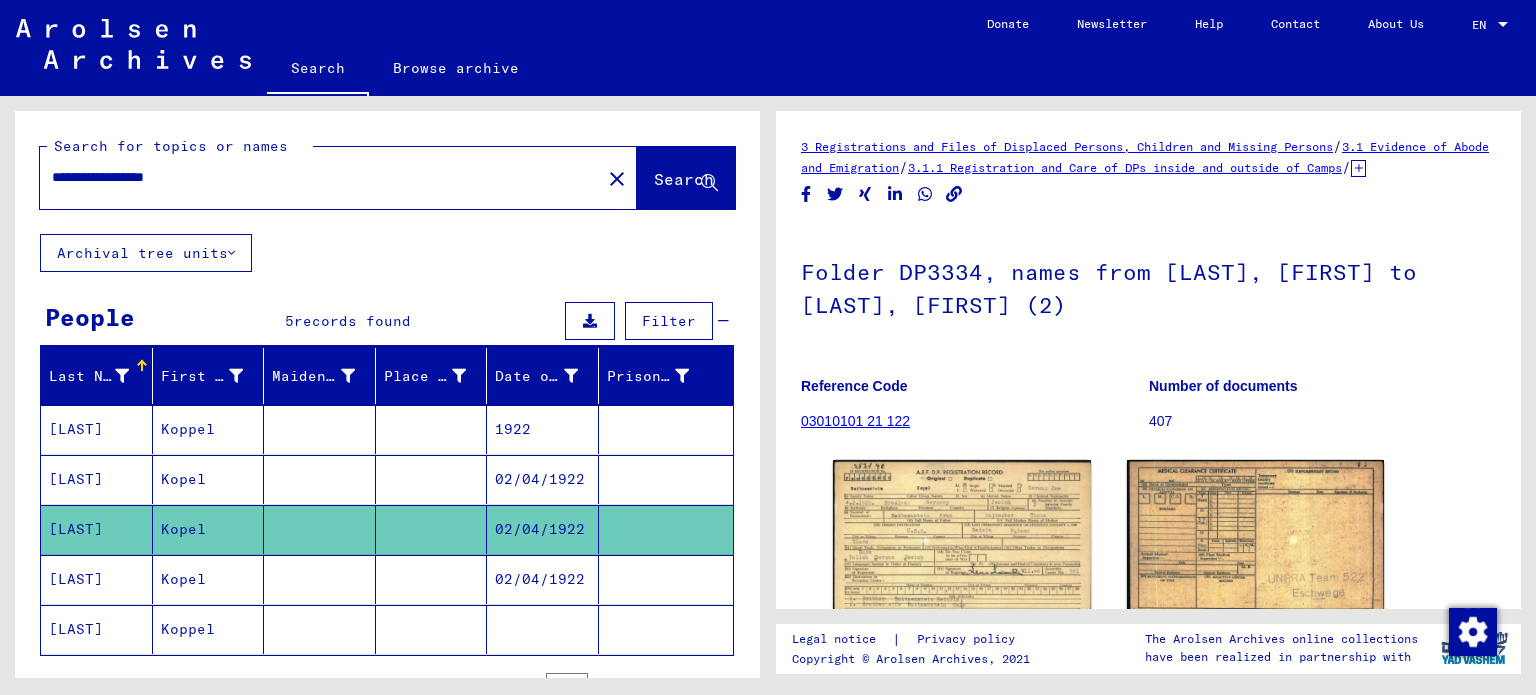 click on "**********" at bounding box center [320, 177] 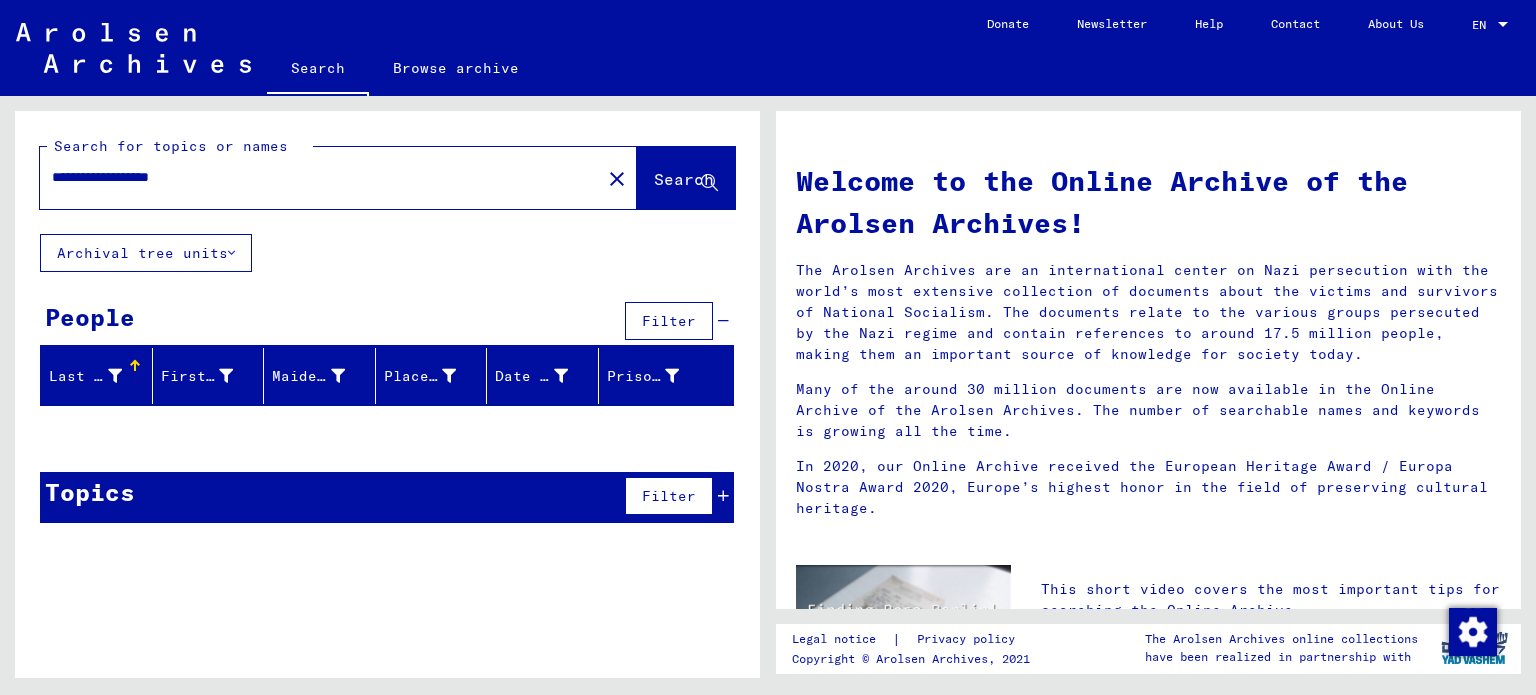 type on "**********" 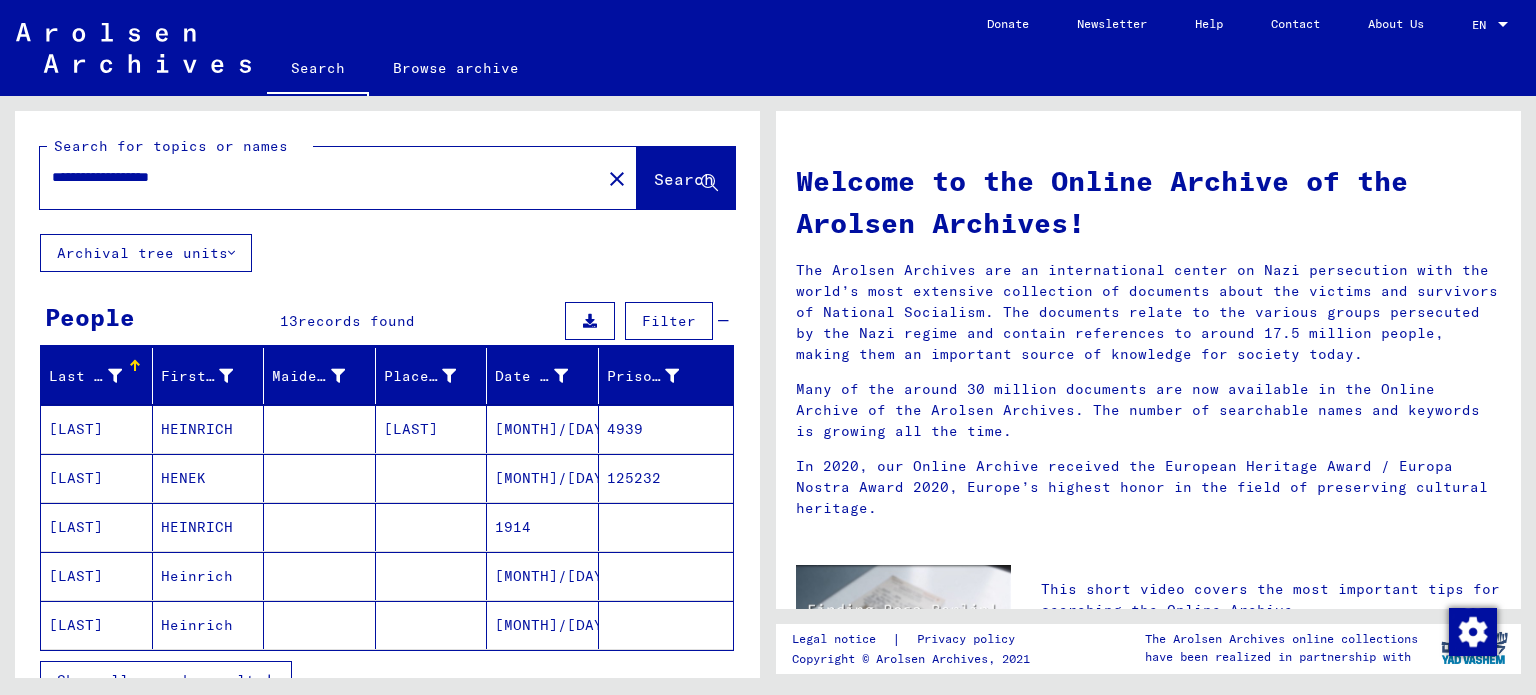 click at bounding box center (320, 527) 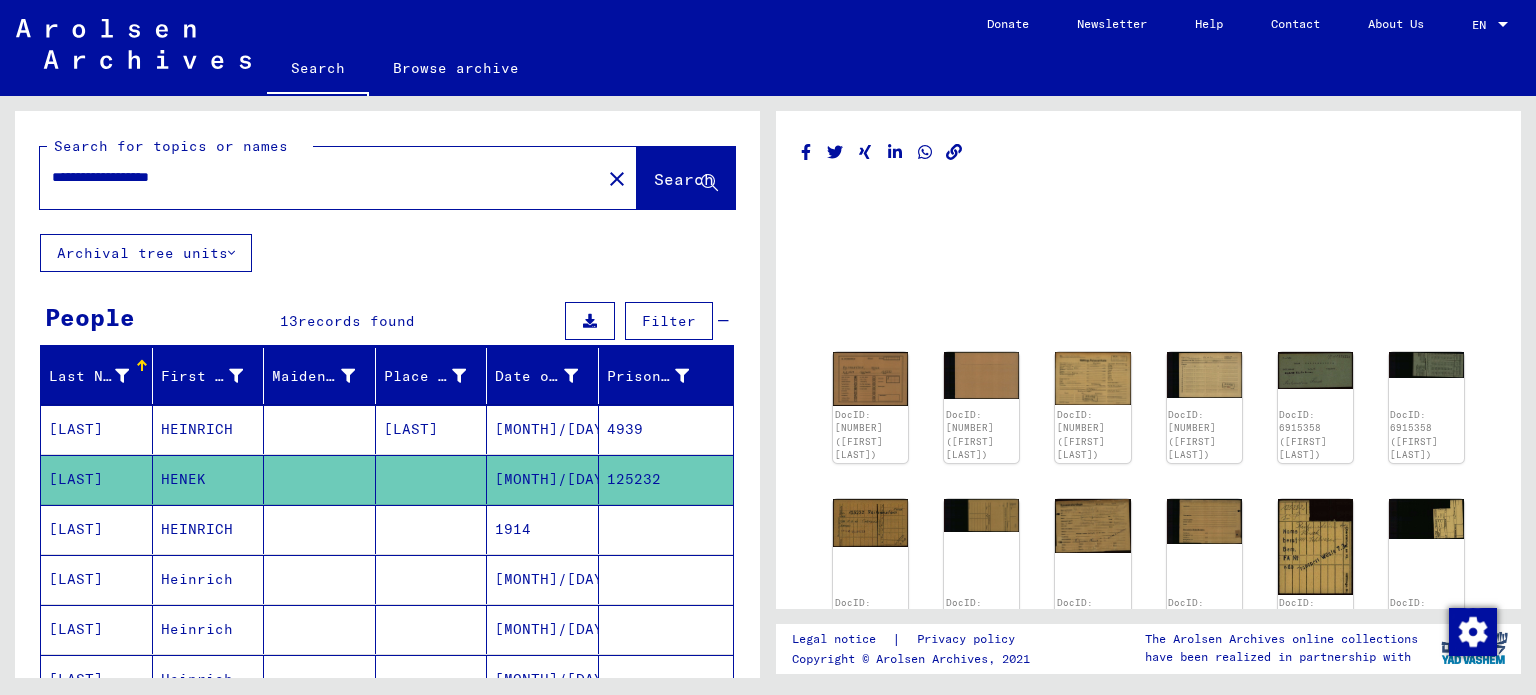 scroll, scrollTop: 0, scrollLeft: 0, axis: both 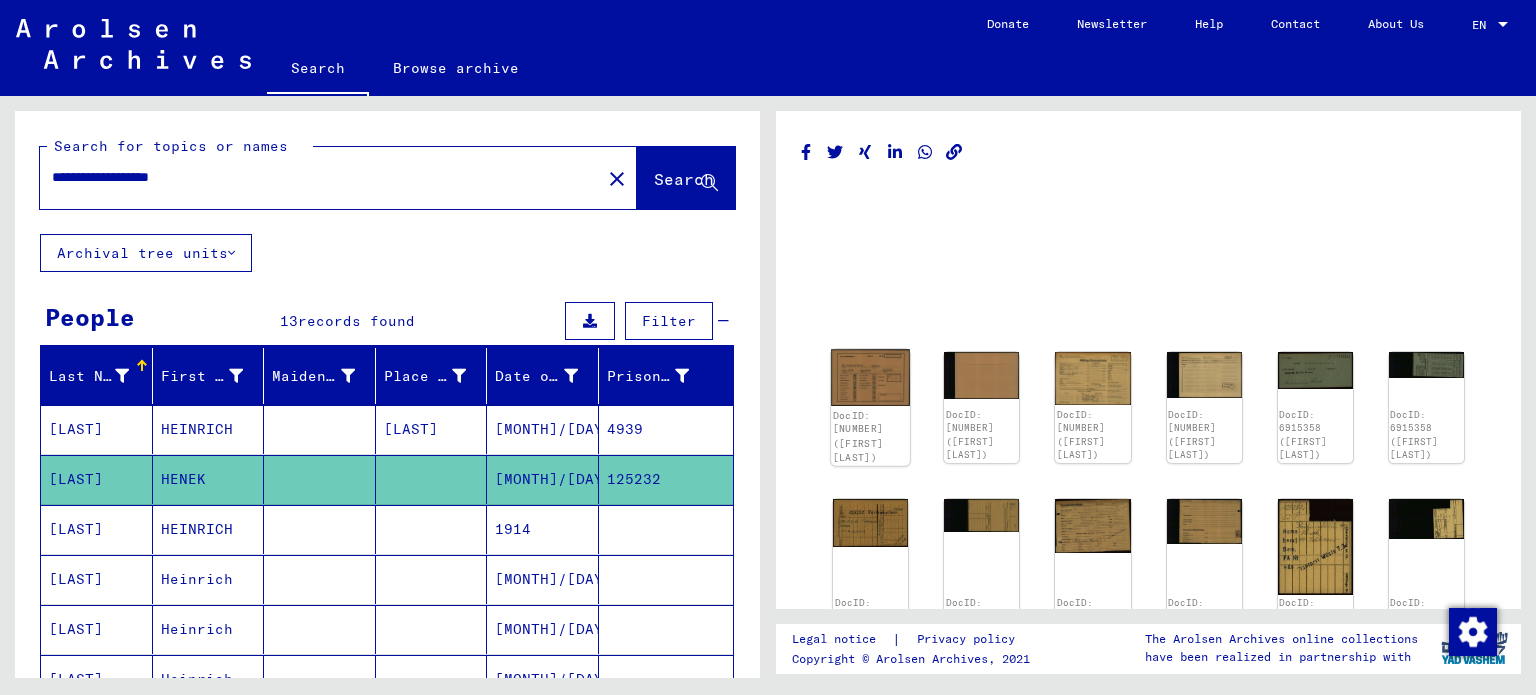 click 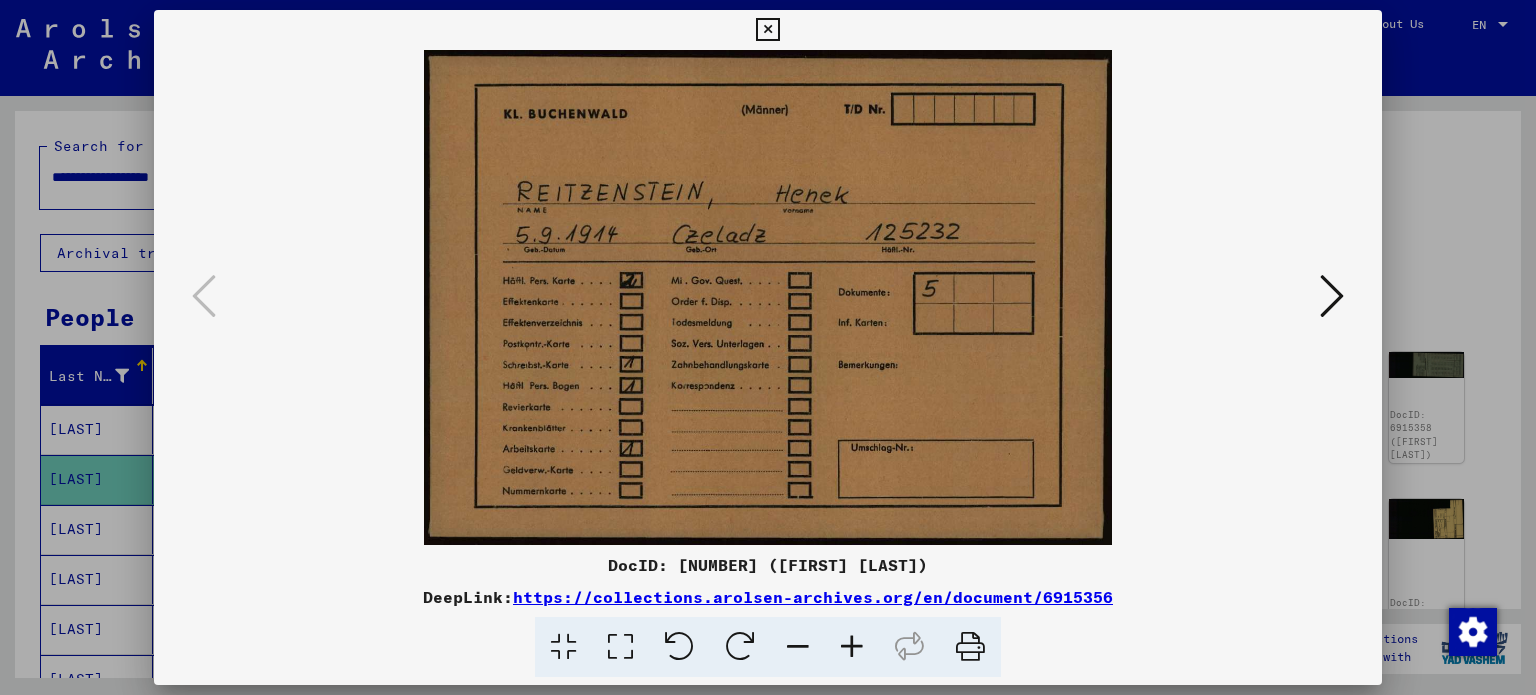 click at bounding box center (1332, 296) 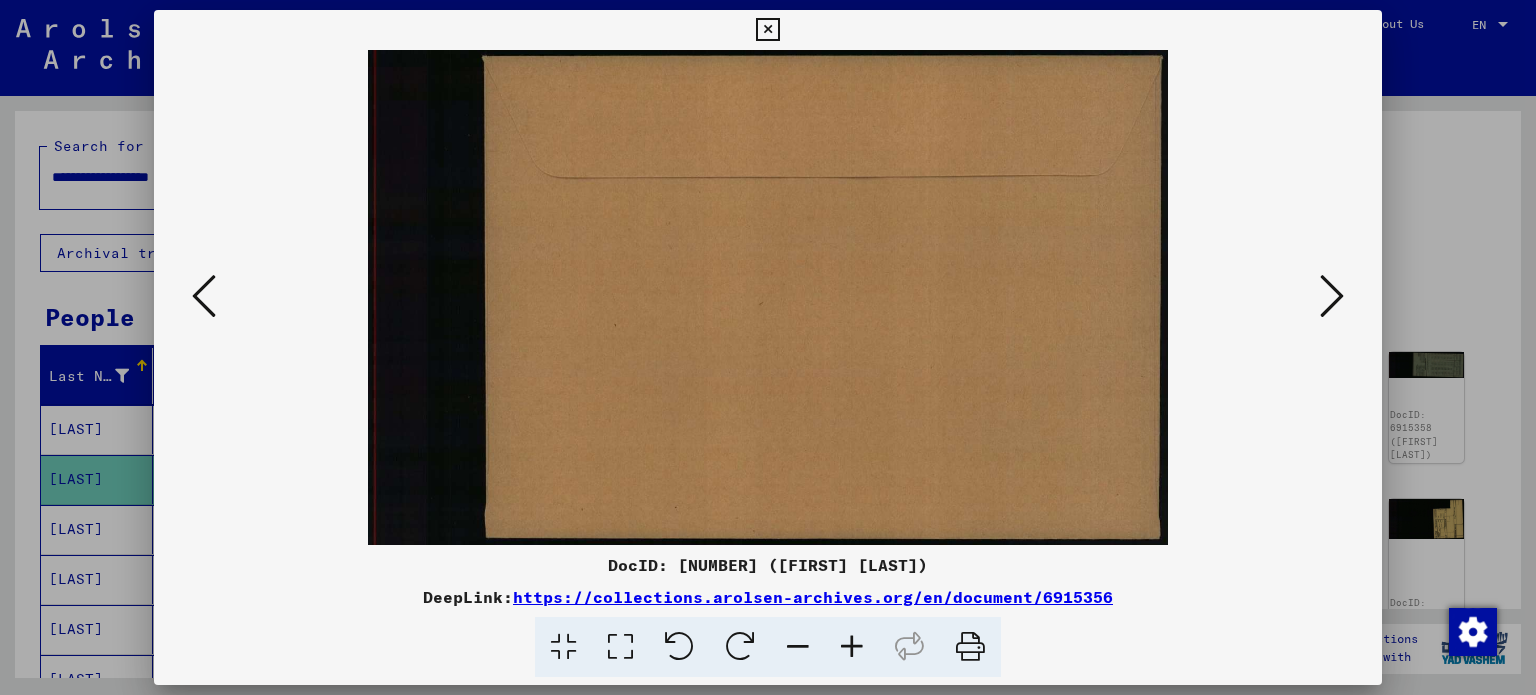 click at bounding box center [1332, 296] 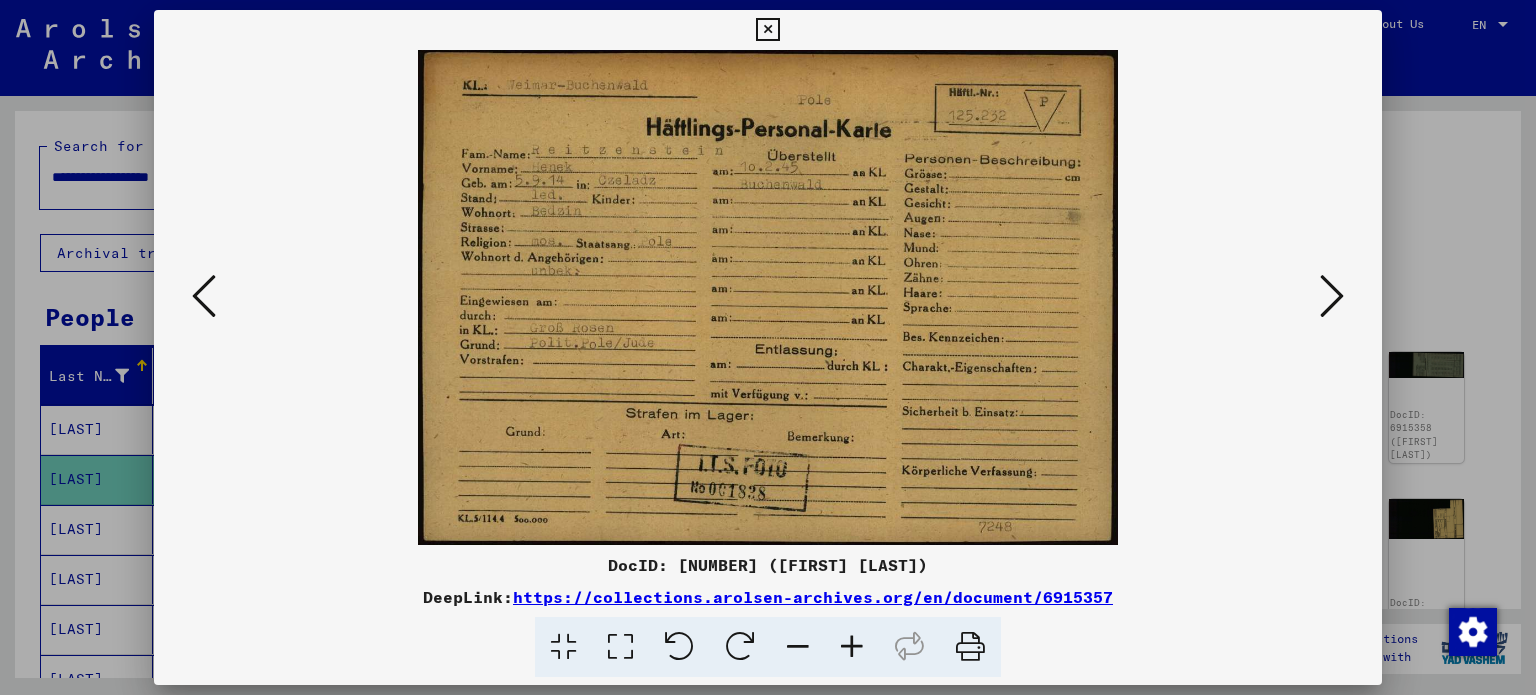 click at bounding box center (1332, 296) 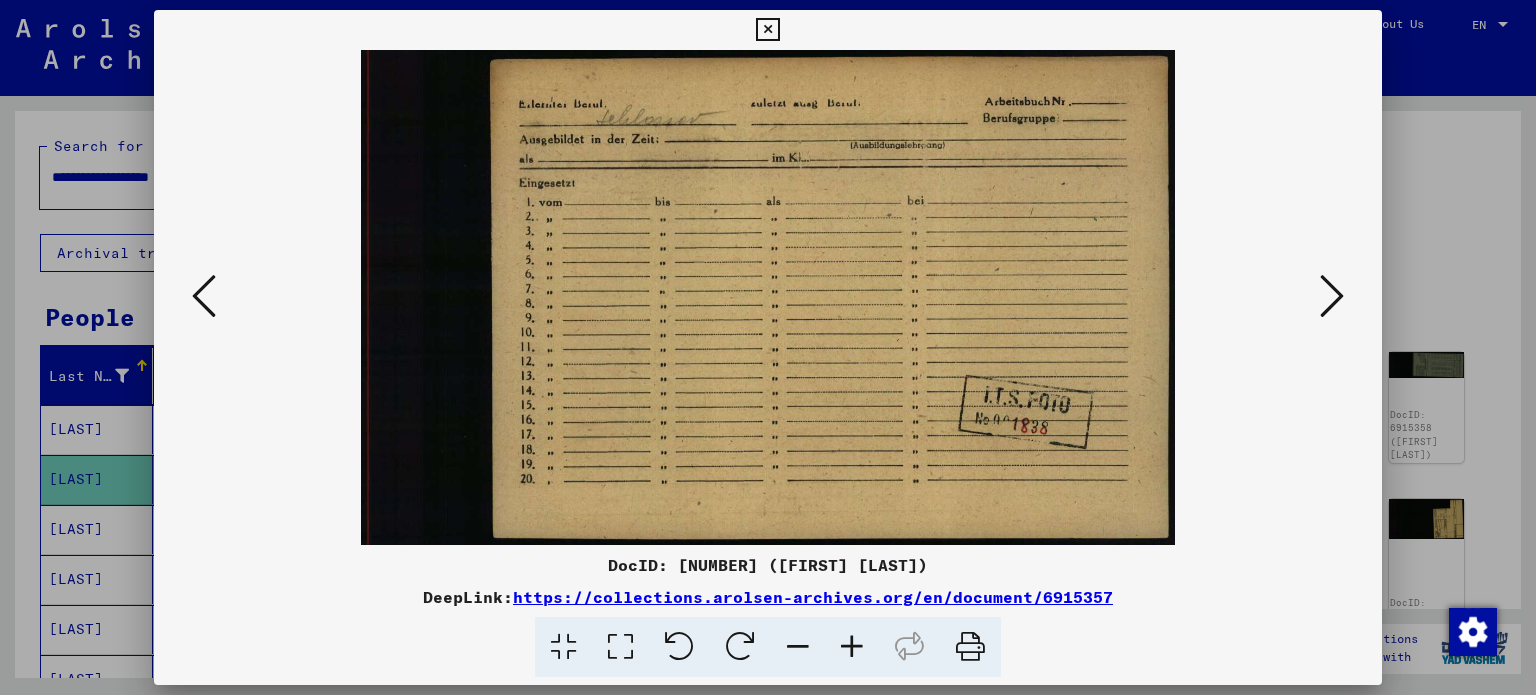 click at bounding box center (1332, 296) 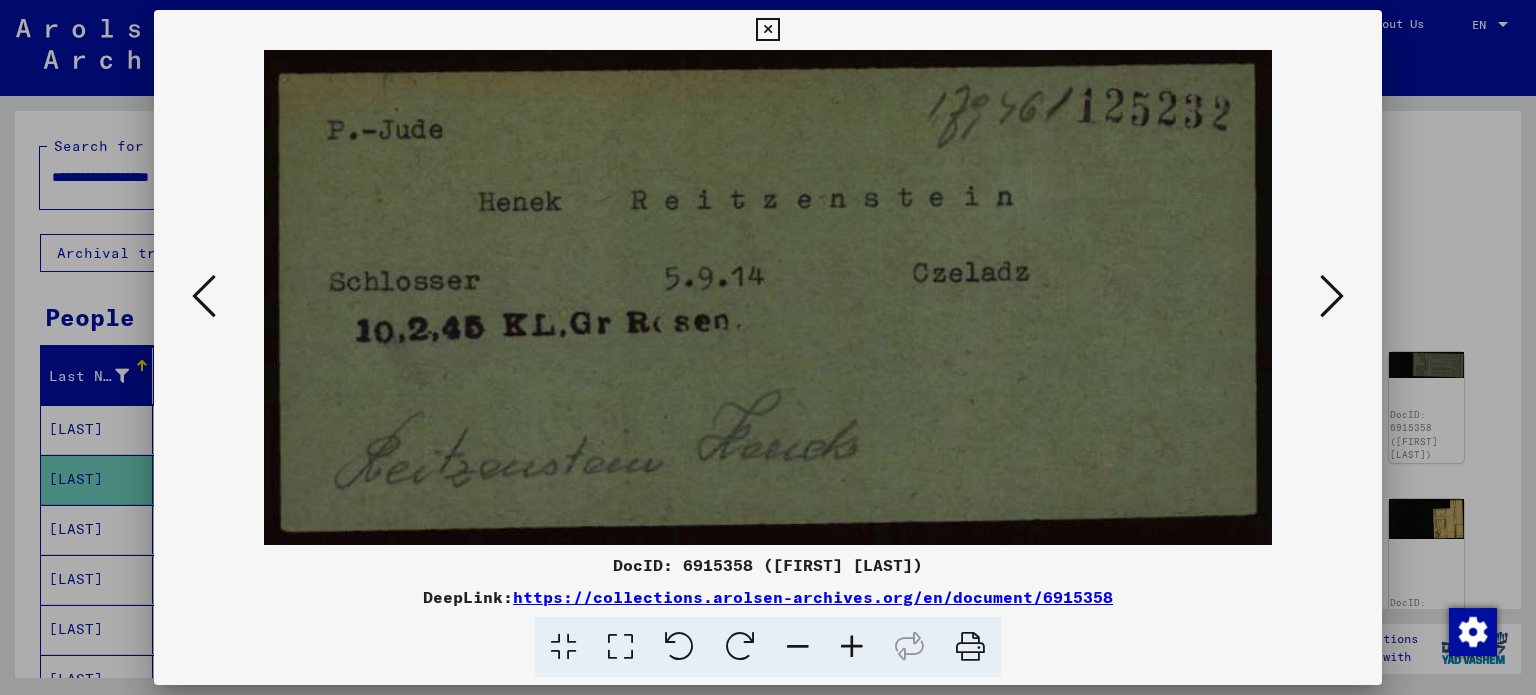 click at bounding box center (1332, 296) 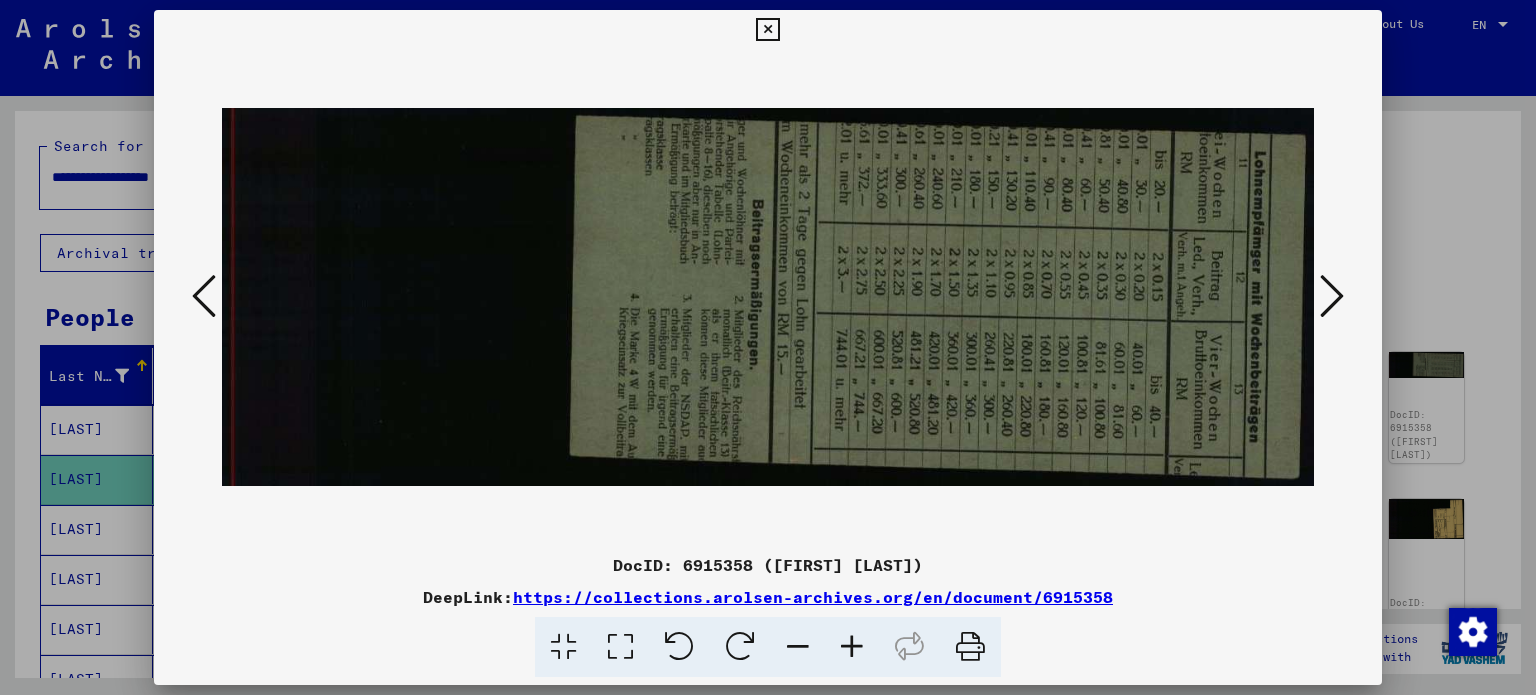 click at bounding box center [1332, 296] 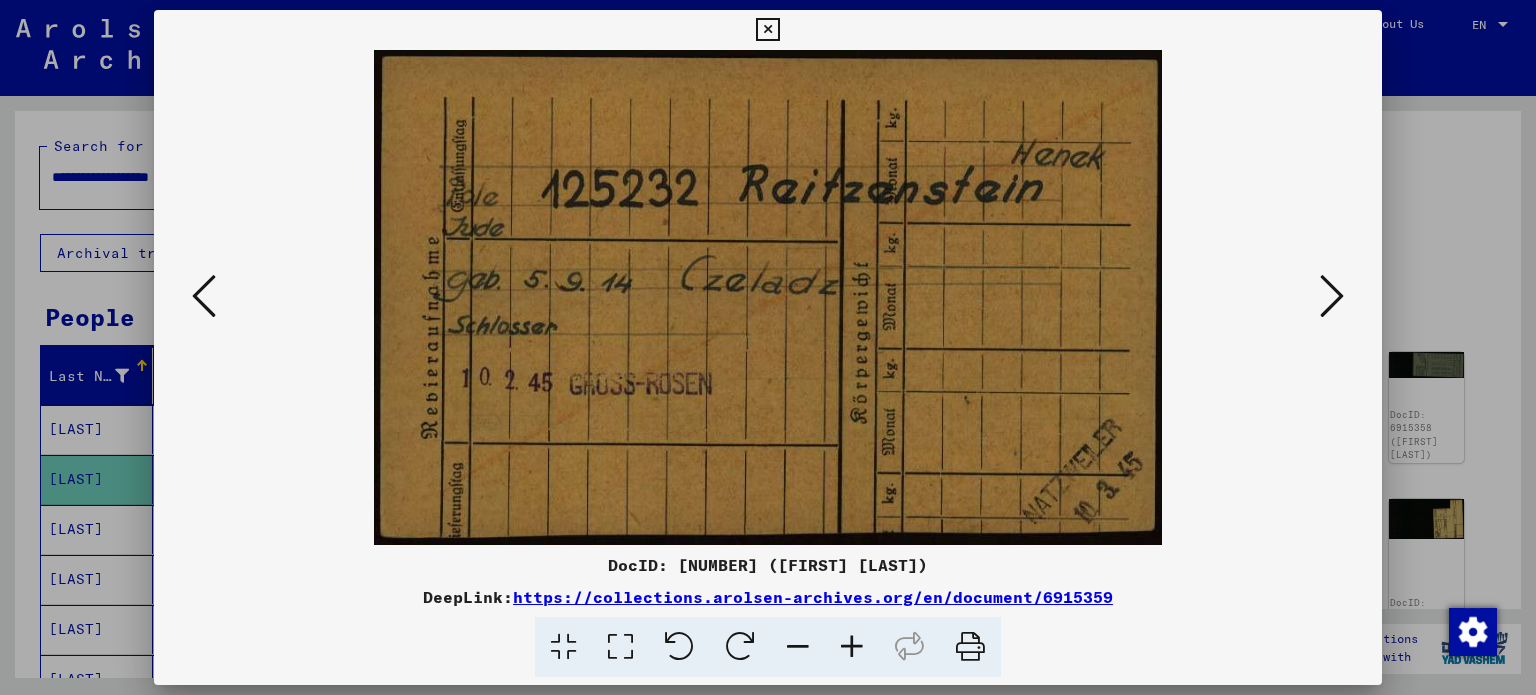 click at bounding box center [1332, 296] 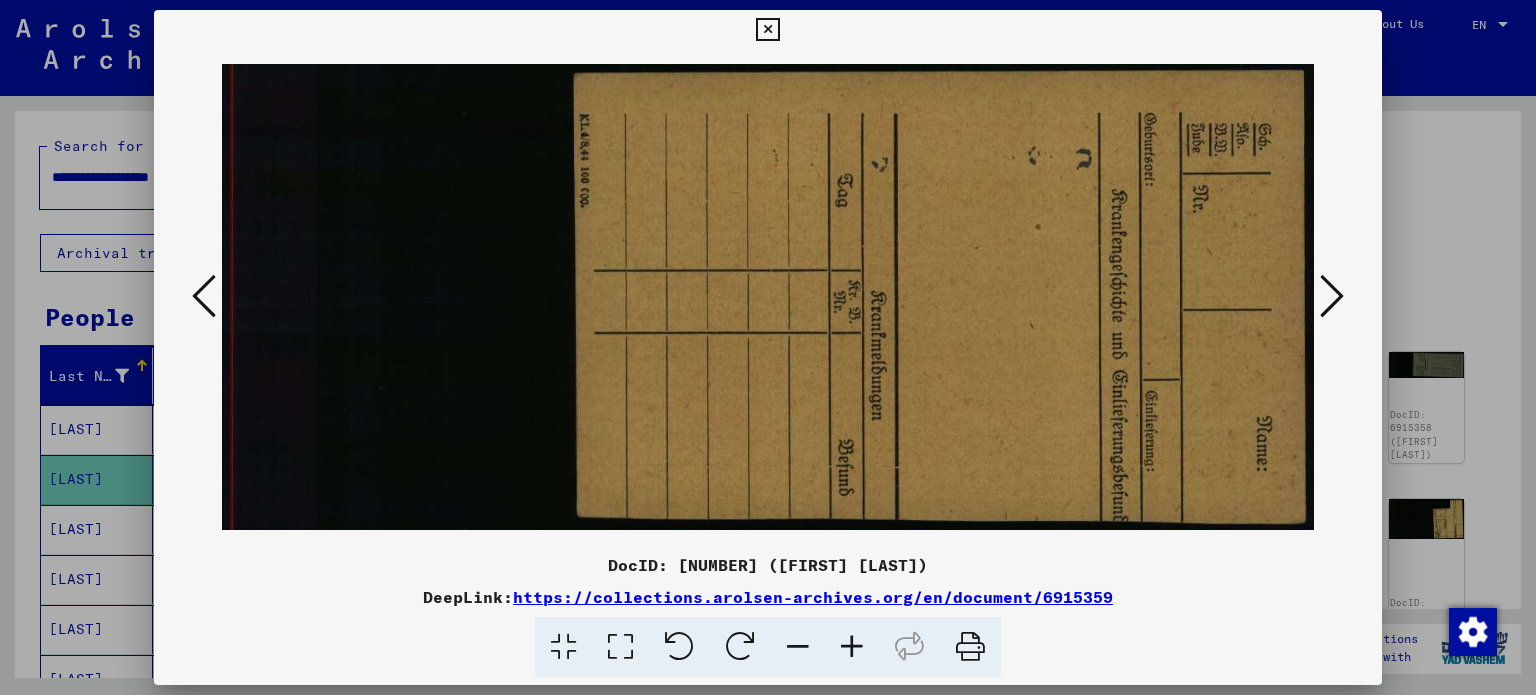 click at bounding box center (1332, 296) 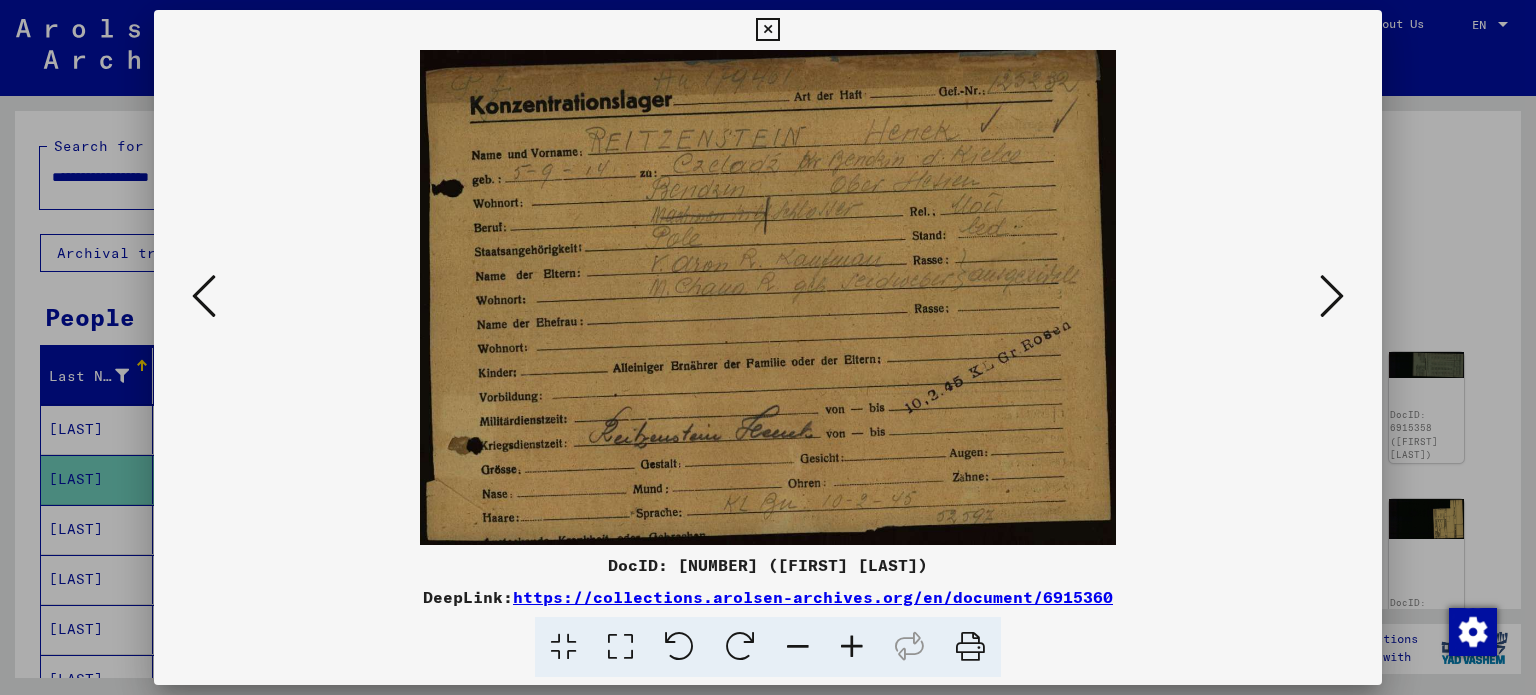 click at bounding box center (1332, 296) 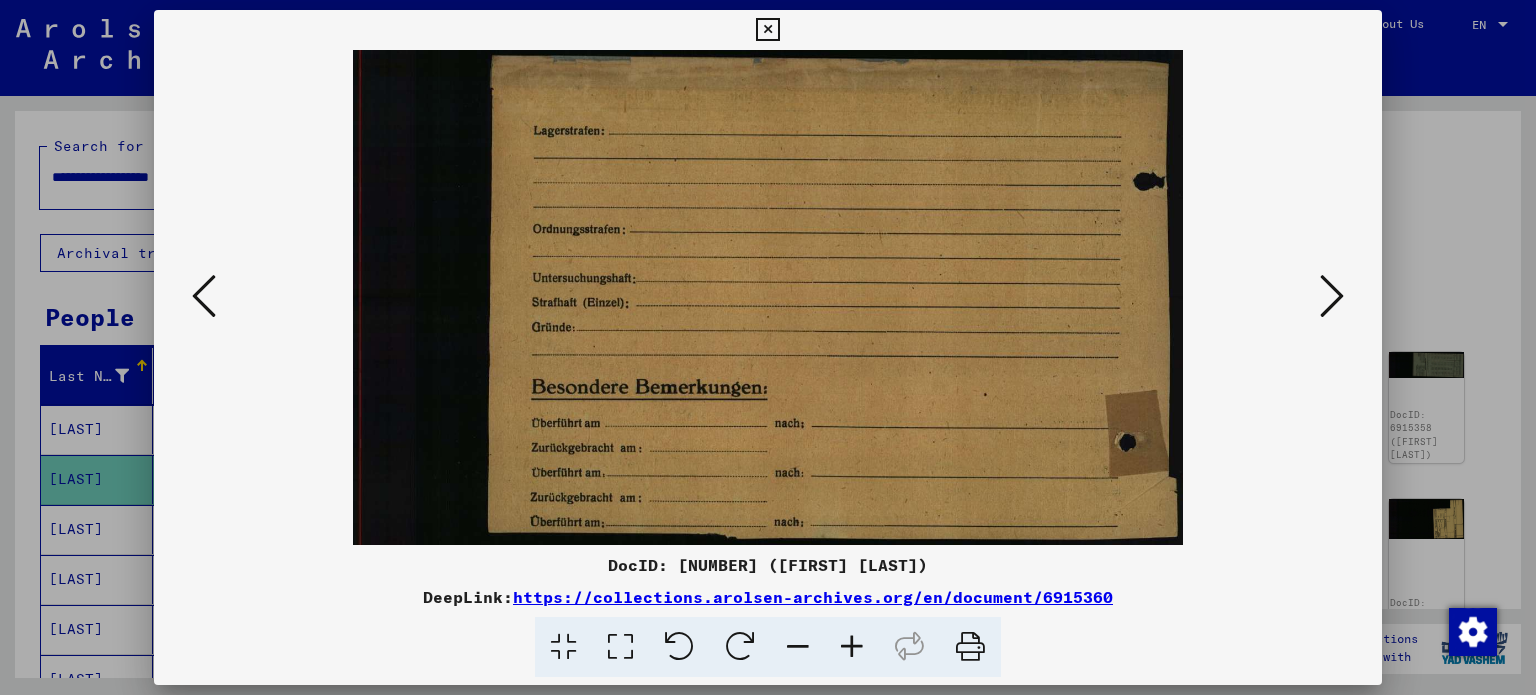 click at bounding box center [1332, 296] 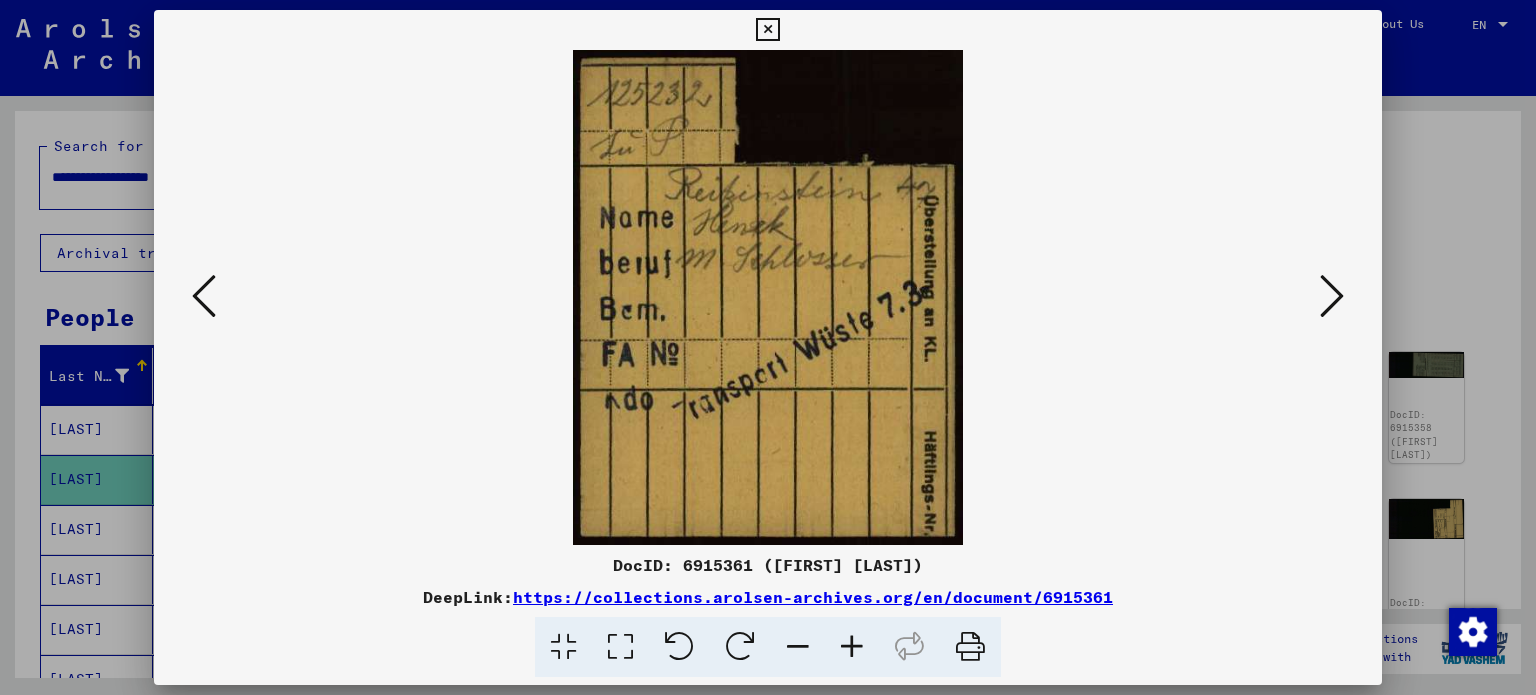 click at bounding box center (1332, 296) 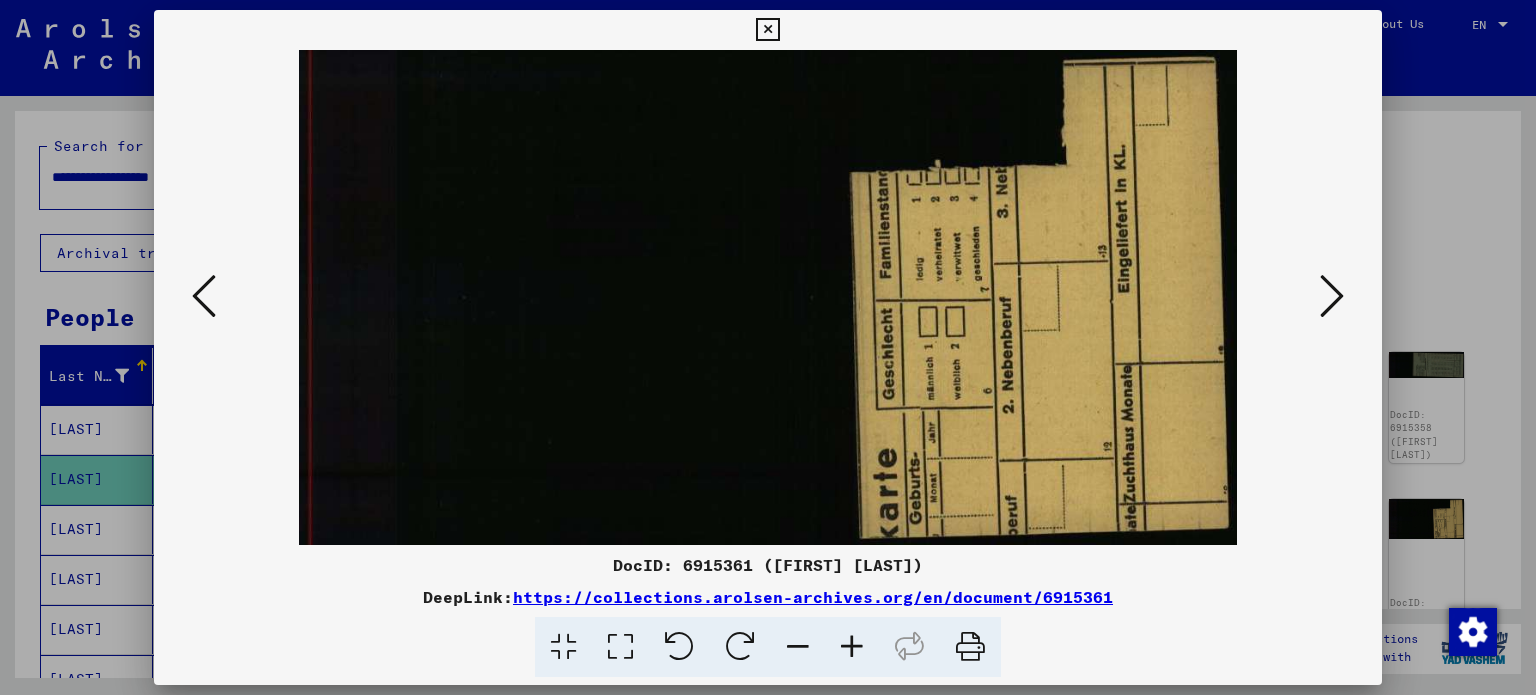click at bounding box center [1332, 296] 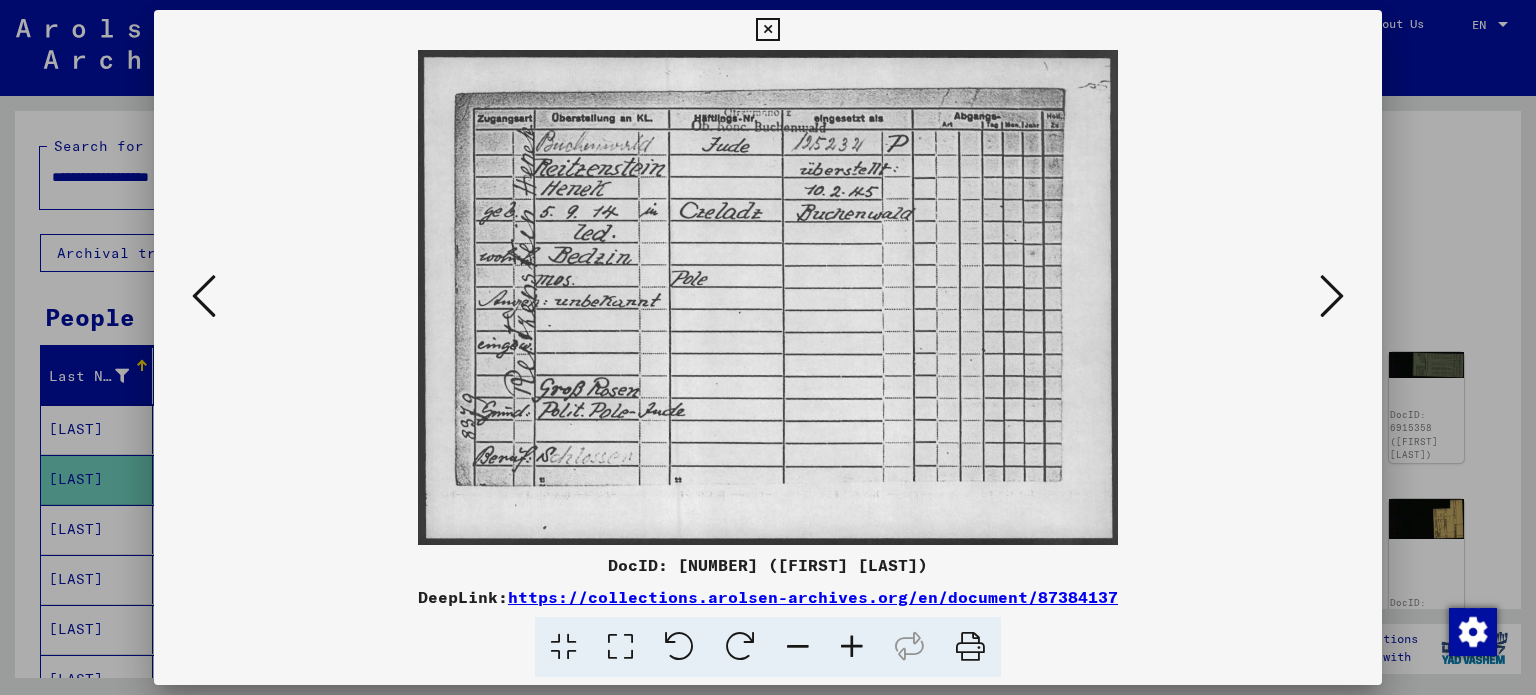 click at bounding box center (1332, 296) 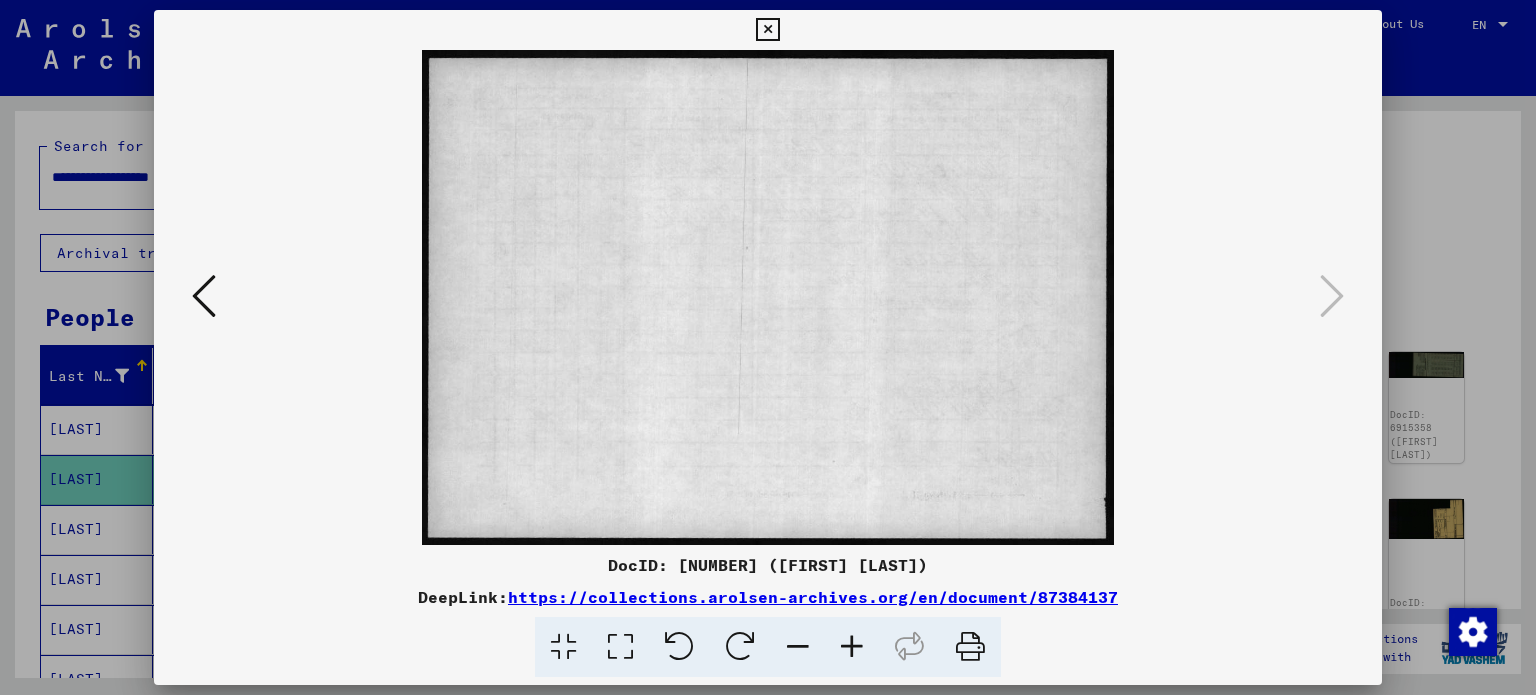 click at bounding box center [768, 347] 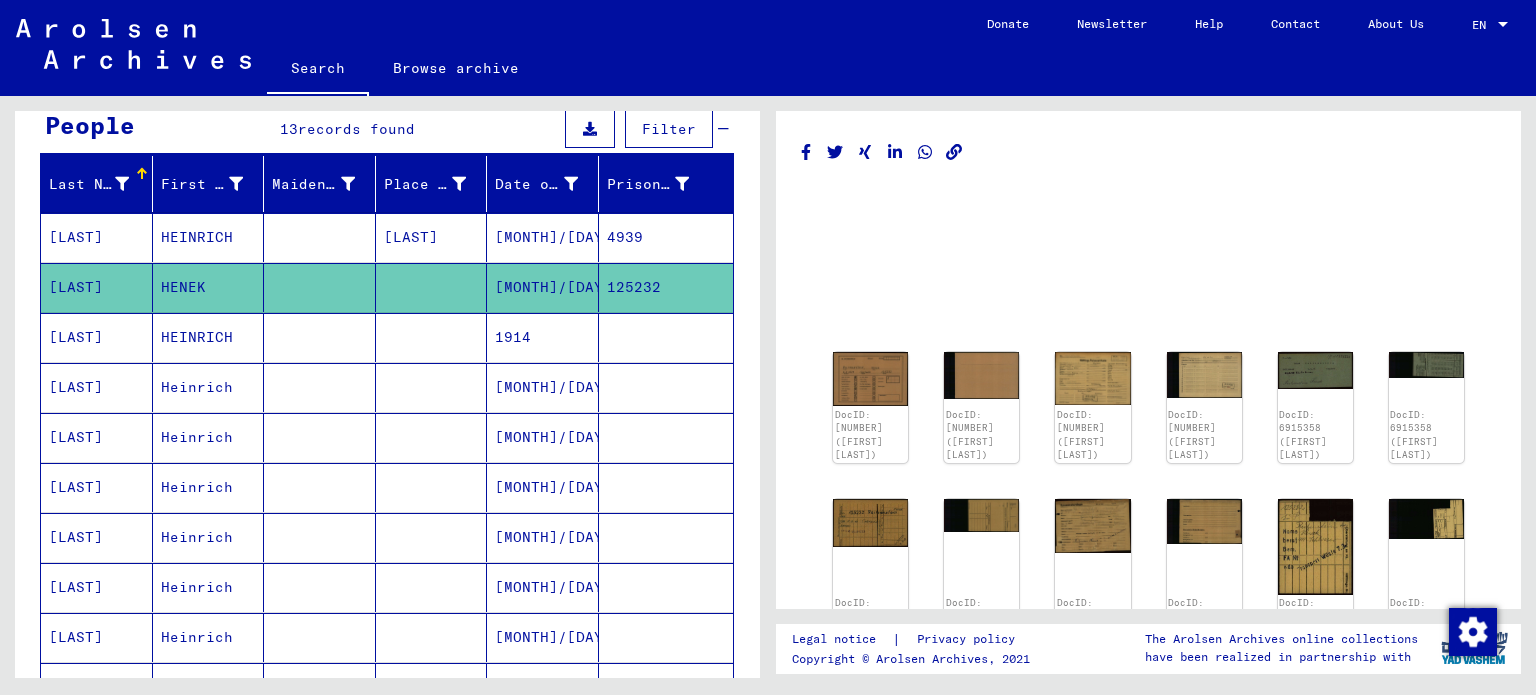 scroll, scrollTop: 200, scrollLeft: 0, axis: vertical 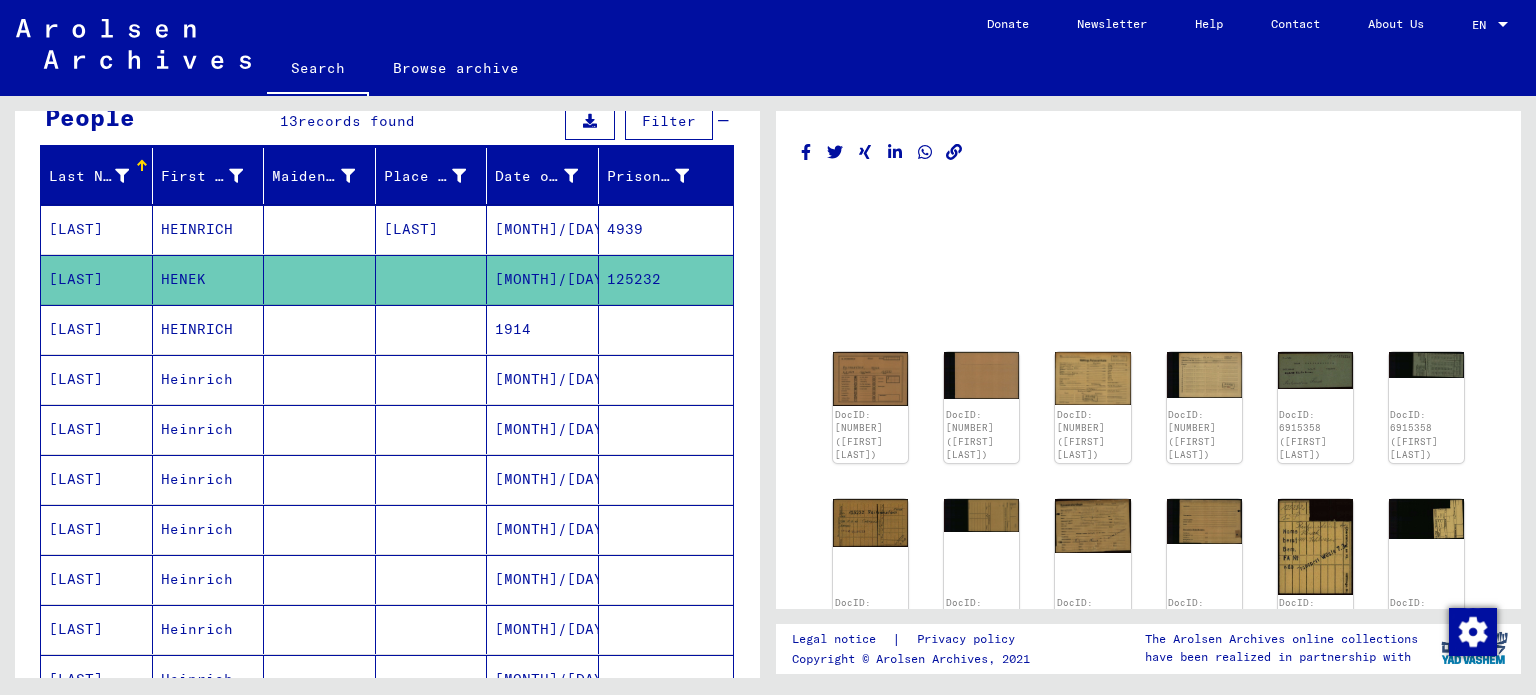 click at bounding box center (432, 379) 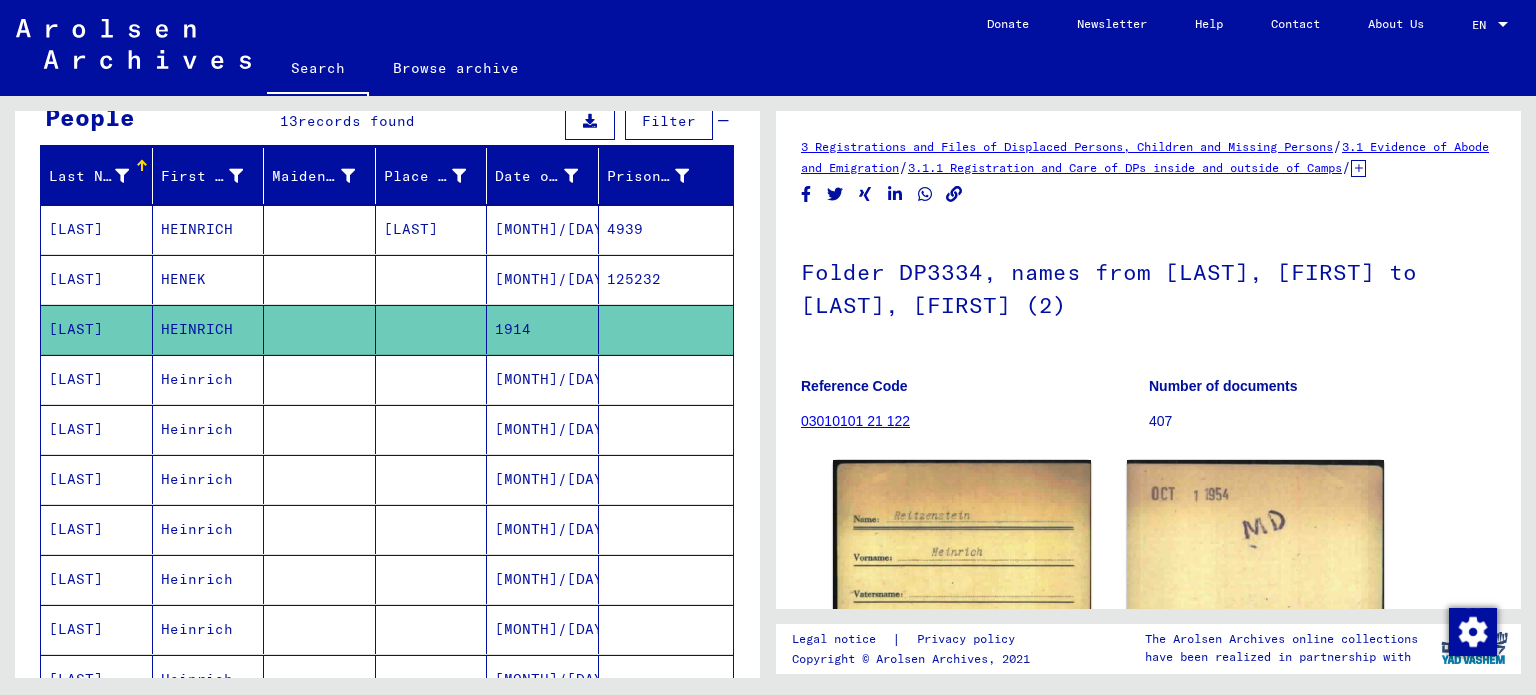 scroll, scrollTop: 0, scrollLeft: 0, axis: both 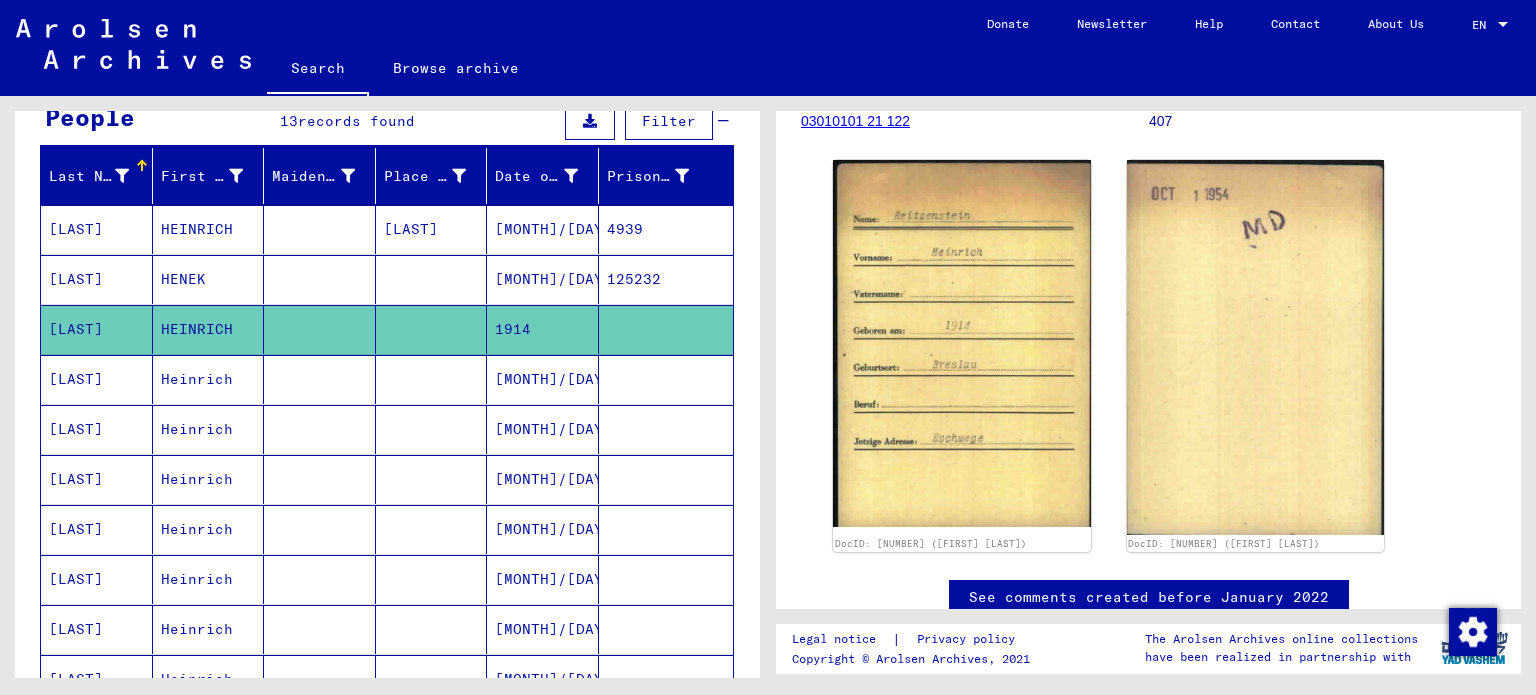 click at bounding box center (320, 429) 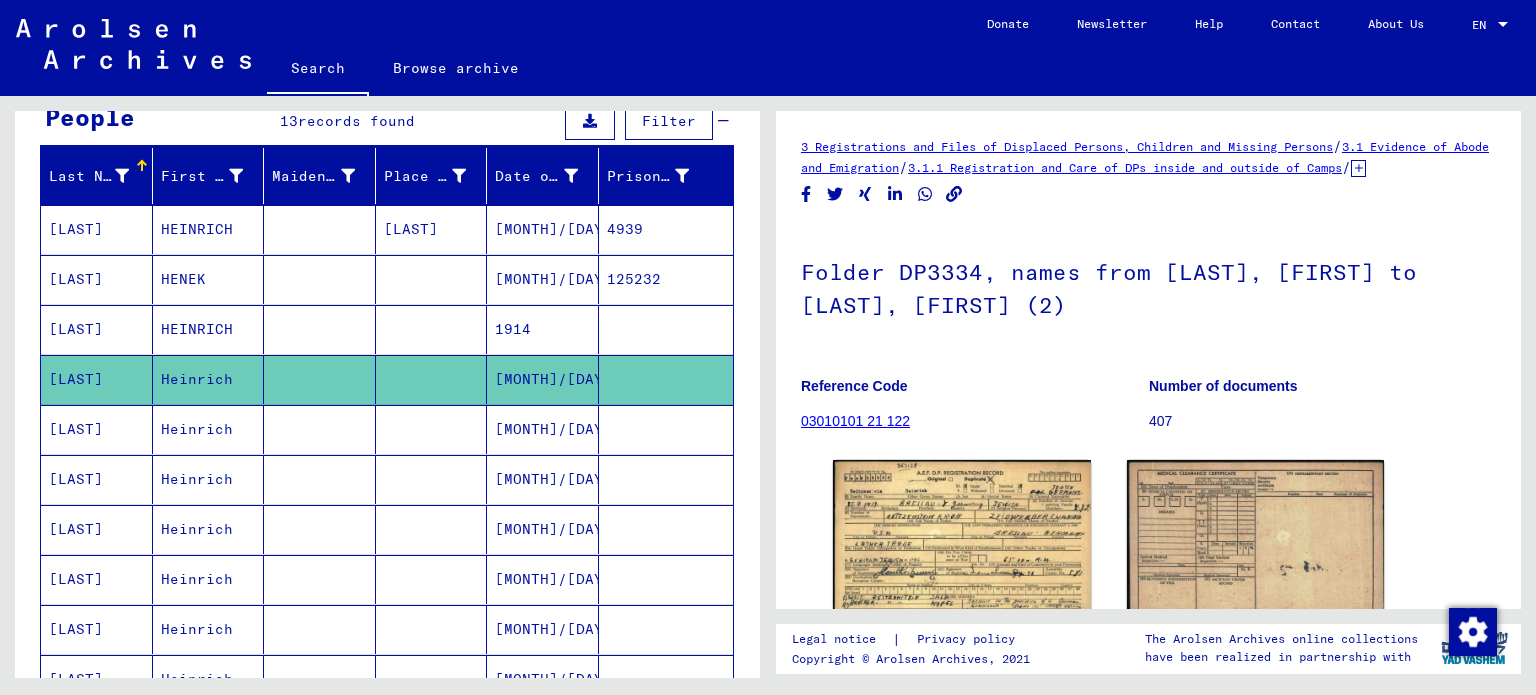 scroll, scrollTop: 0, scrollLeft: 0, axis: both 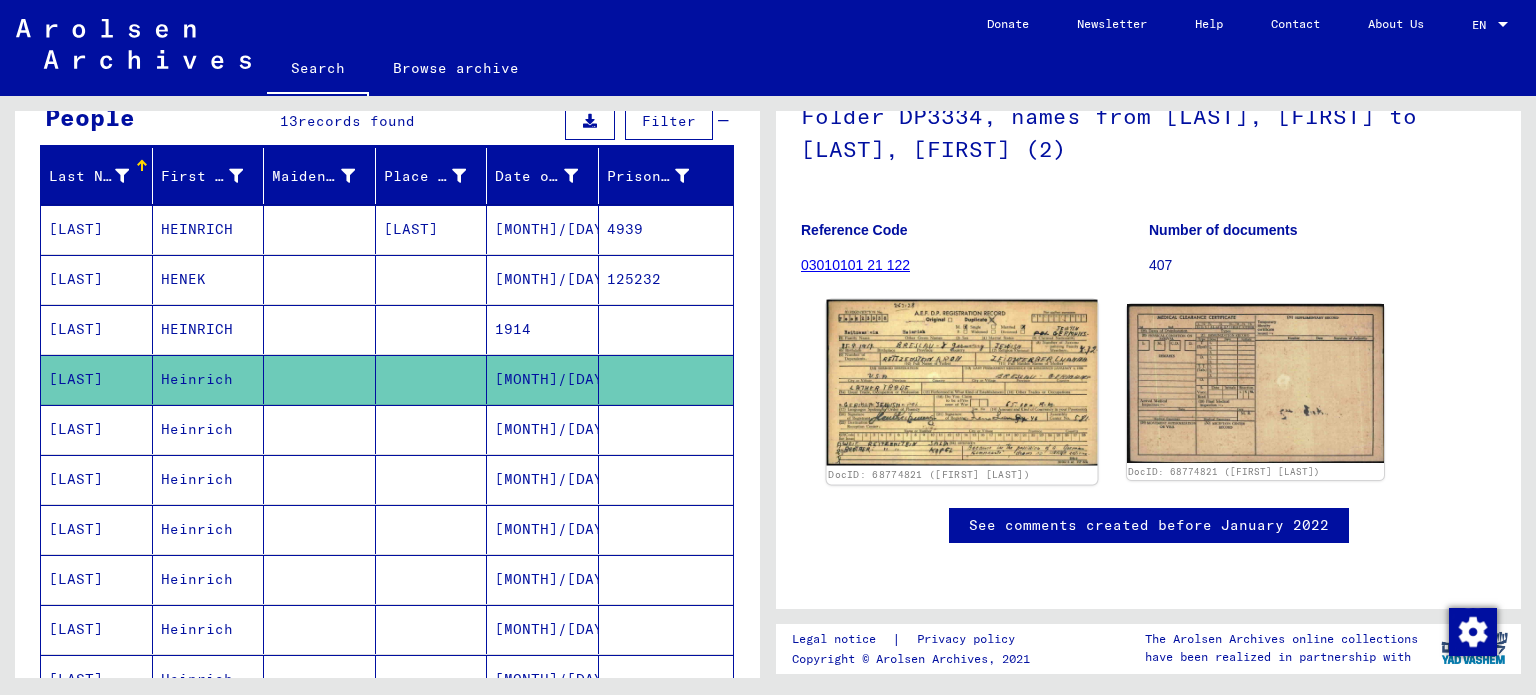 click 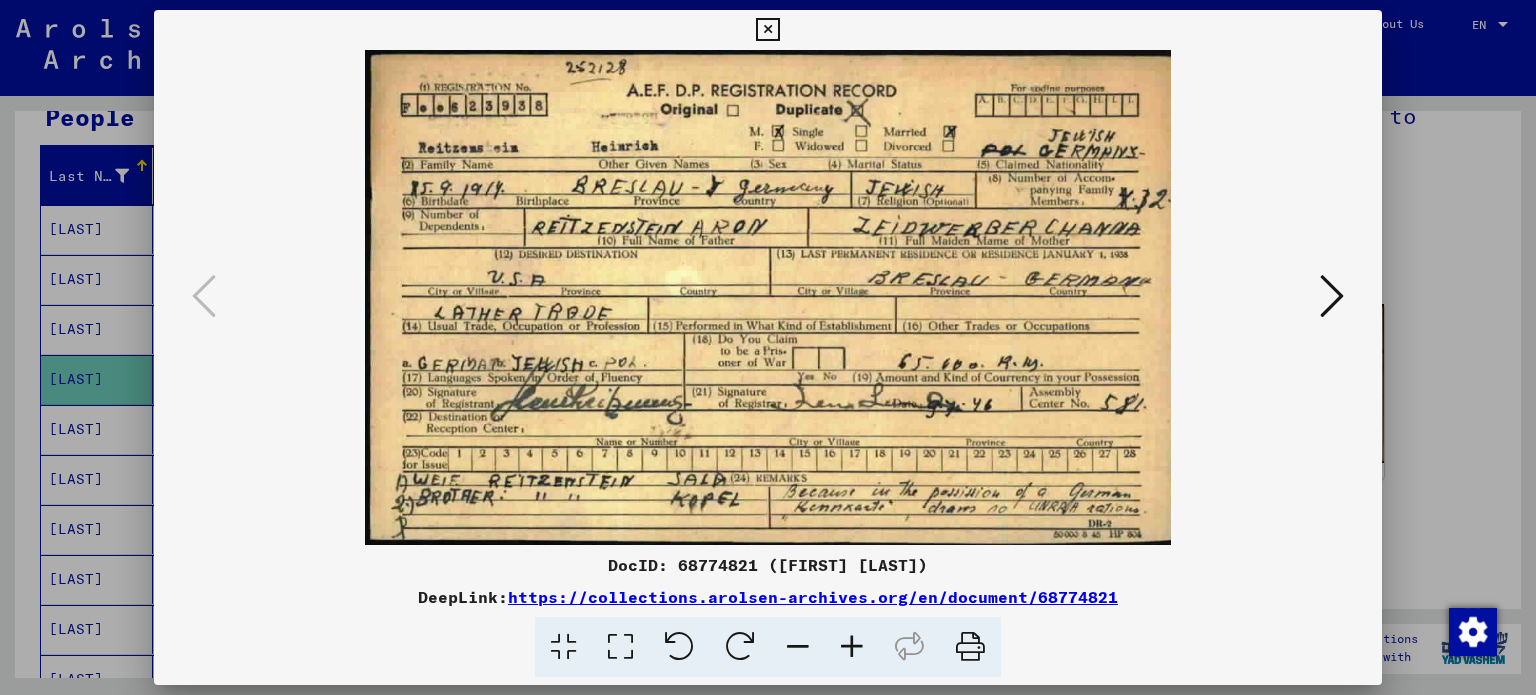 click at bounding box center [768, 347] 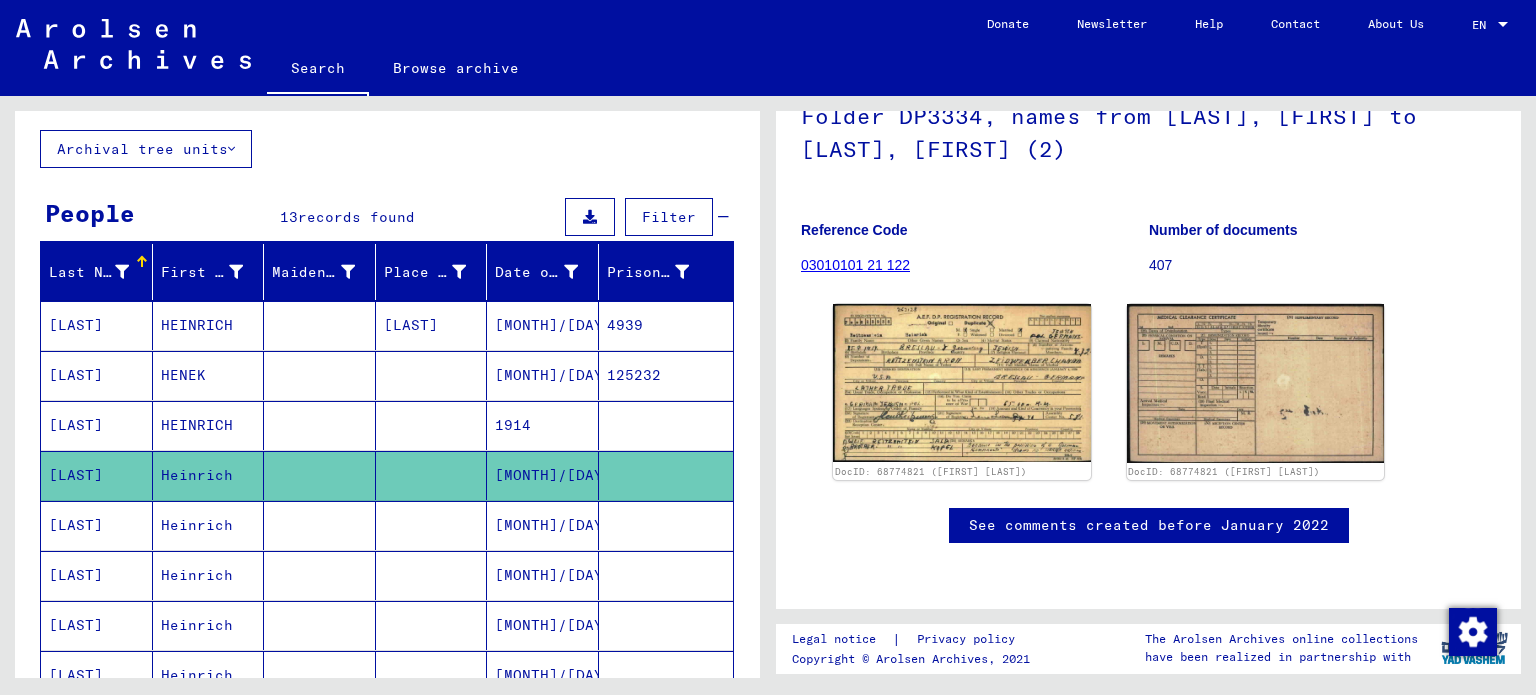 scroll, scrollTop: 100, scrollLeft: 0, axis: vertical 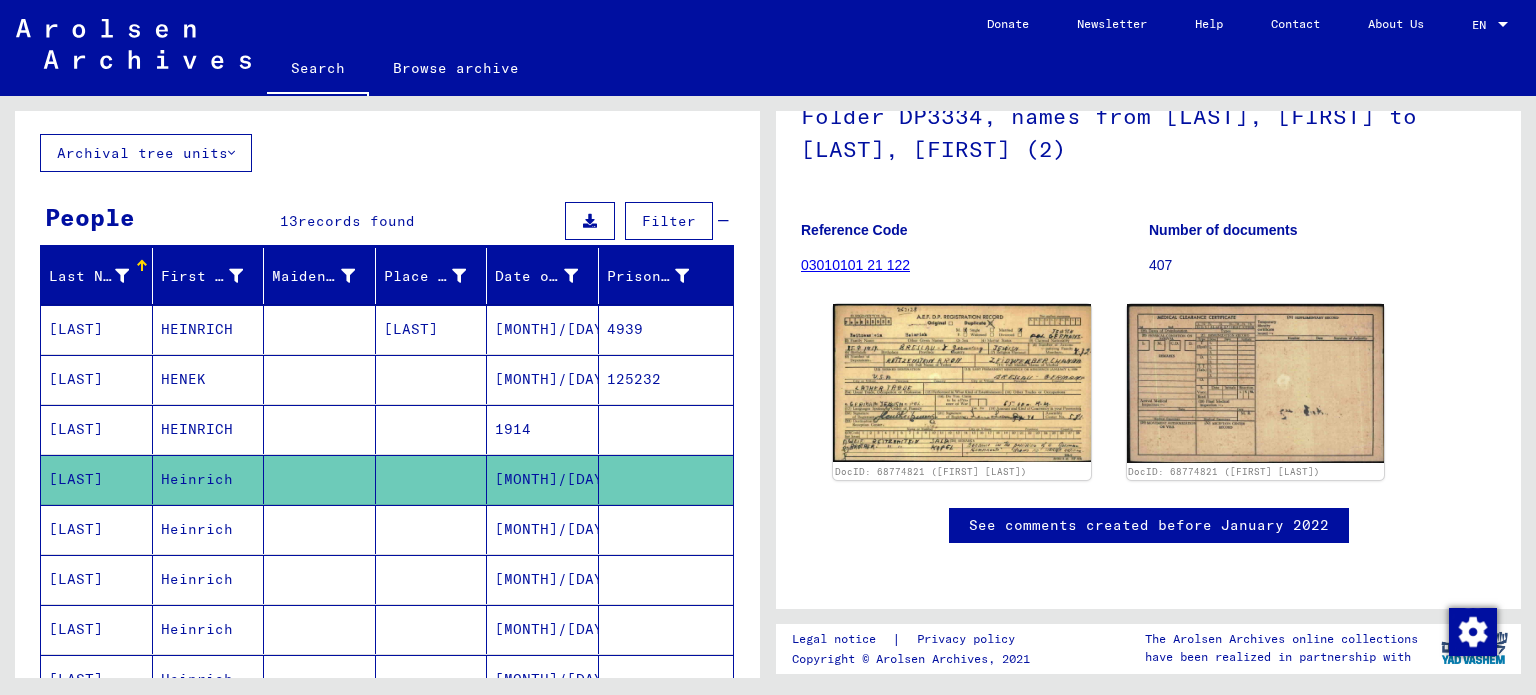 click at bounding box center (320, 379) 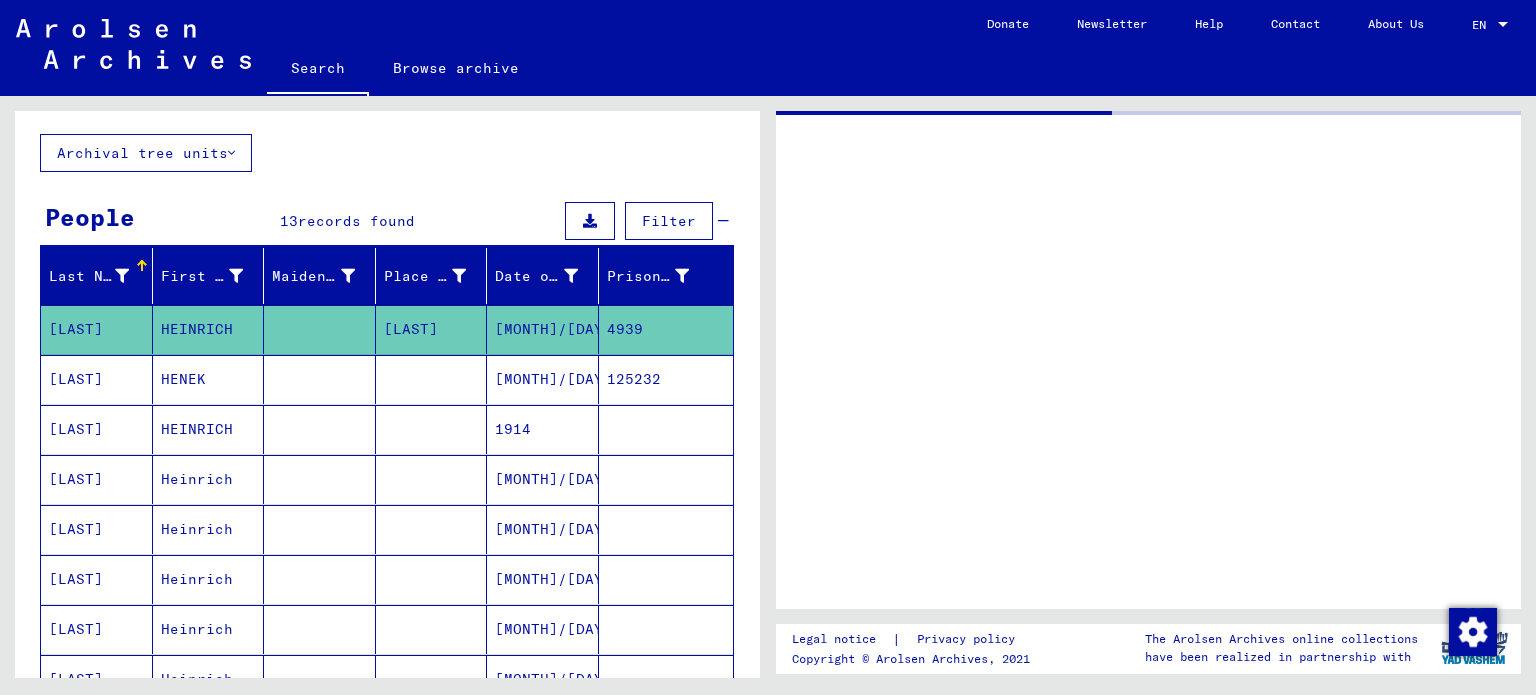 scroll, scrollTop: 0, scrollLeft: 0, axis: both 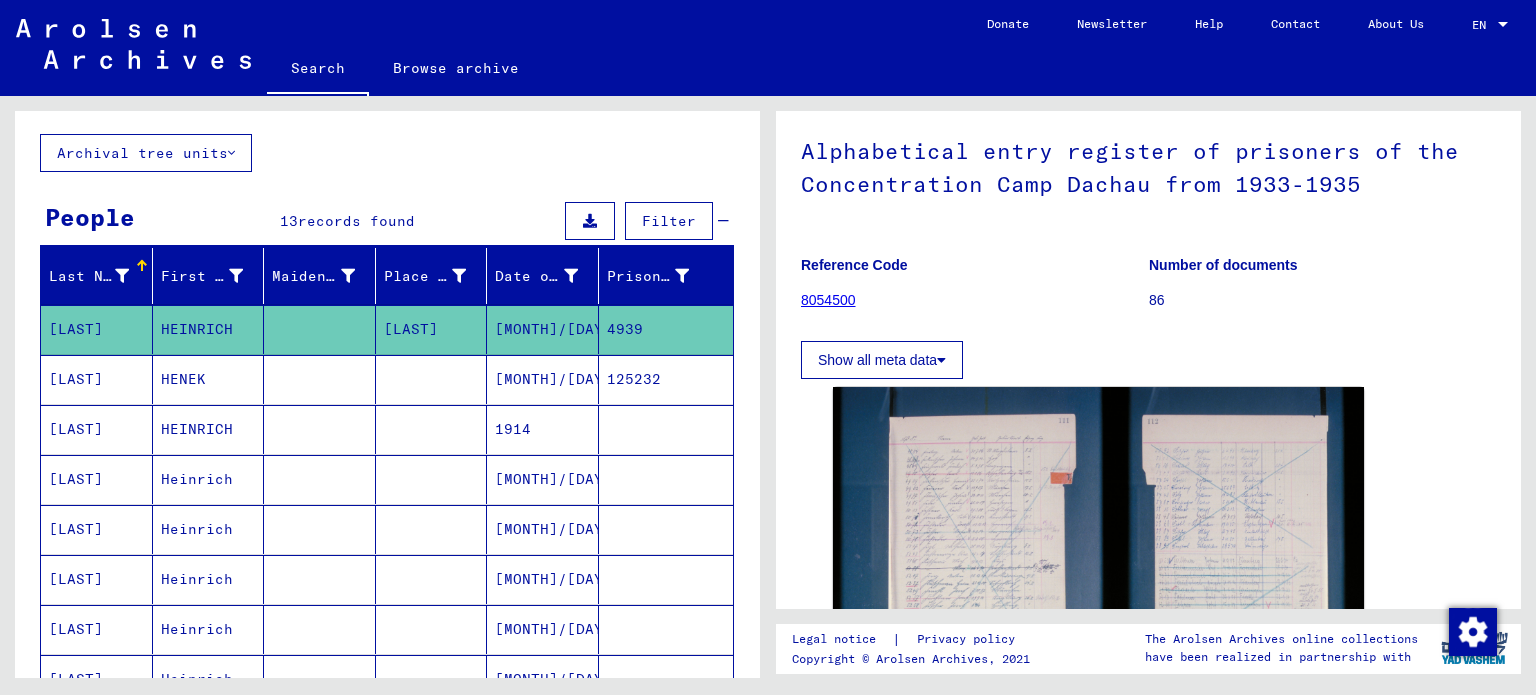 click at bounding box center [320, 429] 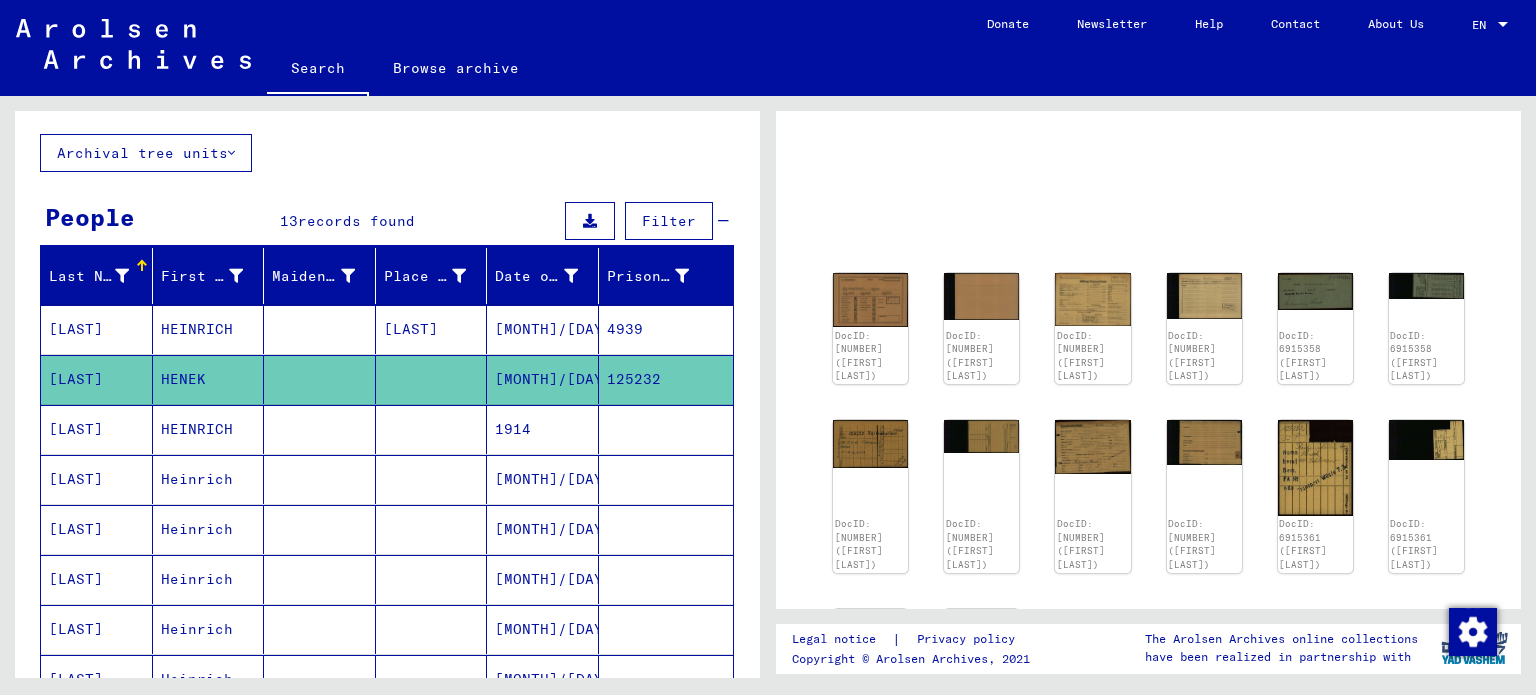 click on "DocID: [NUMBER] ([FIRST] [LAST]) DocID: [NUMBER] ([FIRST] [LAST]) DocID: [NUMBER] ([FIRST] [LAST]) DocID: [NUMBER] ([FIRST] [LAST]) DocID: [NUMBER] ([FIRST] [LAST]) DocID: [NUMBER] ([FIRST] [LAST]) DocID: [NUMBER] ([FIRST] [LAST]) DocID: [NUMBER] ([FIRST] [LAST]) DocID: [NUMBER] ([FIRST] [LAST]) DocID: [NUMBER] ([FIRST] [LAST]) DocID: [NUMBER] ([FIRST] [LAST]) DocID: [NUMBER] ([FIRST] [LAST]) DocID: [NUMBER] ([FIRST] [LAST]) DocID: [NUMBER] ([FIRST] [LAST])" 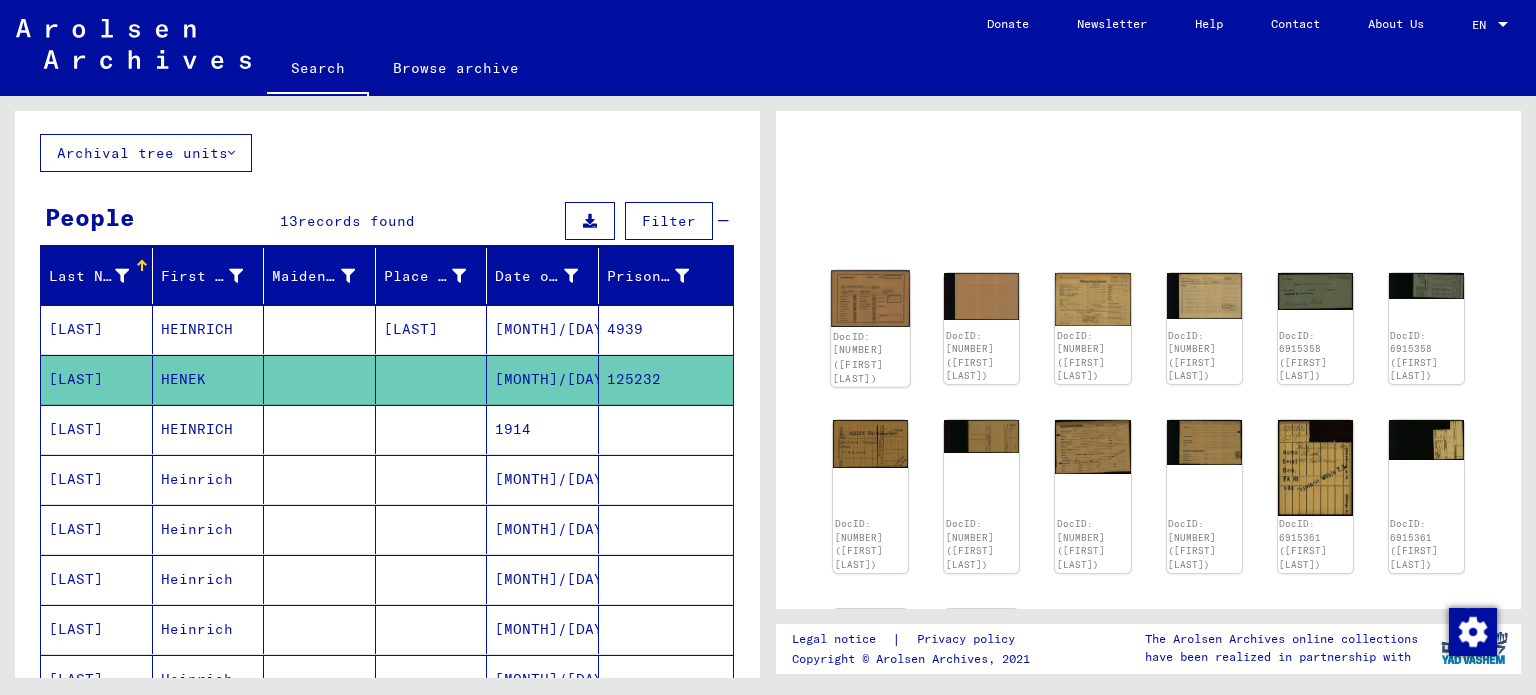 click 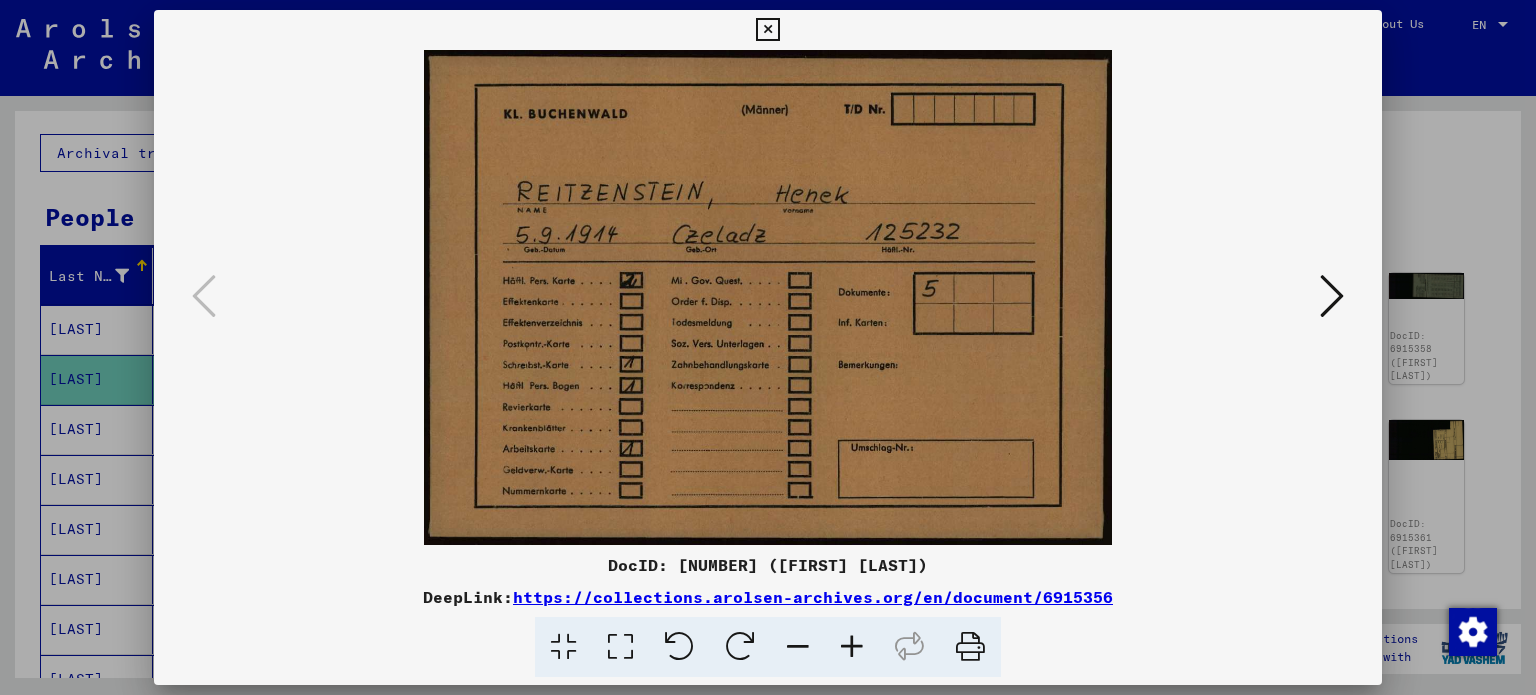 click at bounding box center [1332, 296] 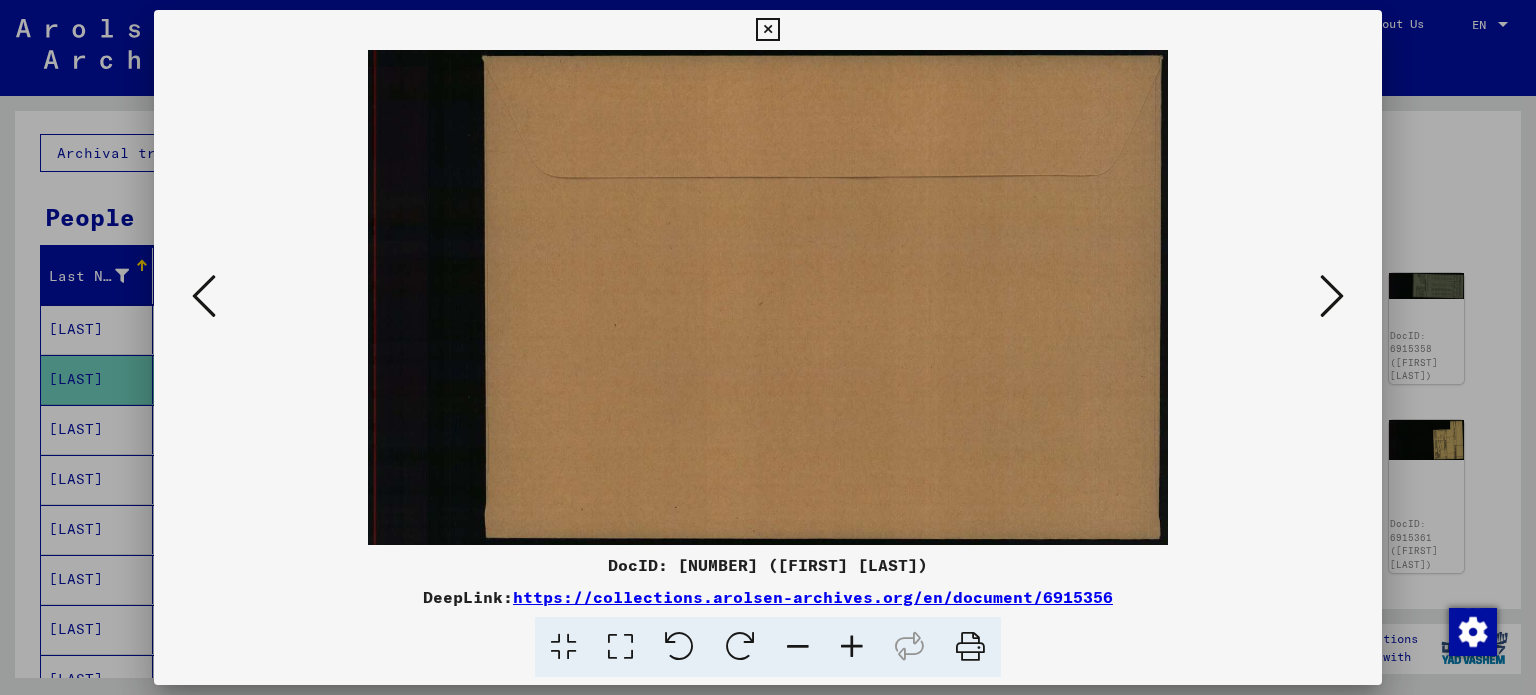 click at bounding box center [1332, 296] 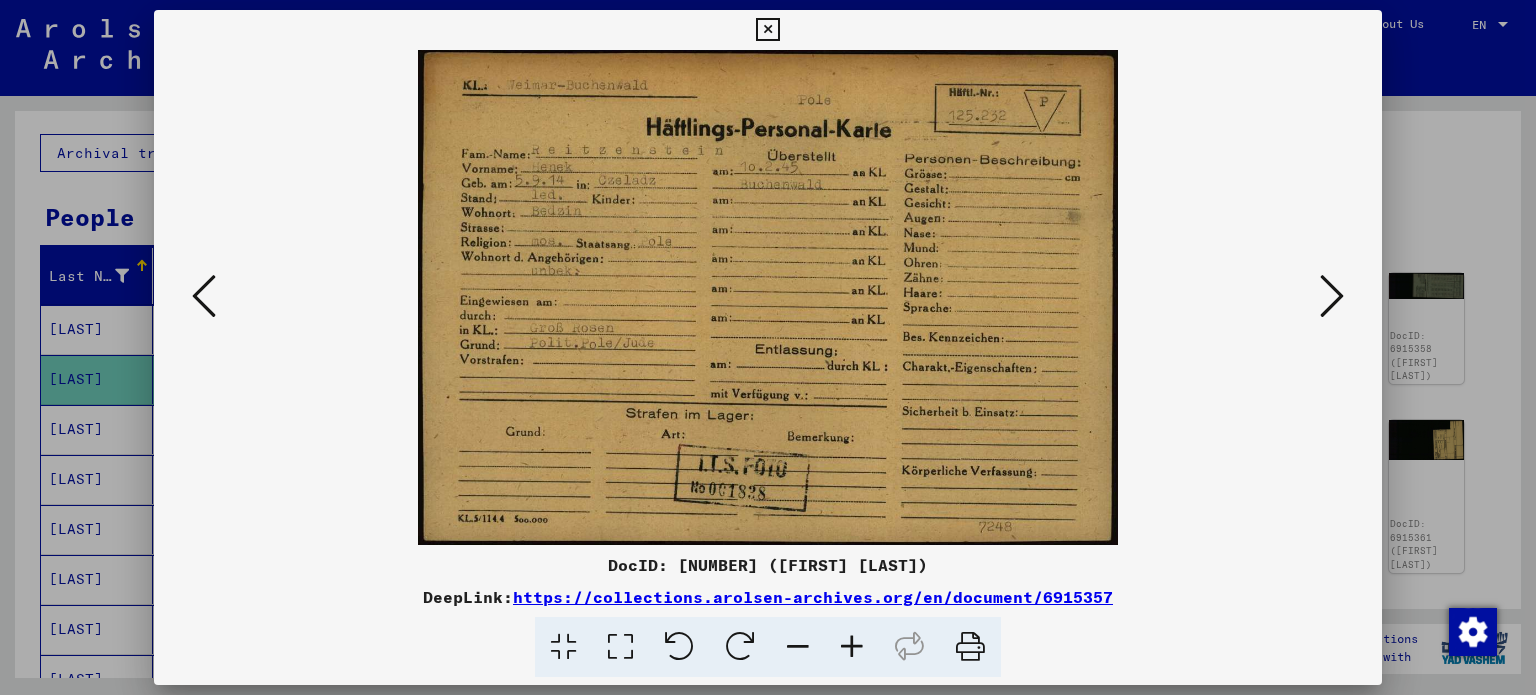 click at bounding box center (1332, 296) 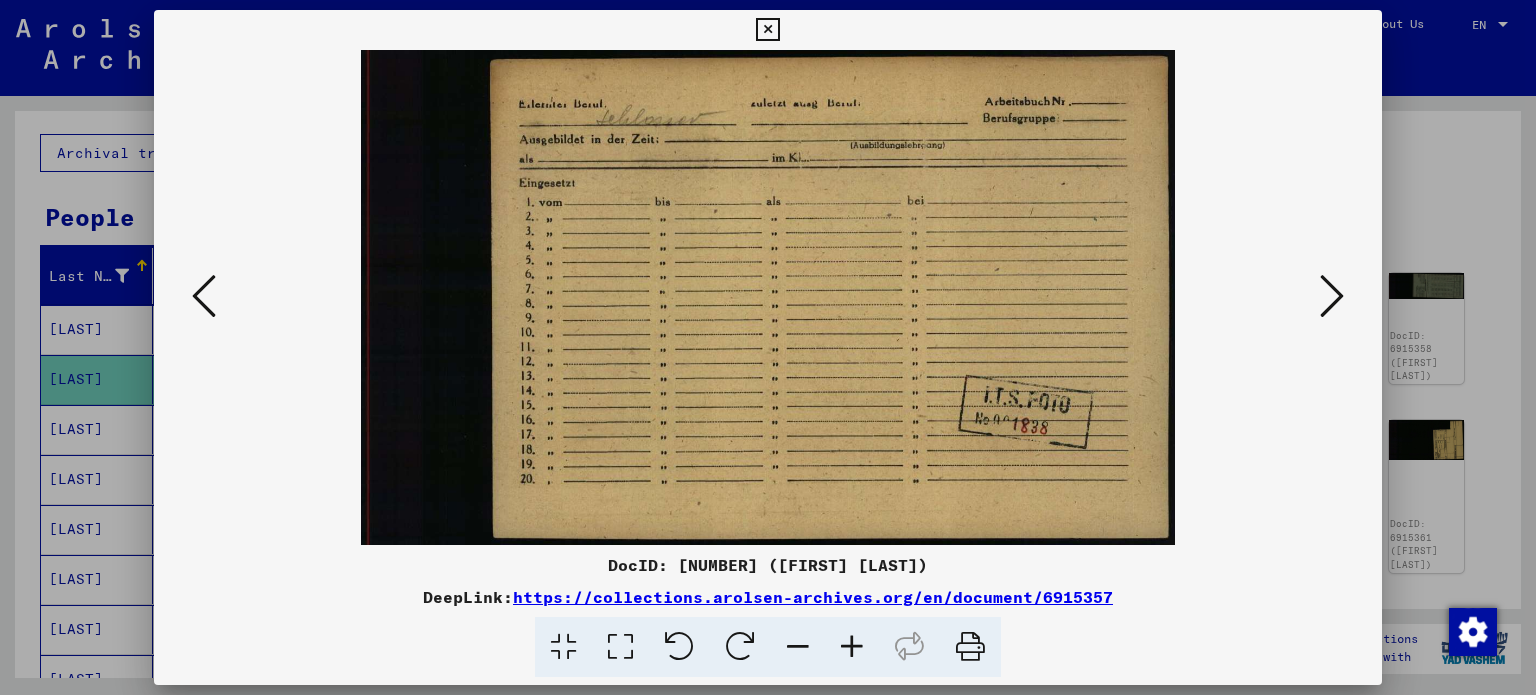 click at bounding box center [1332, 296] 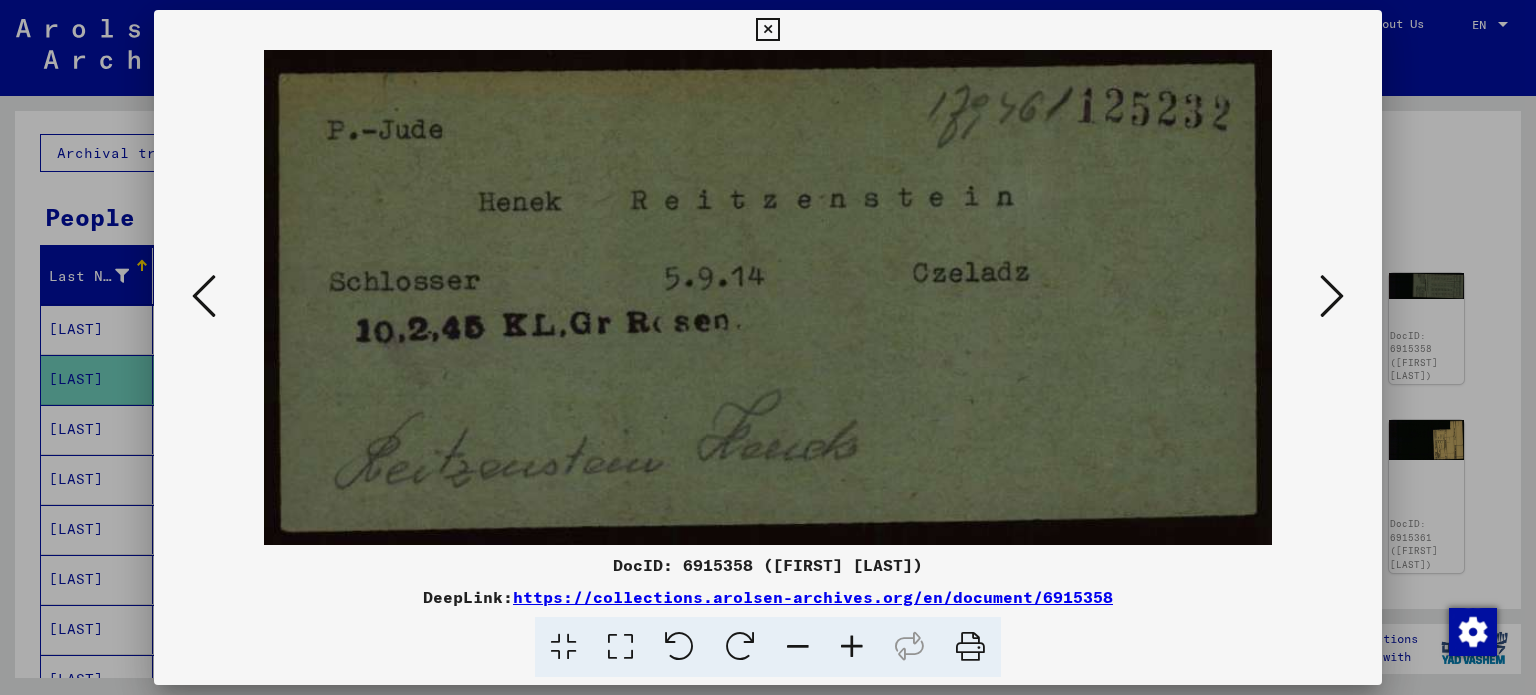 click at bounding box center (1332, 296) 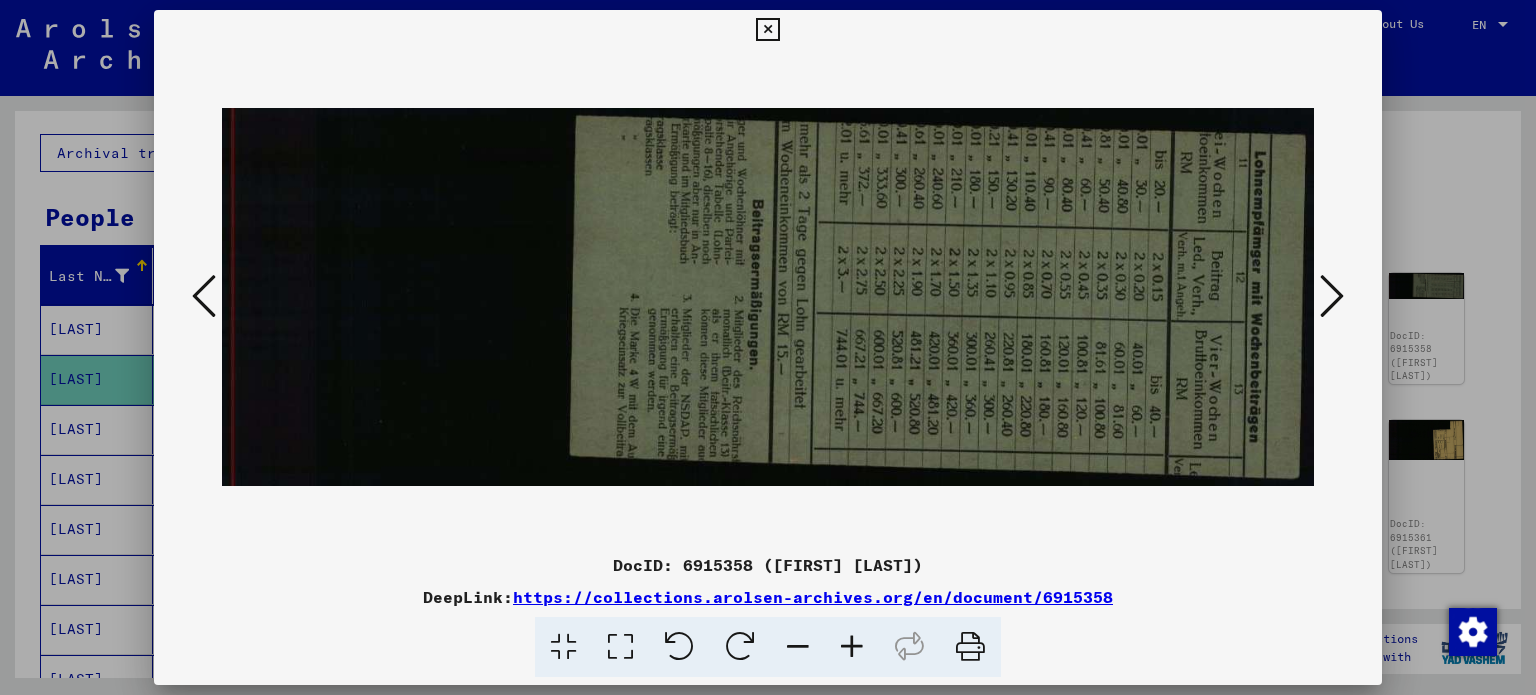 click at bounding box center (1332, 296) 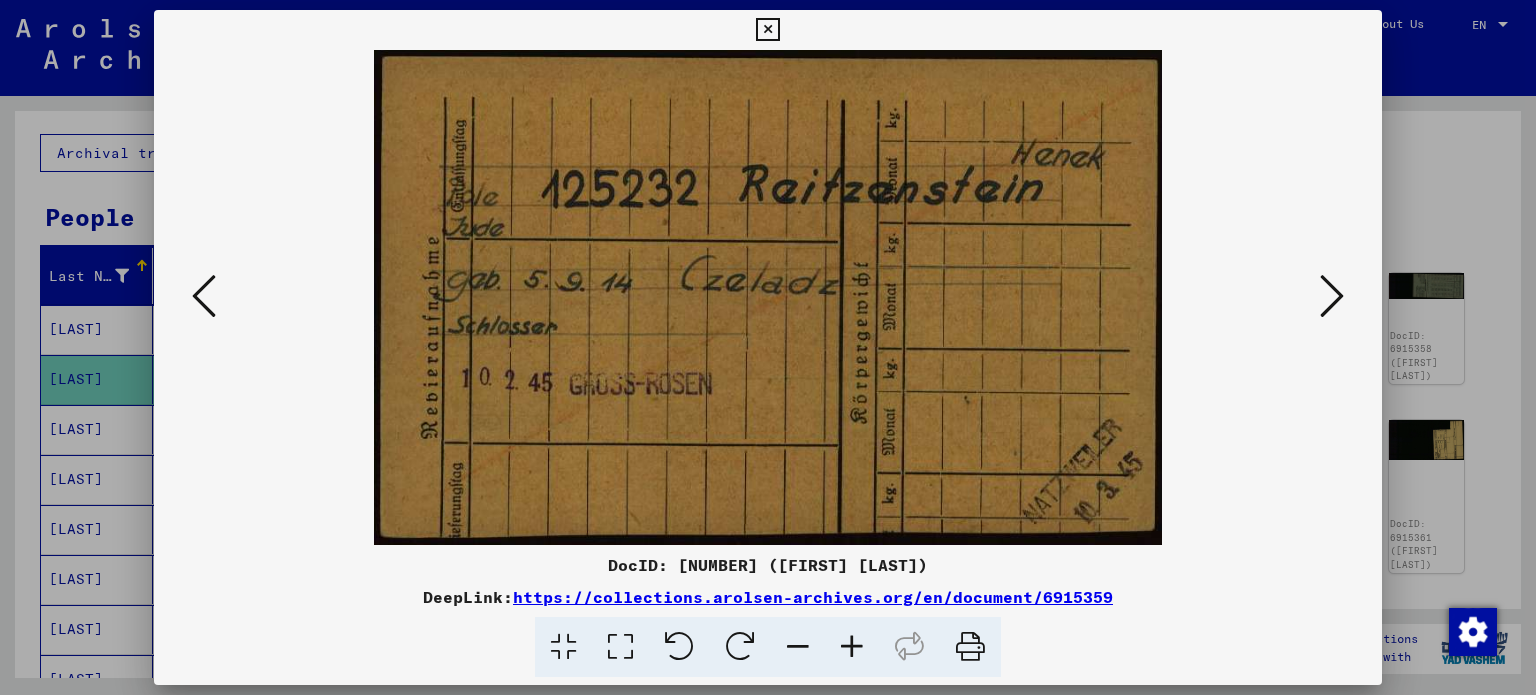 click at bounding box center [1332, 296] 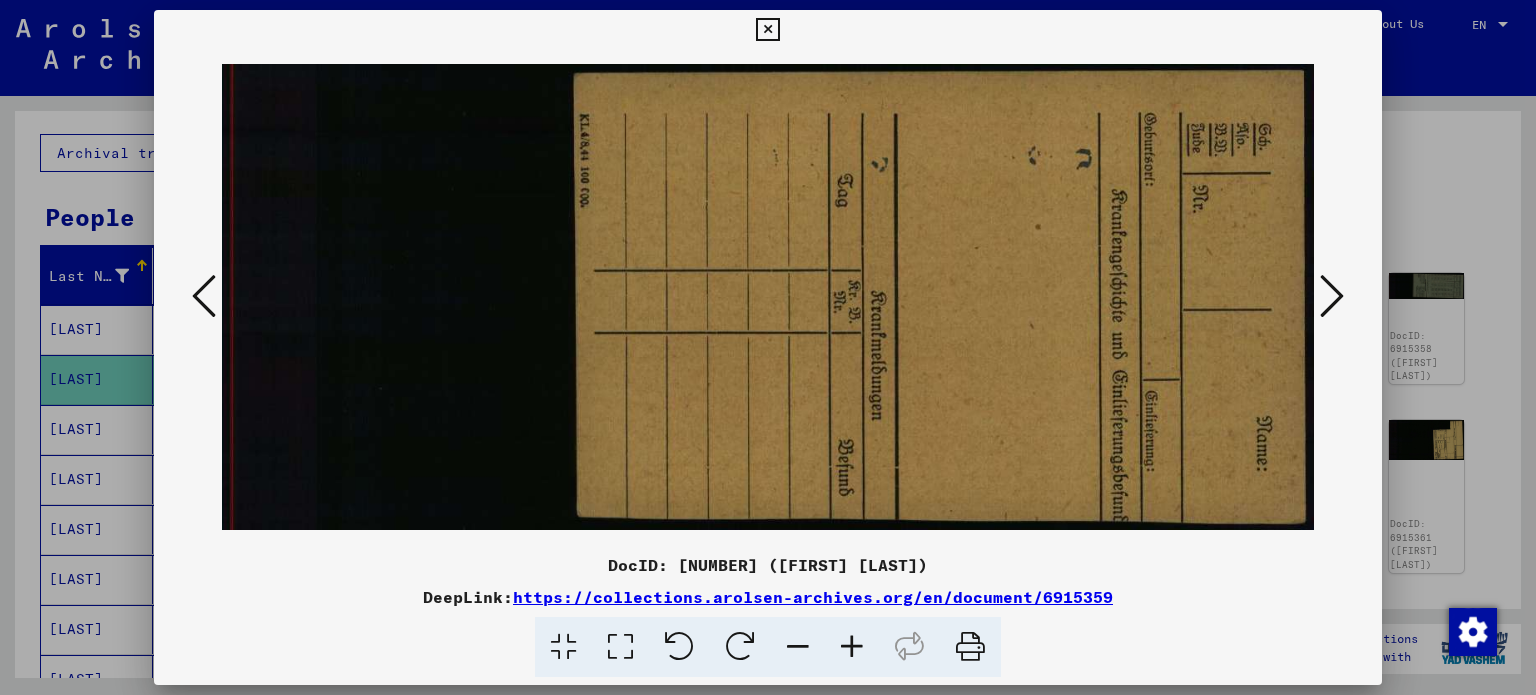 click at bounding box center [1332, 296] 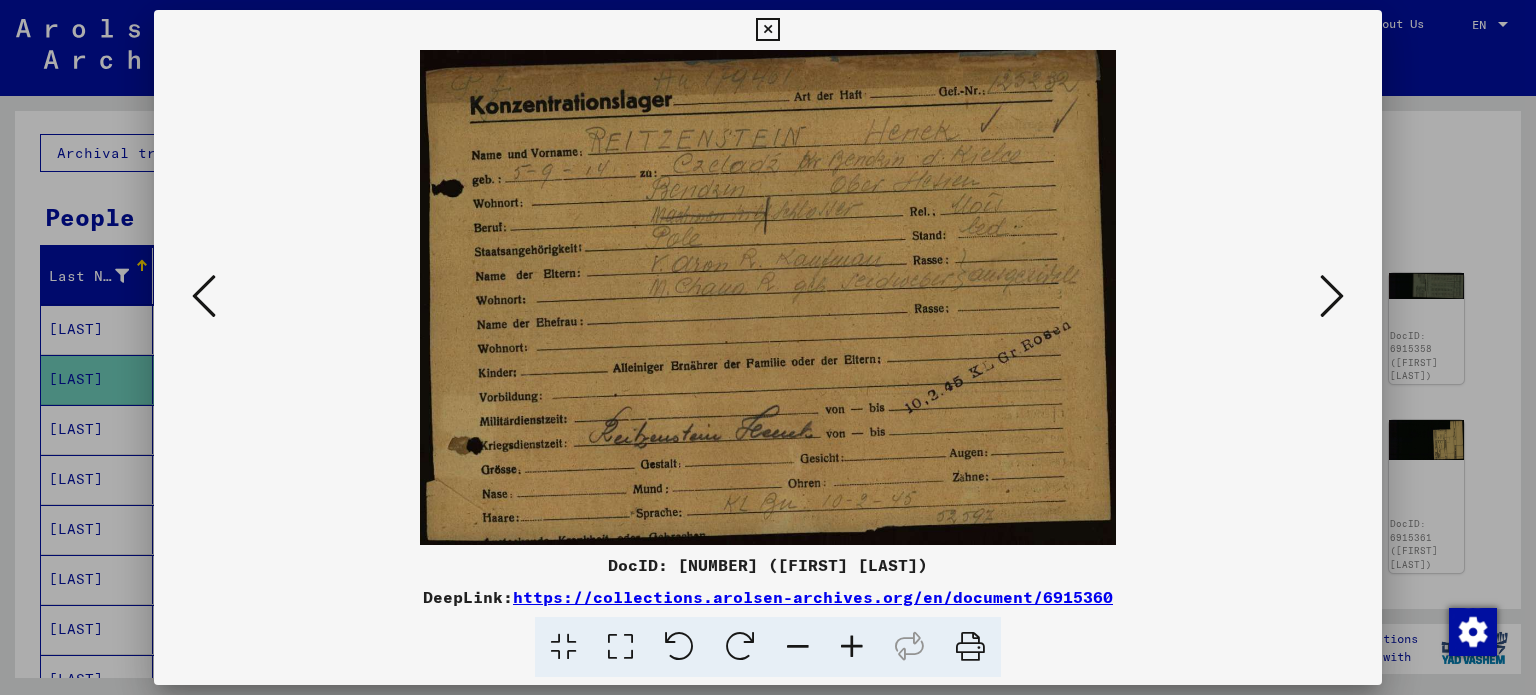 click at bounding box center (1332, 296) 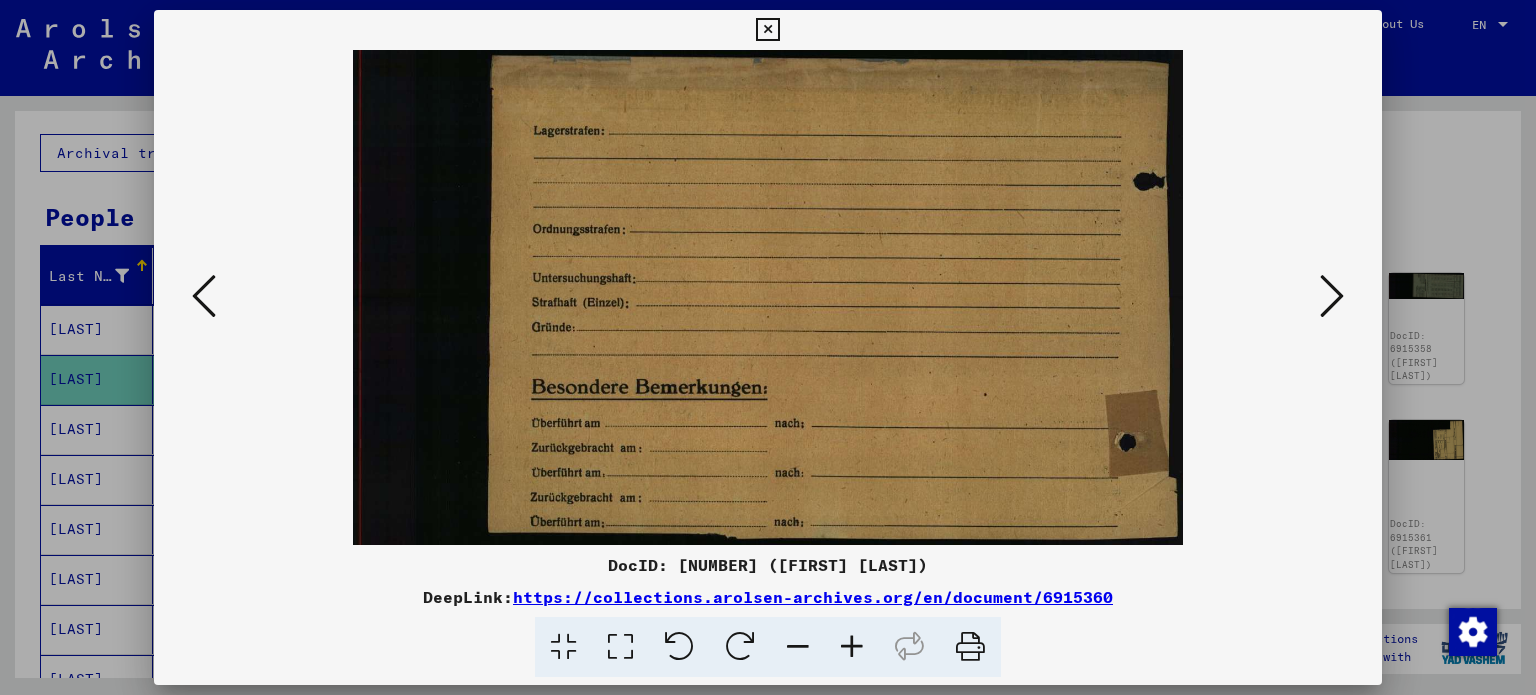 click at bounding box center [1332, 296] 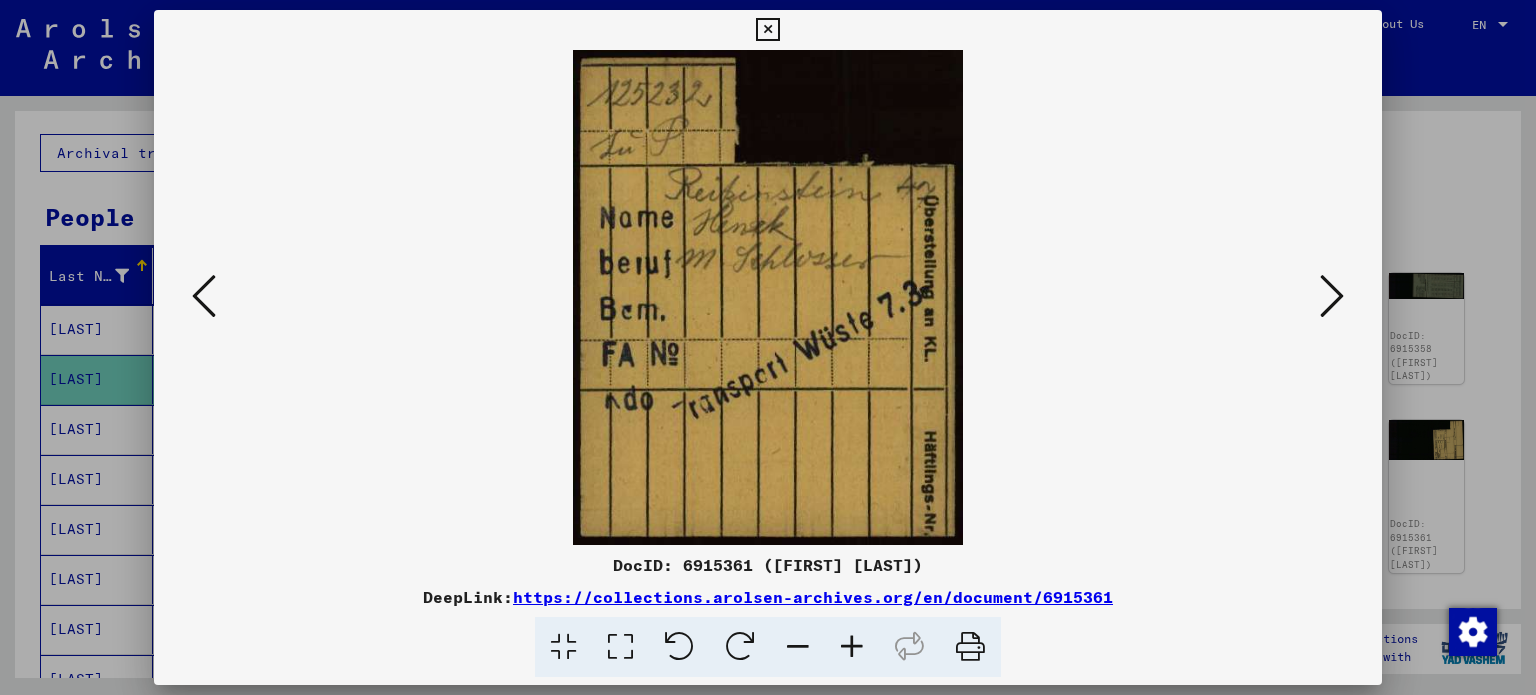click at bounding box center (1332, 296) 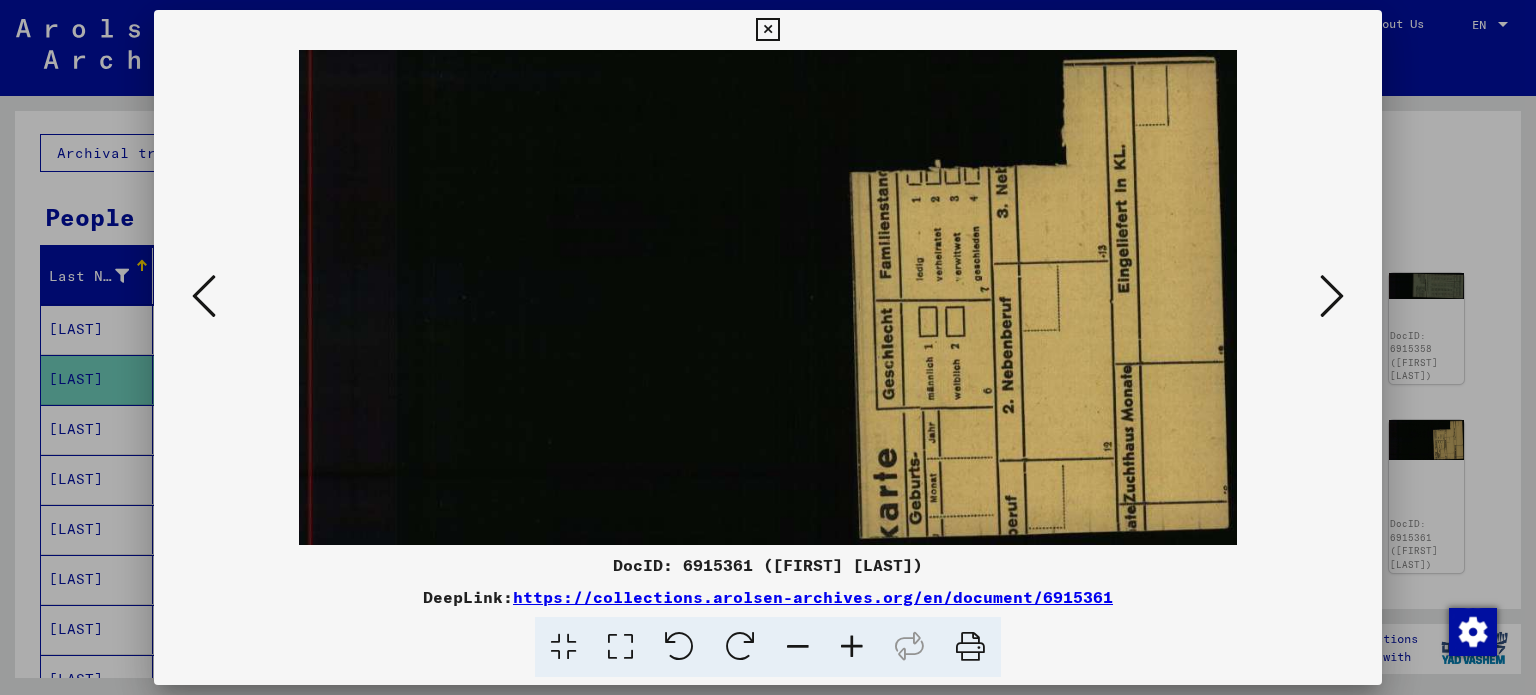 click at bounding box center [1332, 296] 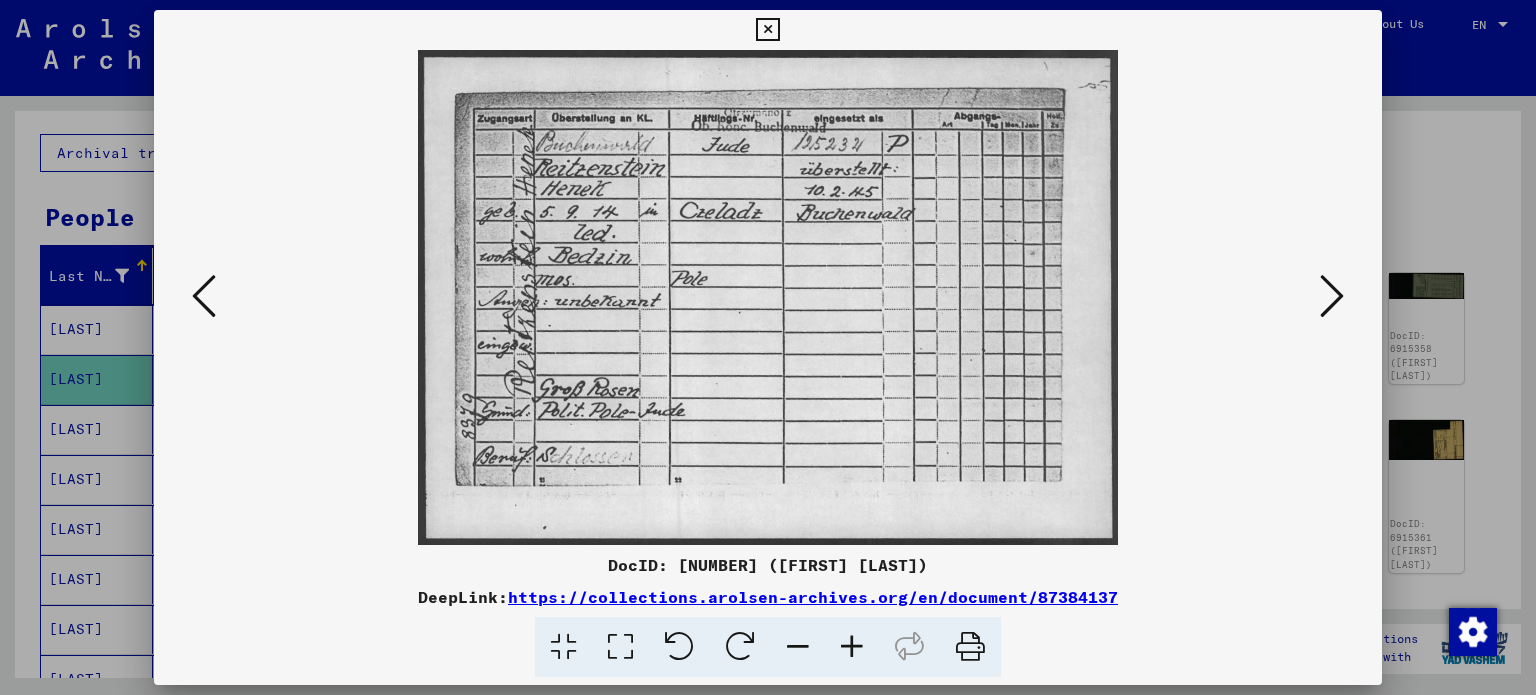 click at bounding box center [1332, 296] 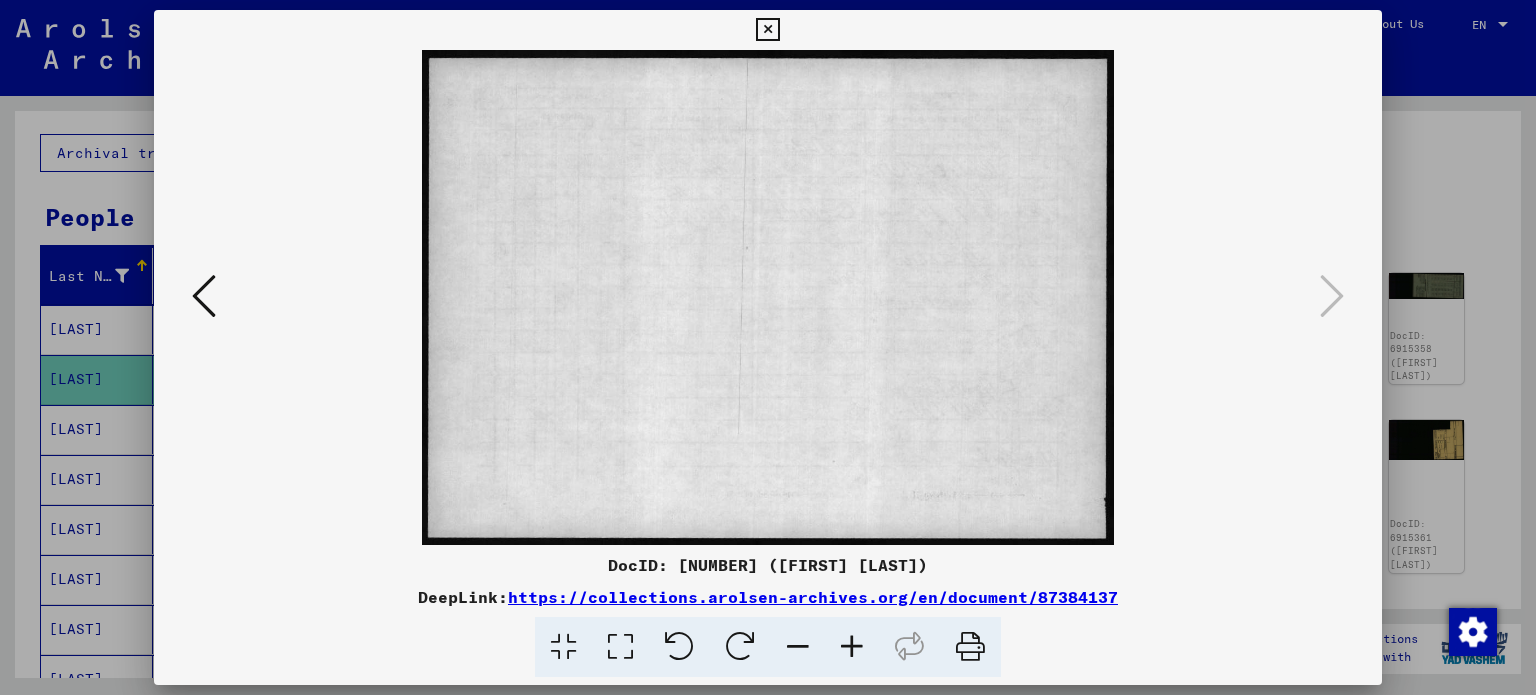 click at bounding box center [768, 347] 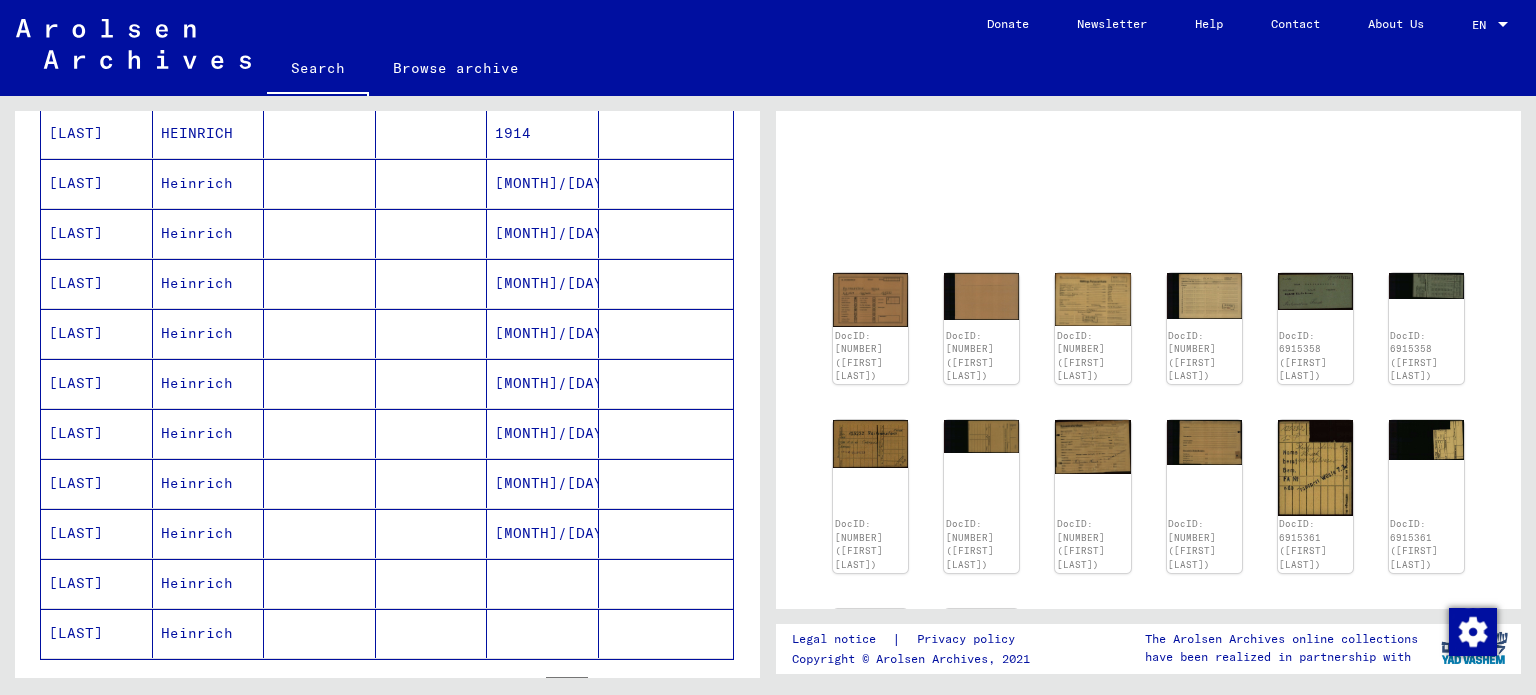 scroll, scrollTop: 400, scrollLeft: 0, axis: vertical 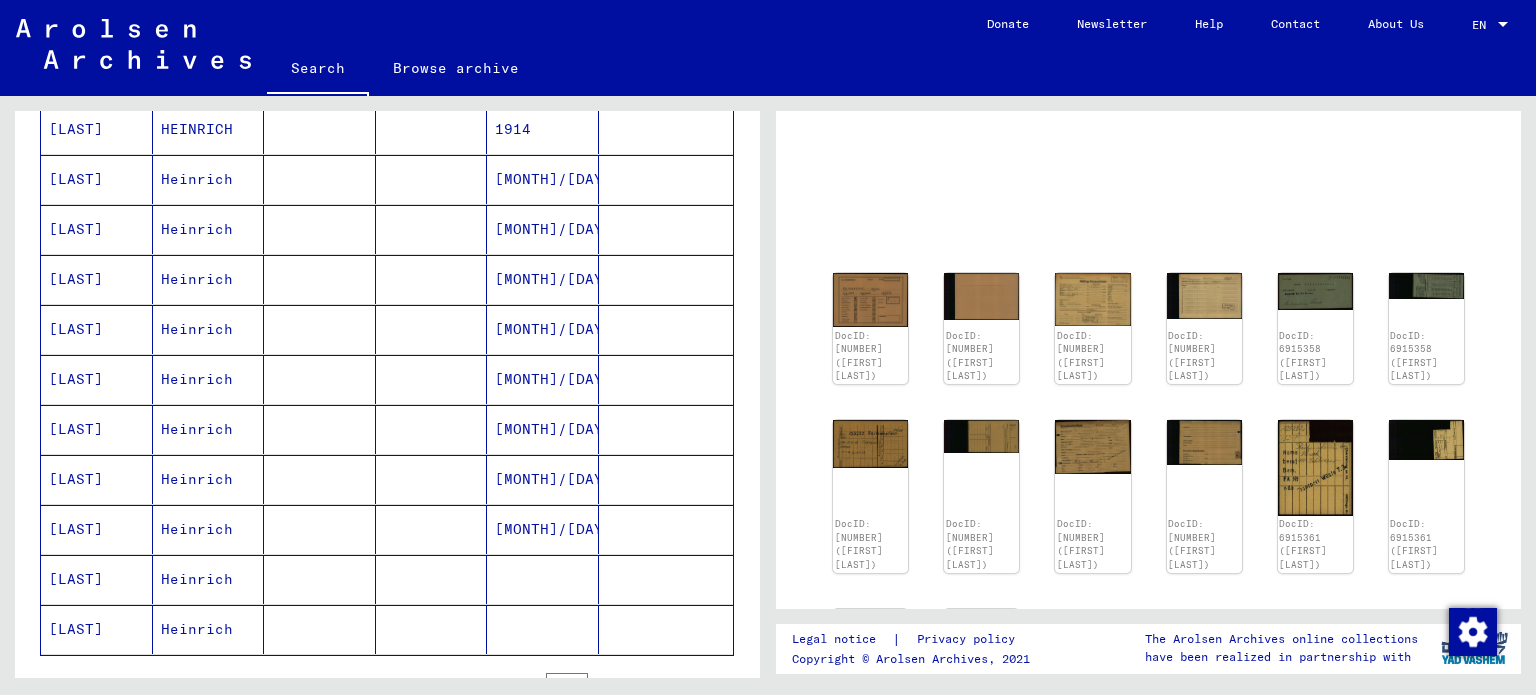click at bounding box center (432, 229) 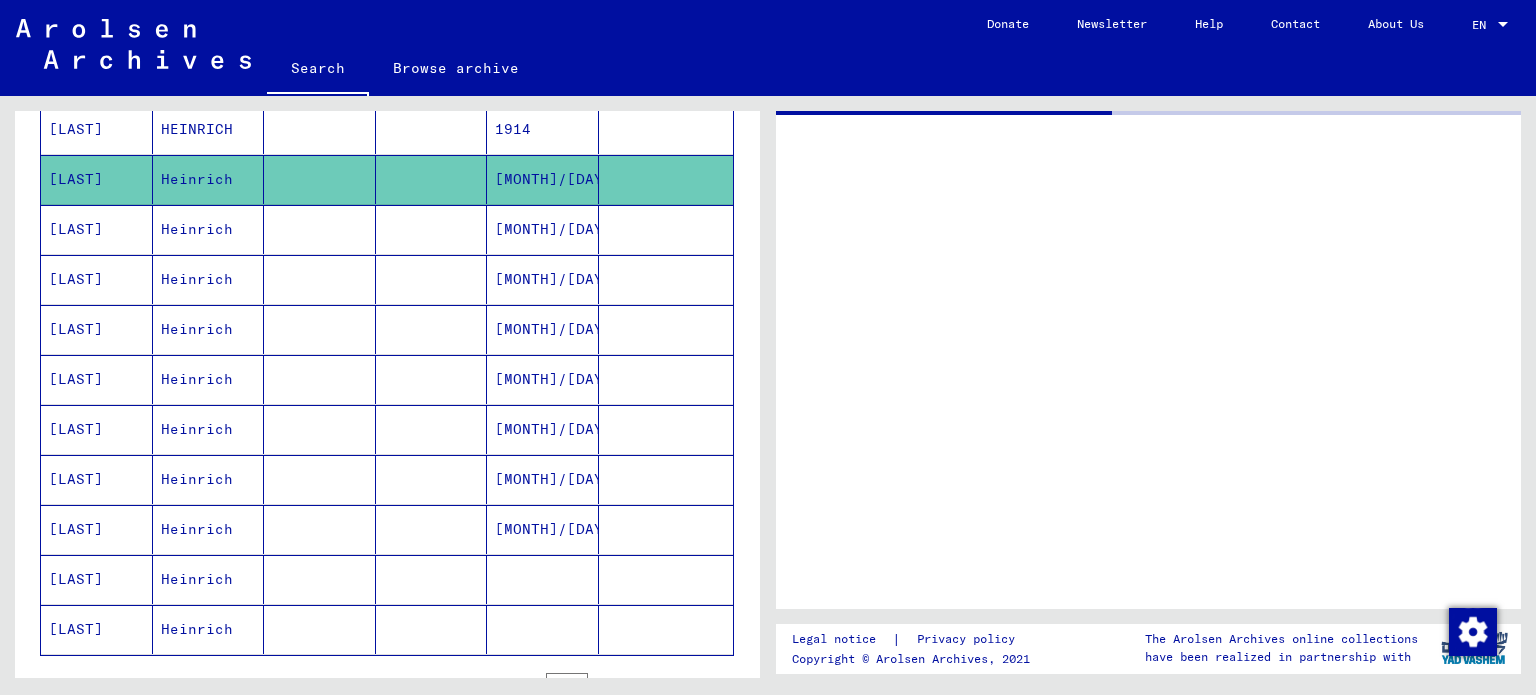 scroll, scrollTop: 0, scrollLeft: 0, axis: both 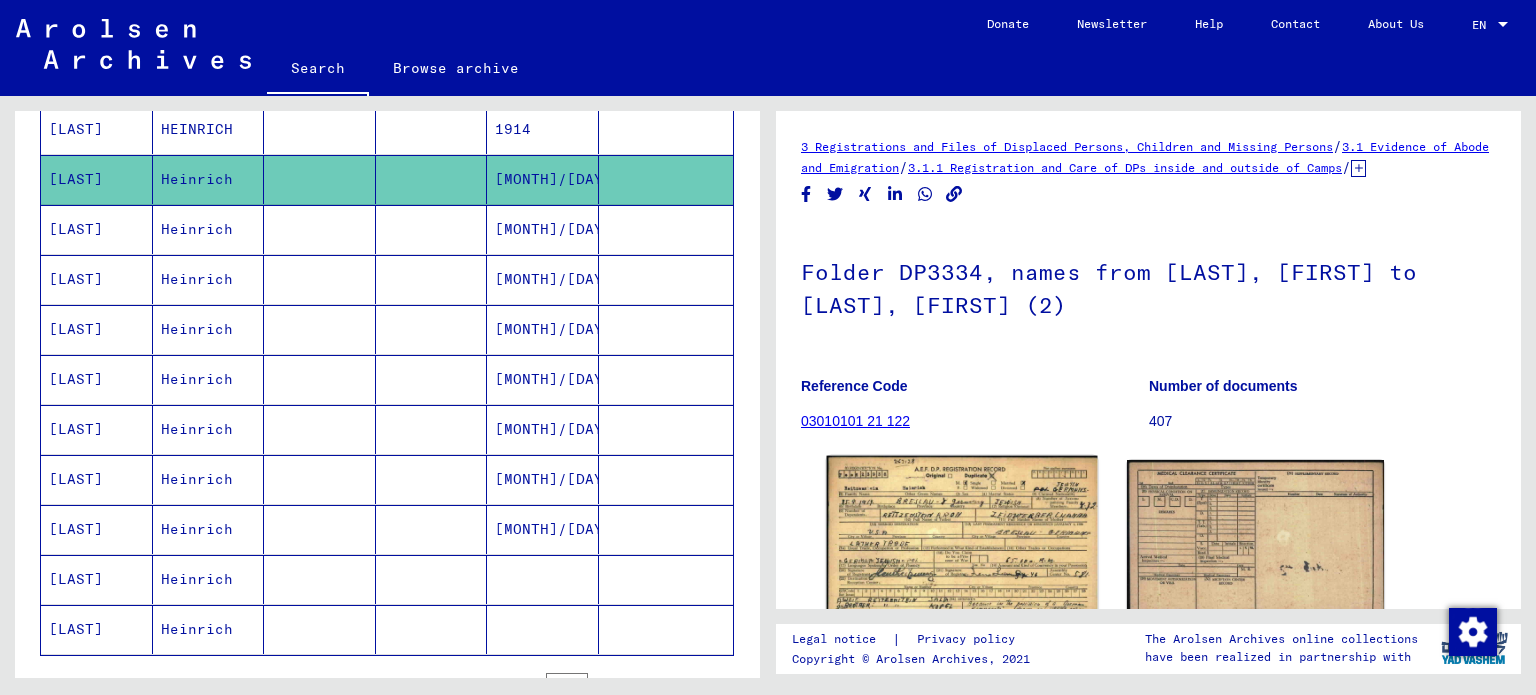 click 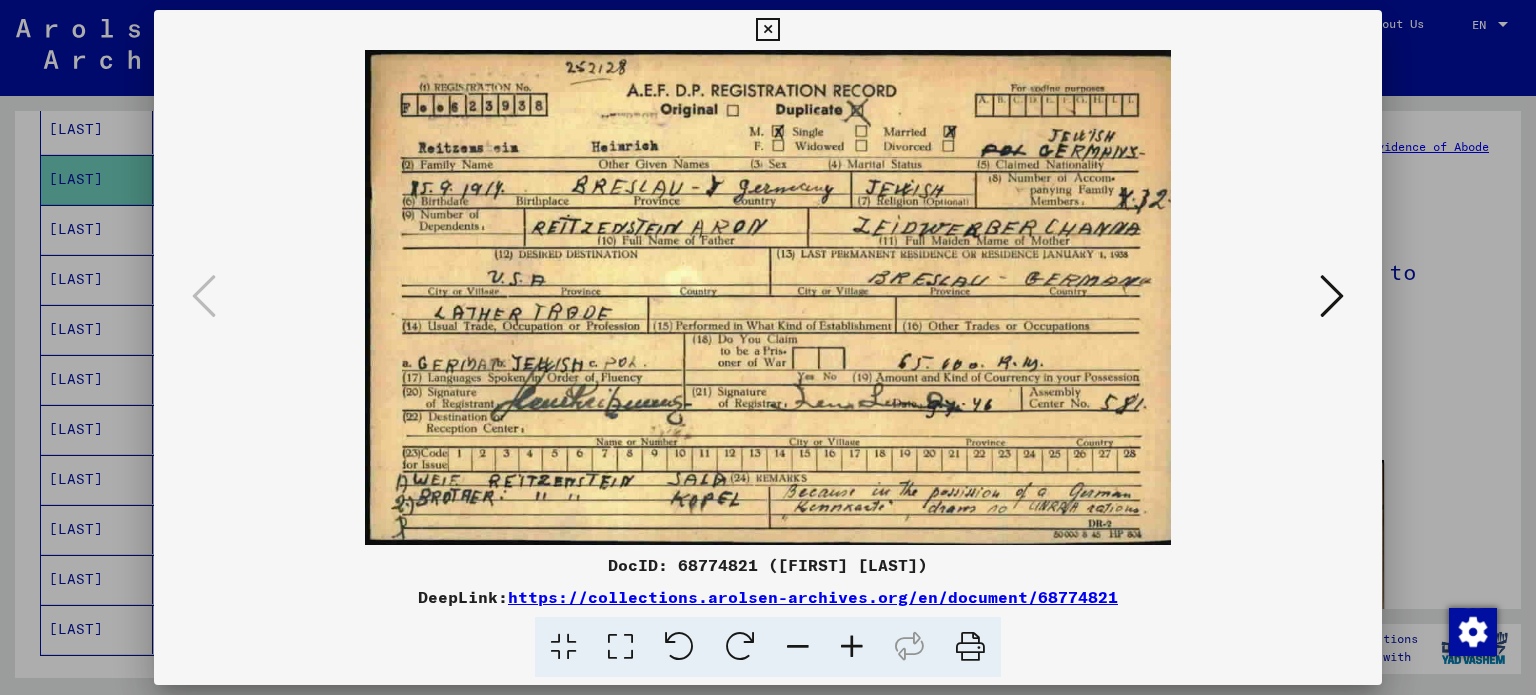 click at bounding box center (1332, 296) 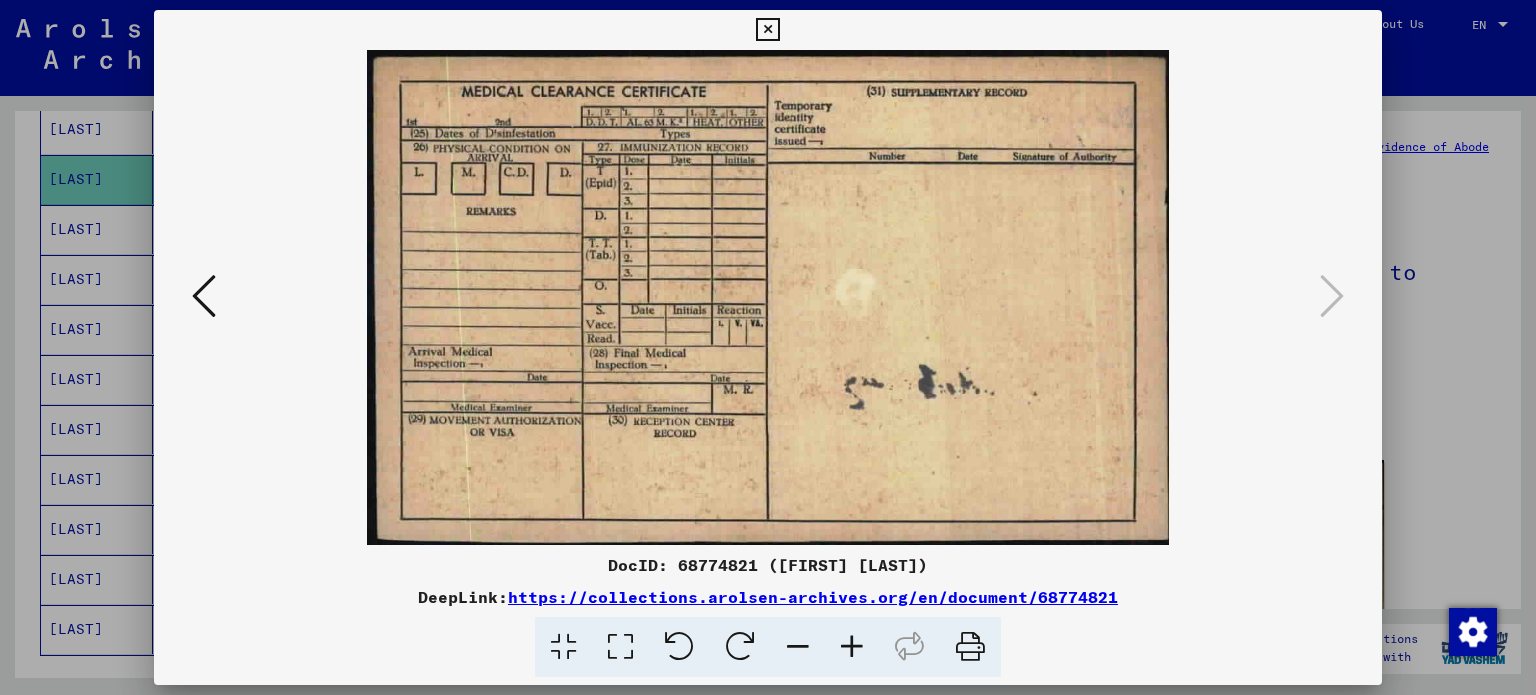 click at bounding box center [204, 296] 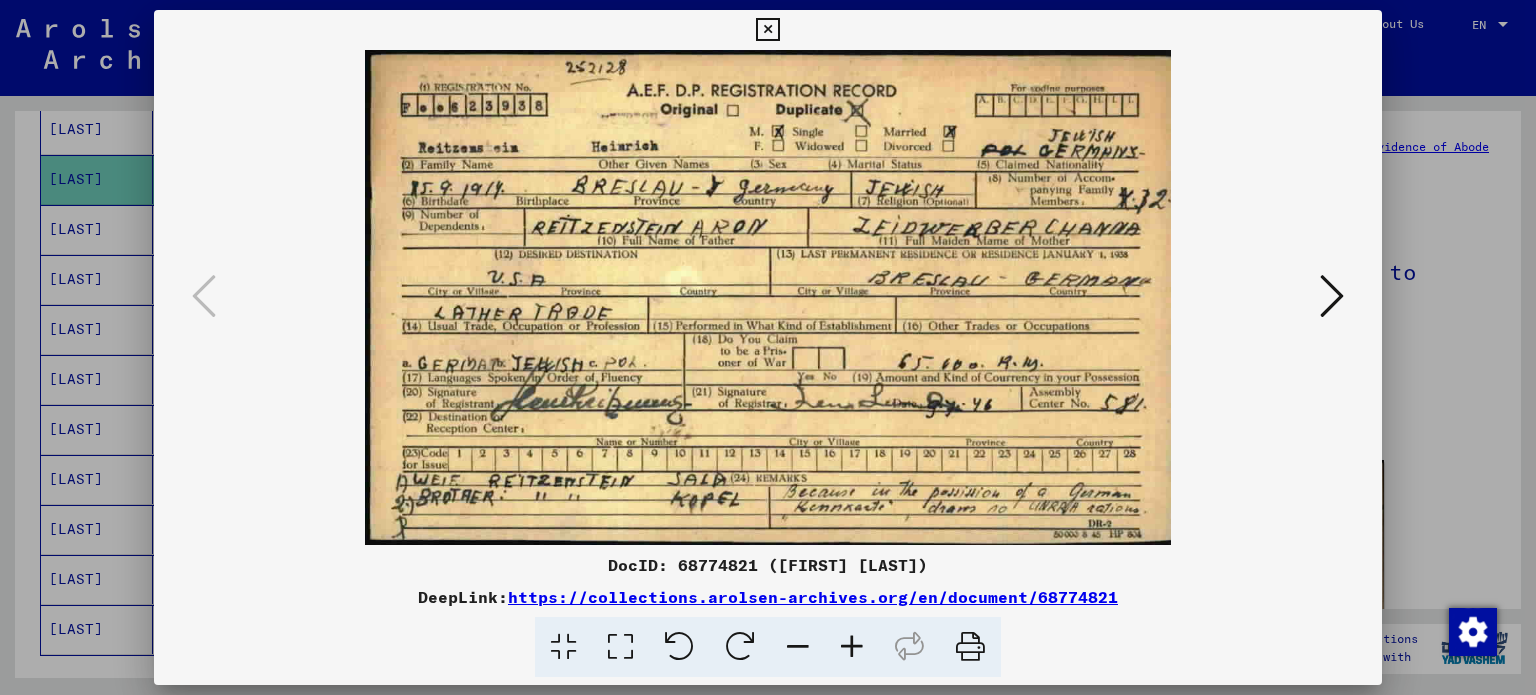 click at bounding box center (1332, 297) 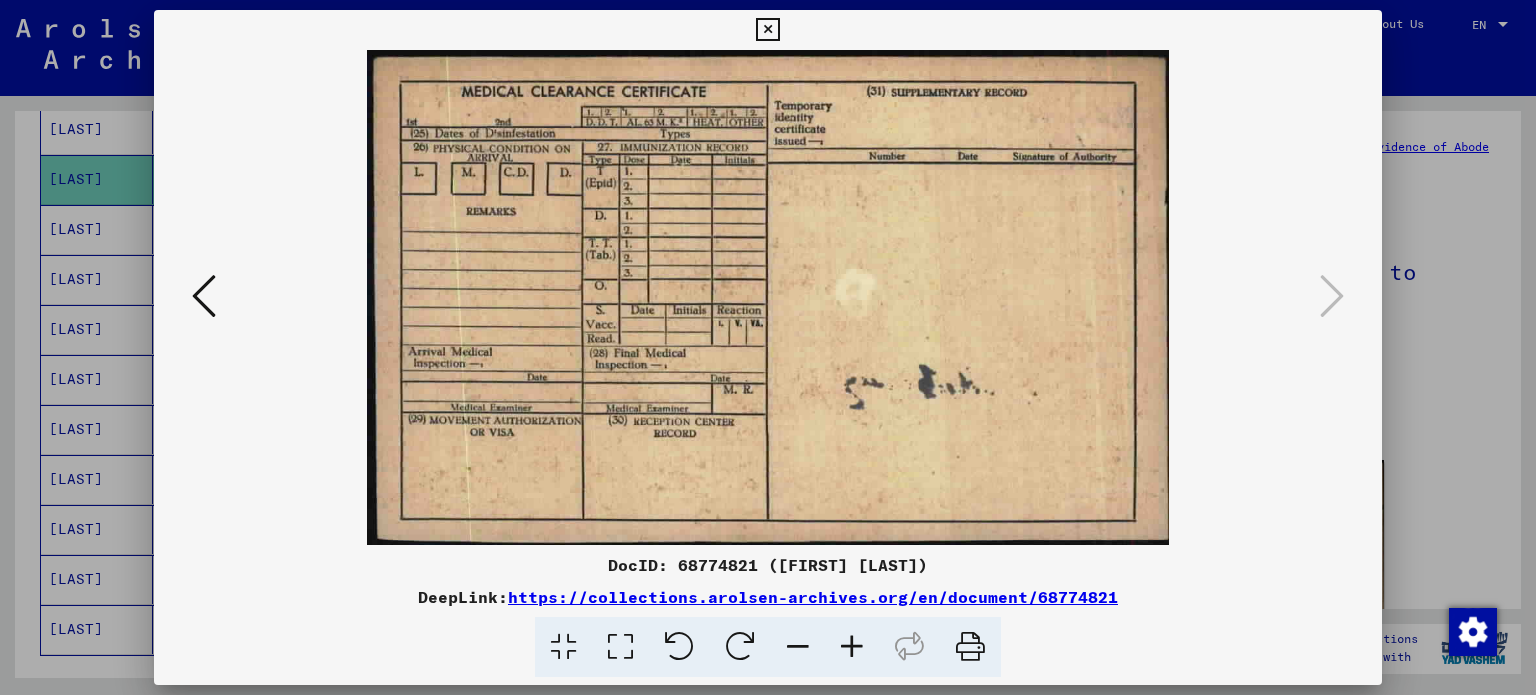 click at bounding box center [768, 297] 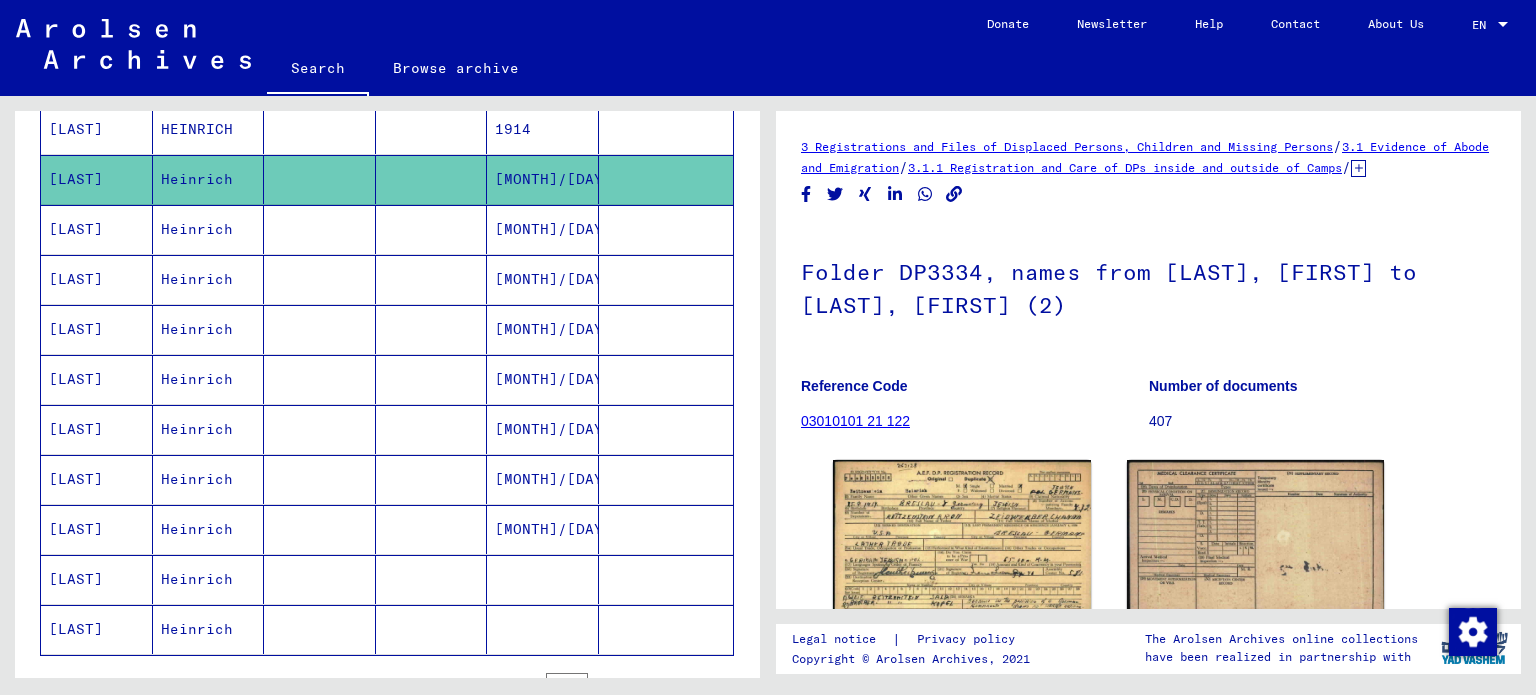 click at bounding box center [432, 279] 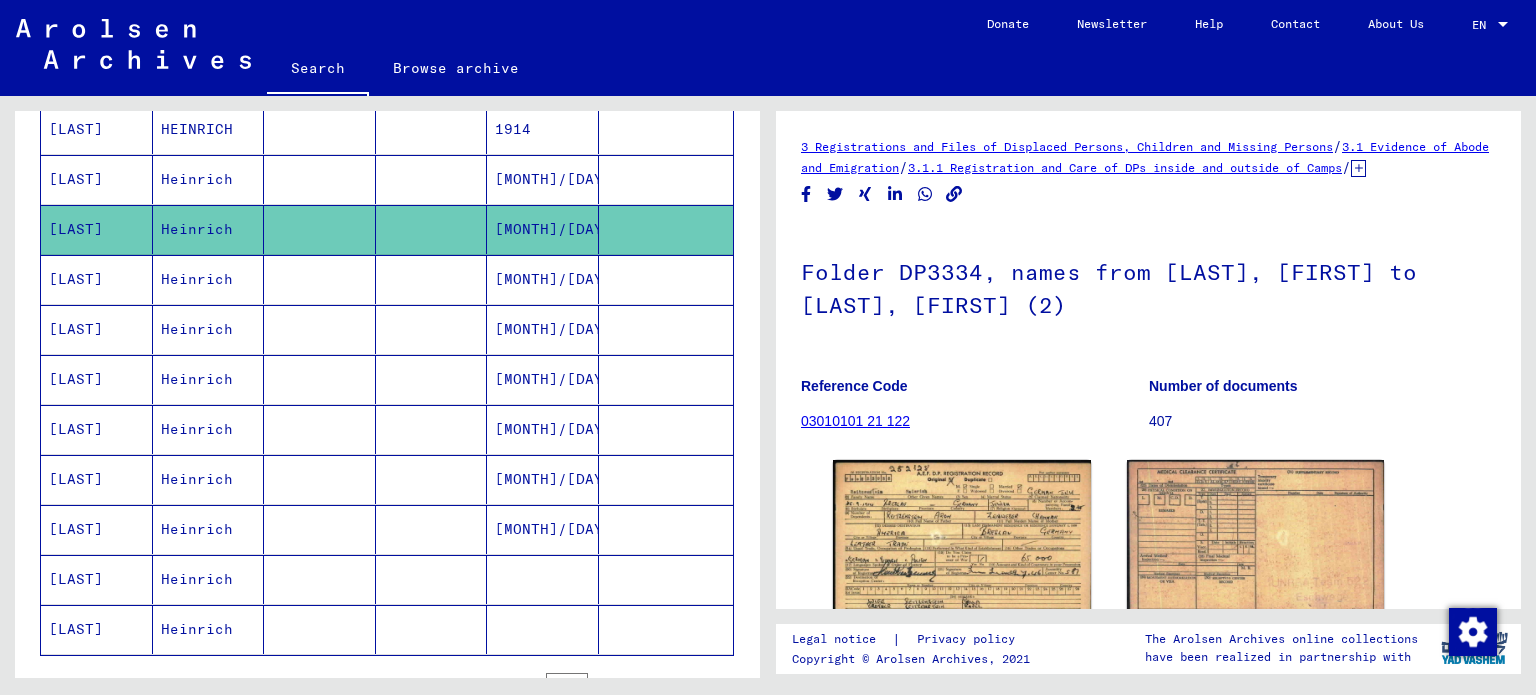 scroll, scrollTop: 0, scrollLeft: 0, axis: both 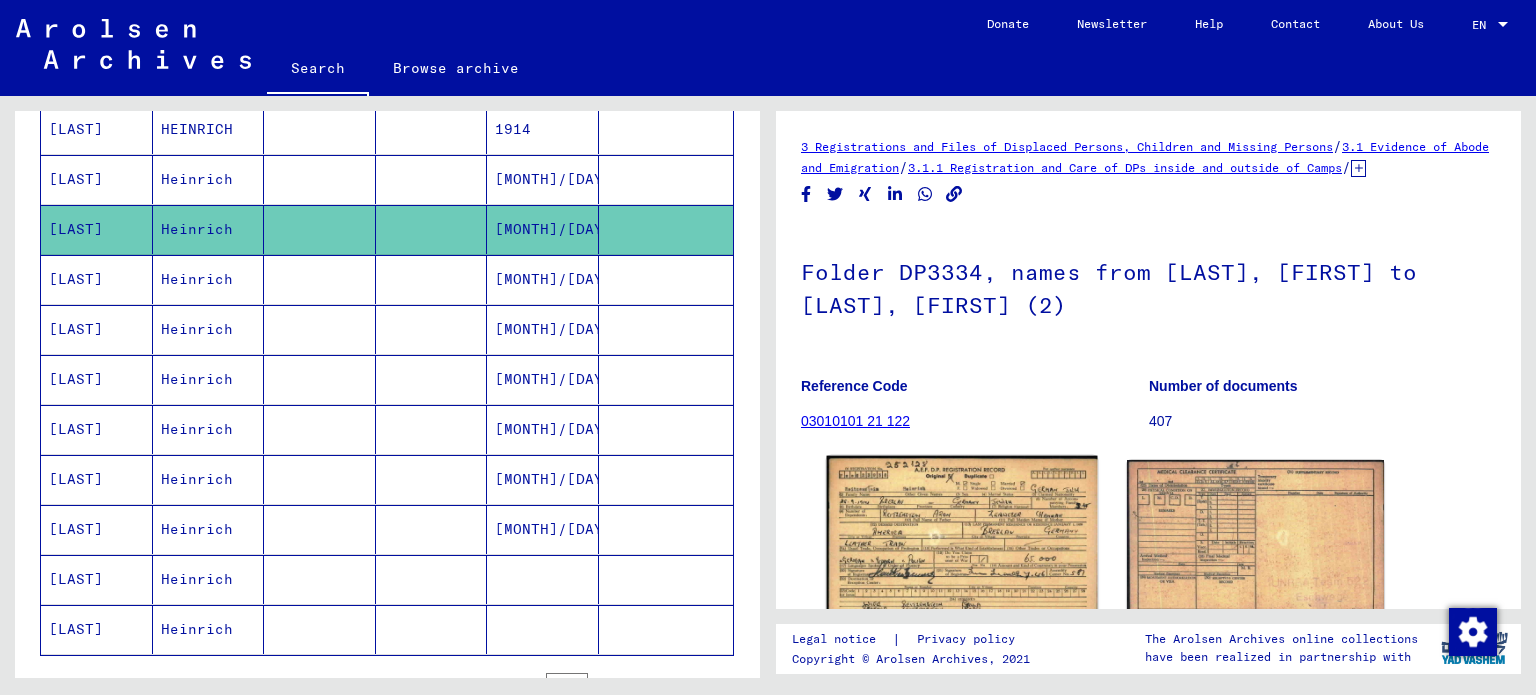 click 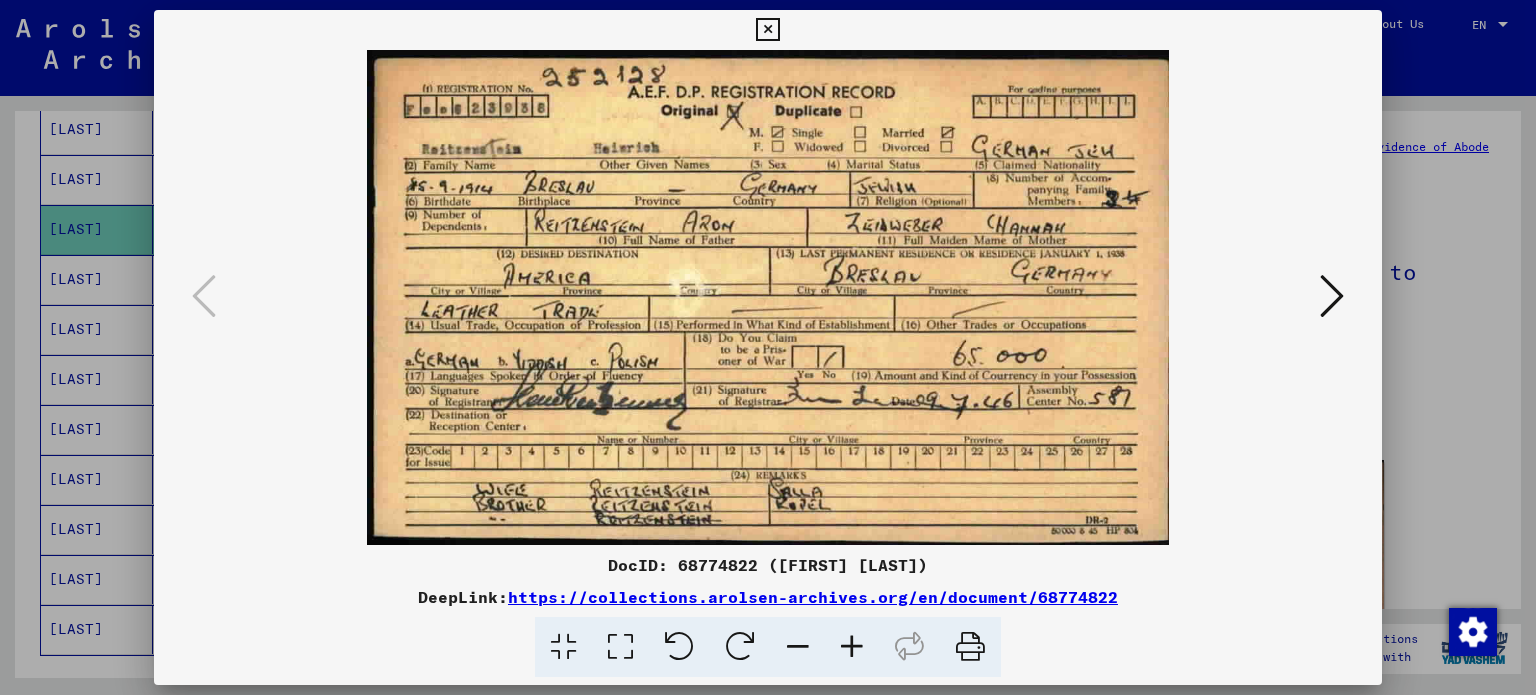 click at bounding box center (768, 297) 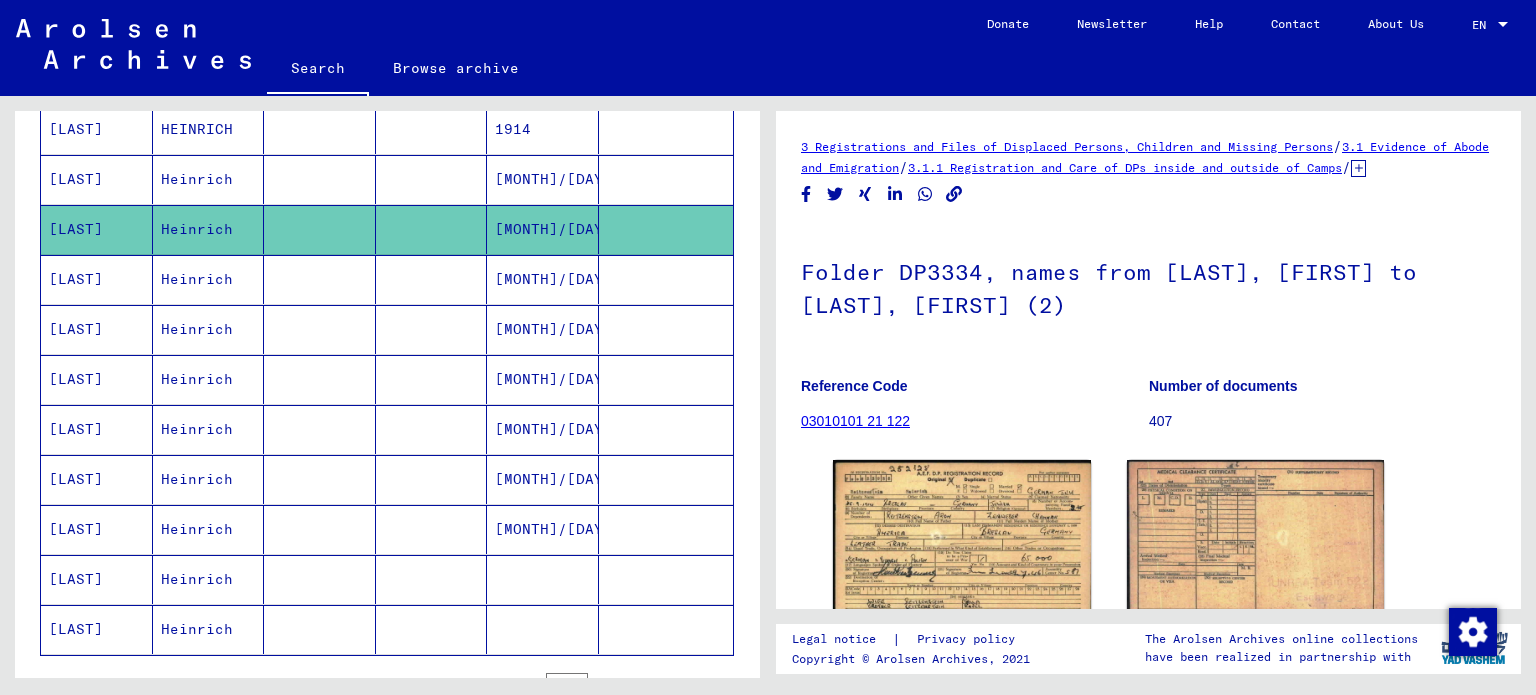 click on "Heinrich" at bounding box center (209, 329) 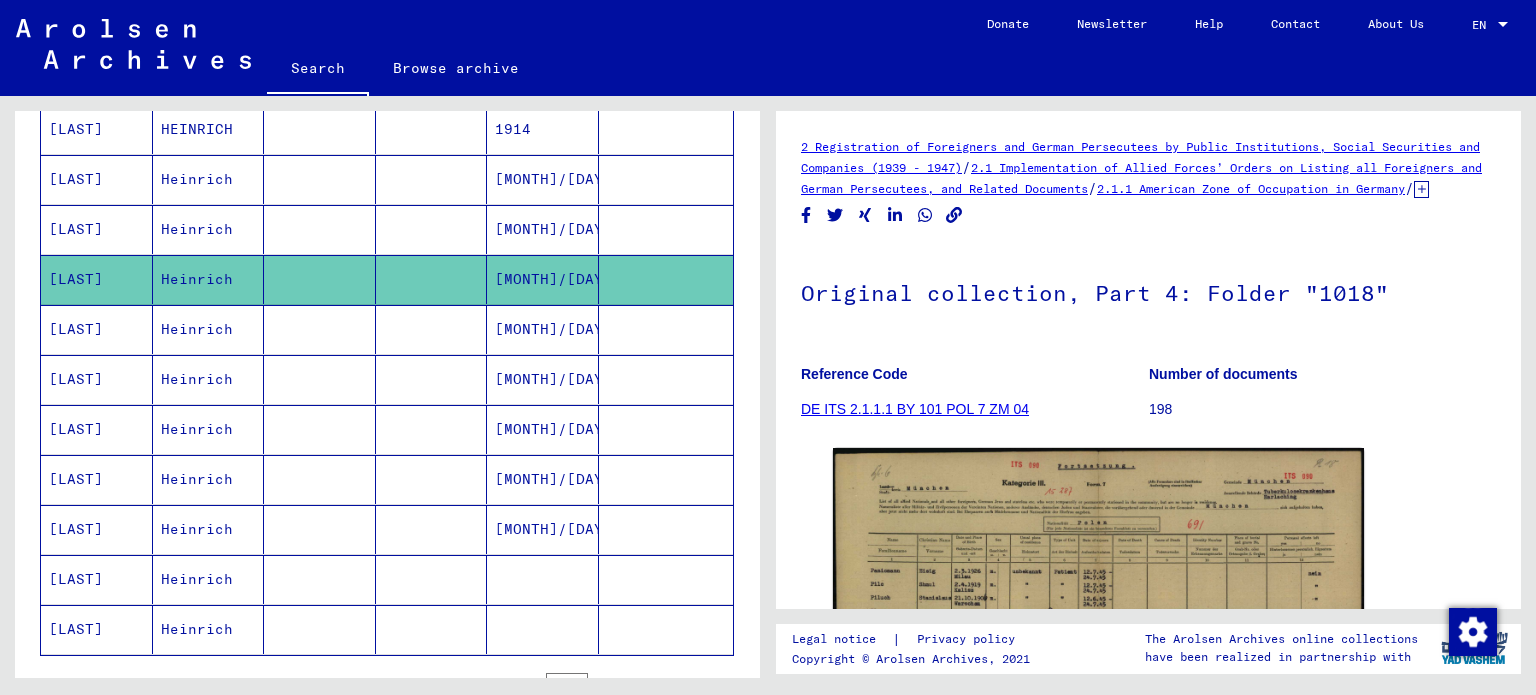 scroll, scrollTop: 0, scrollLeft: 0, axis: both 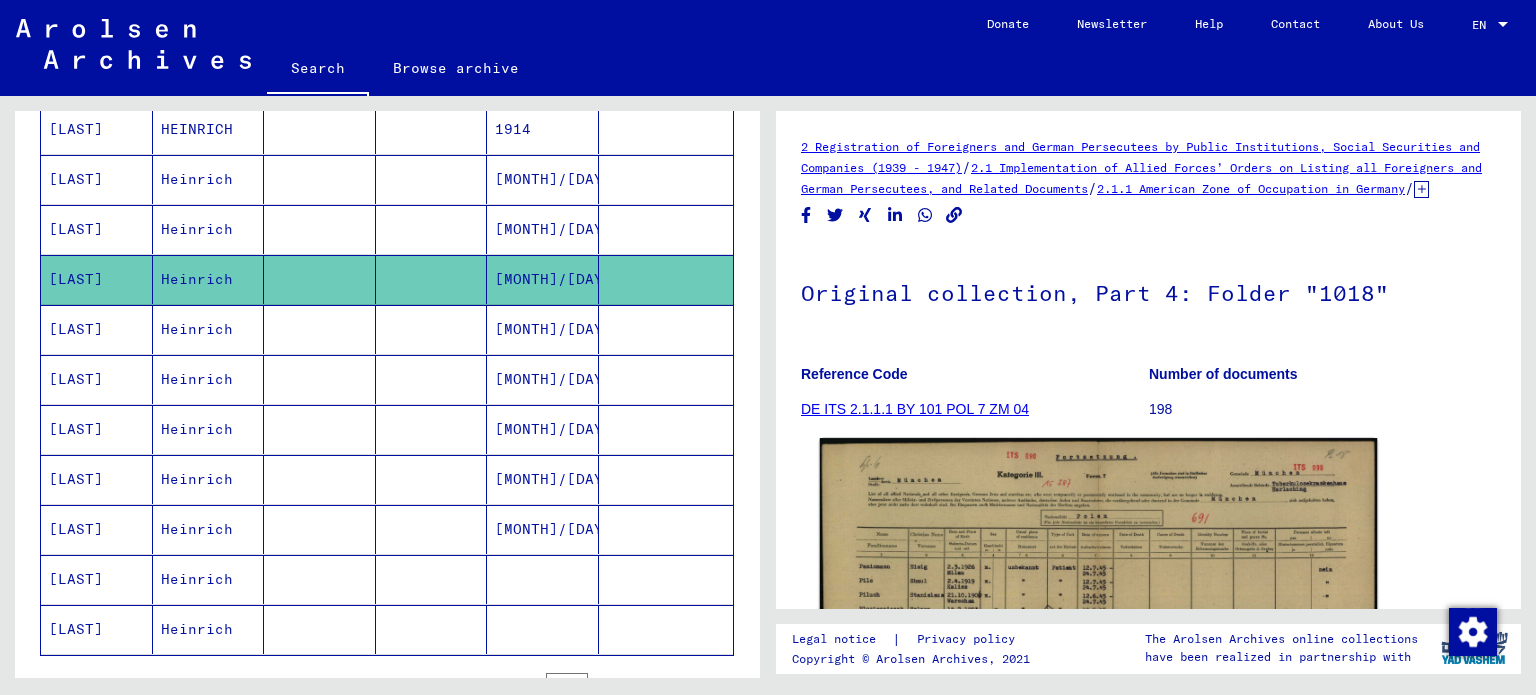 click 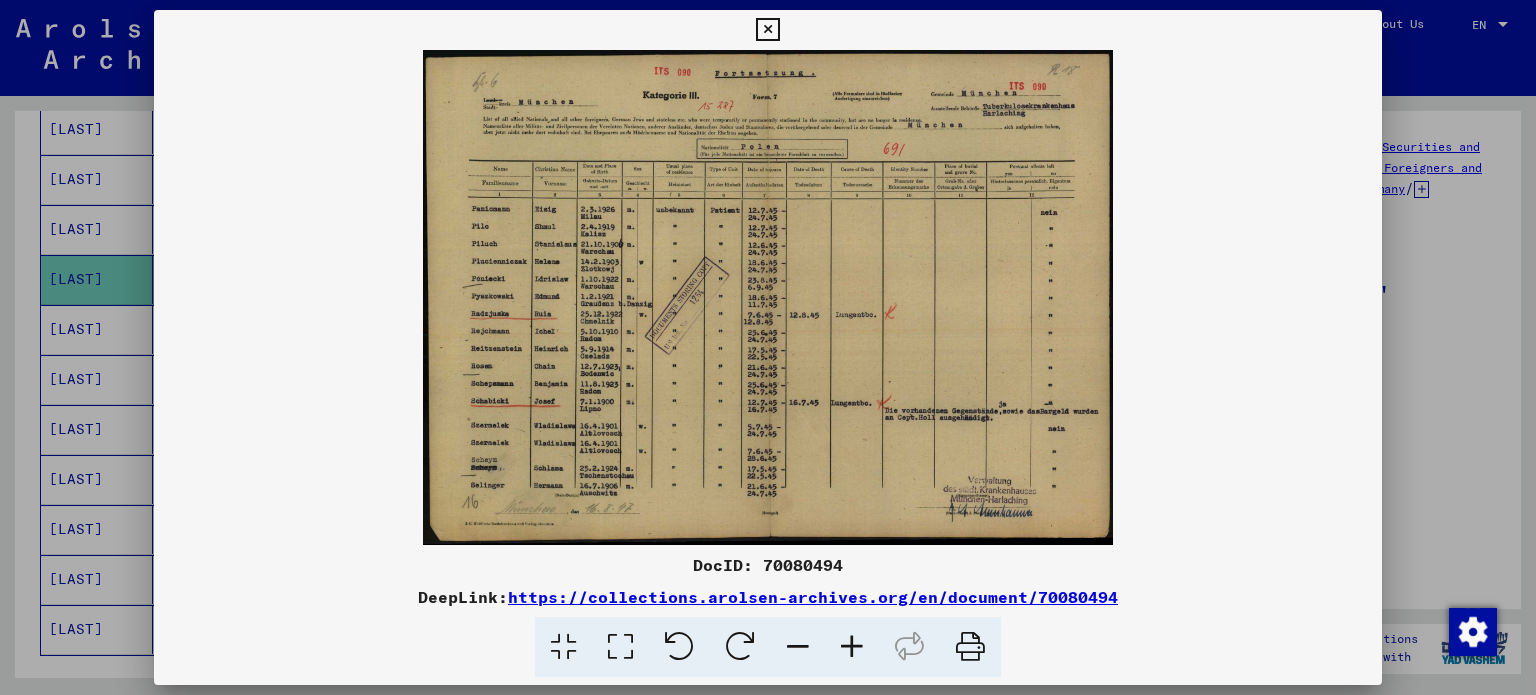 click at bounding box center (852, 647) 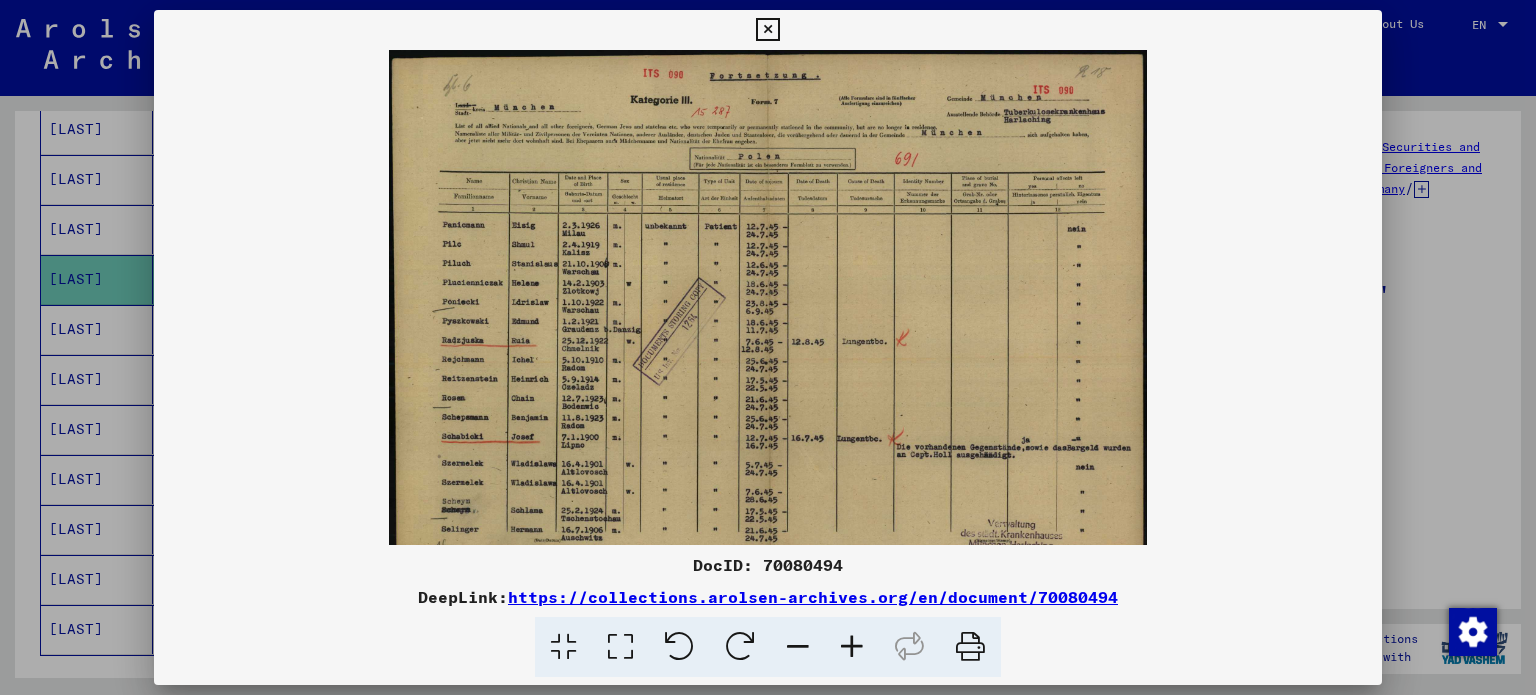 click at bounding box center [852, 647] 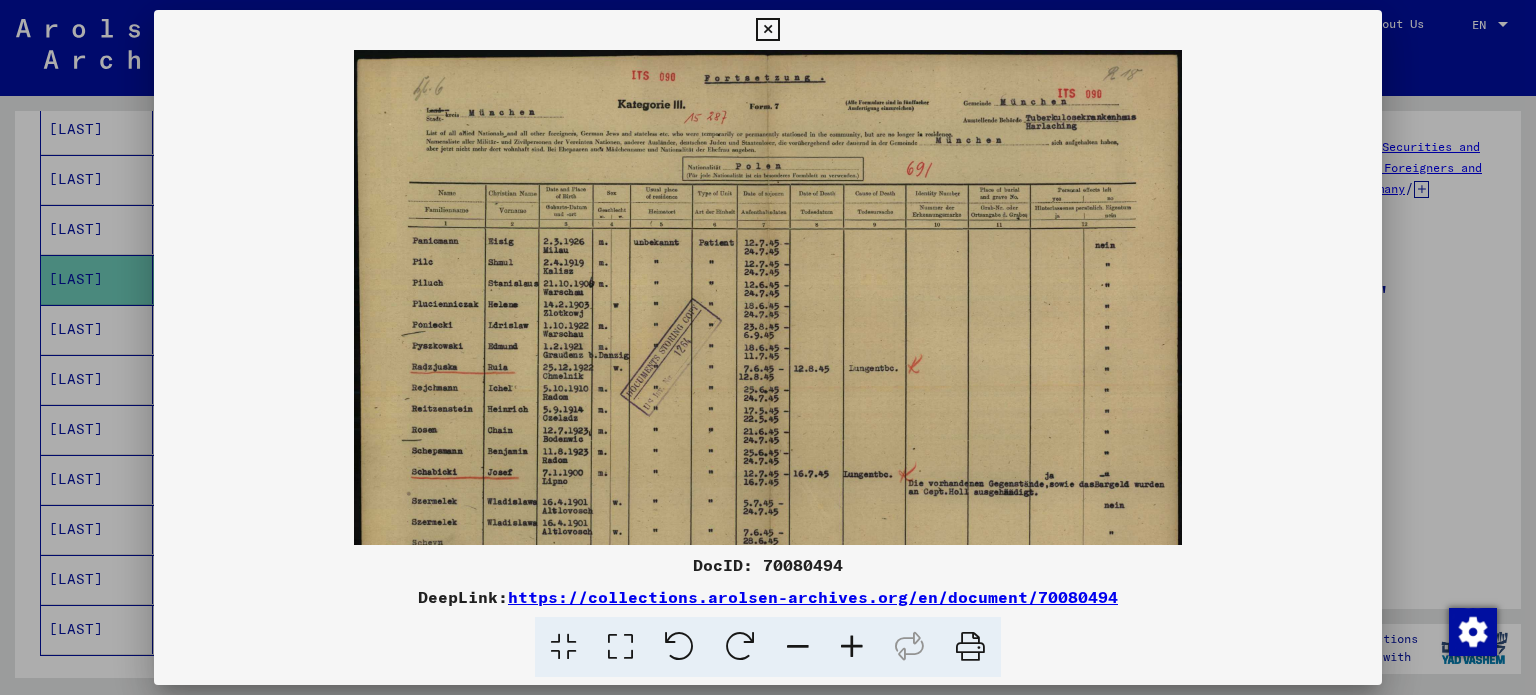 click at bounding box center (852, 647) 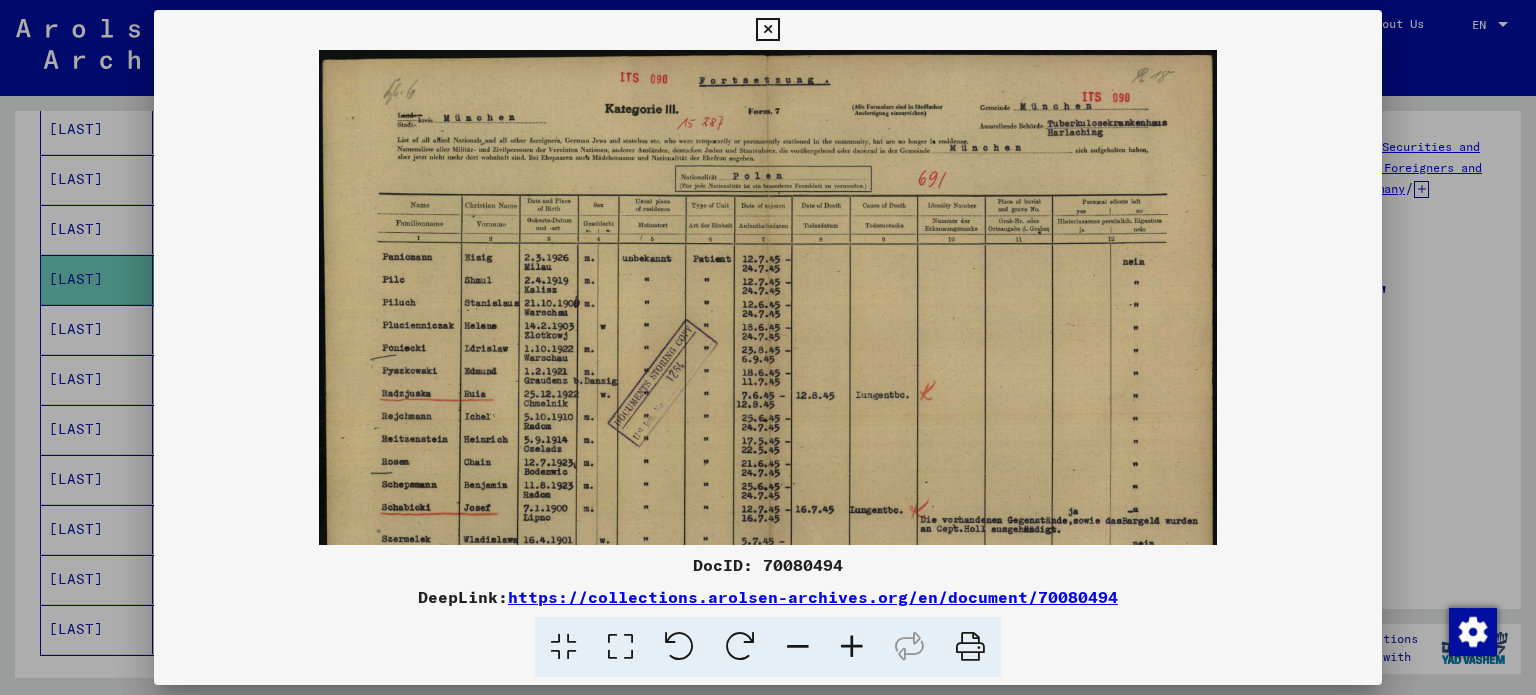 click at bounding box center (768, 347) 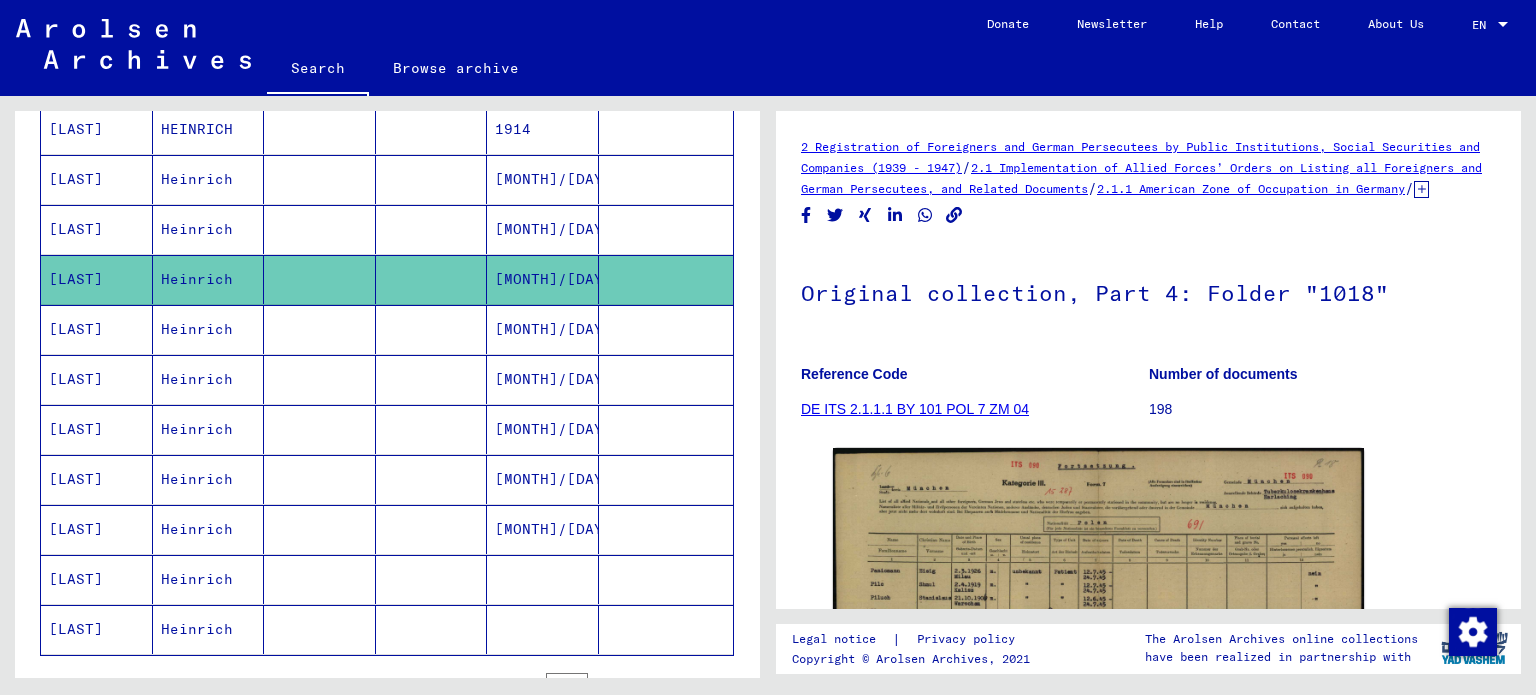 click on "Heinrich" at bounding box center (209, 379) 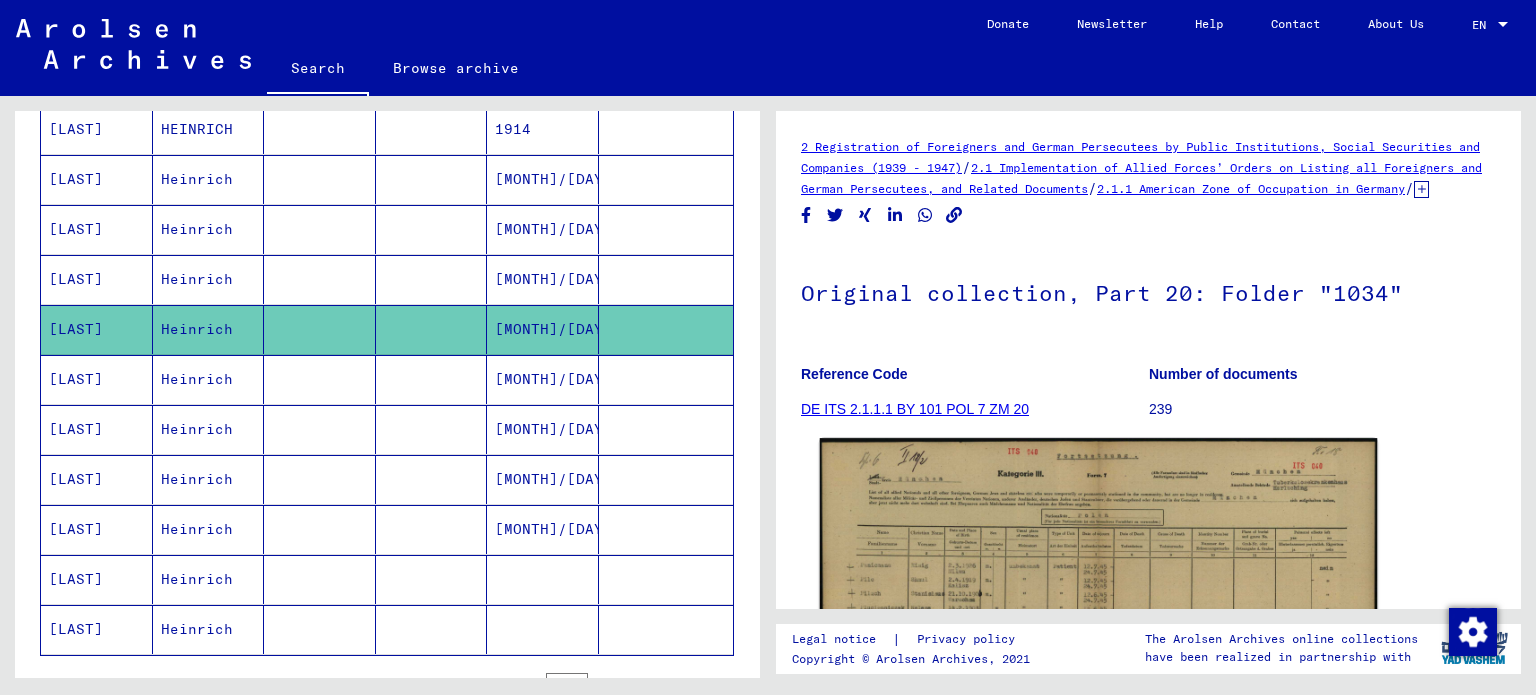scroll, scrollTop: 0, scrollLeft: 0, axis: both 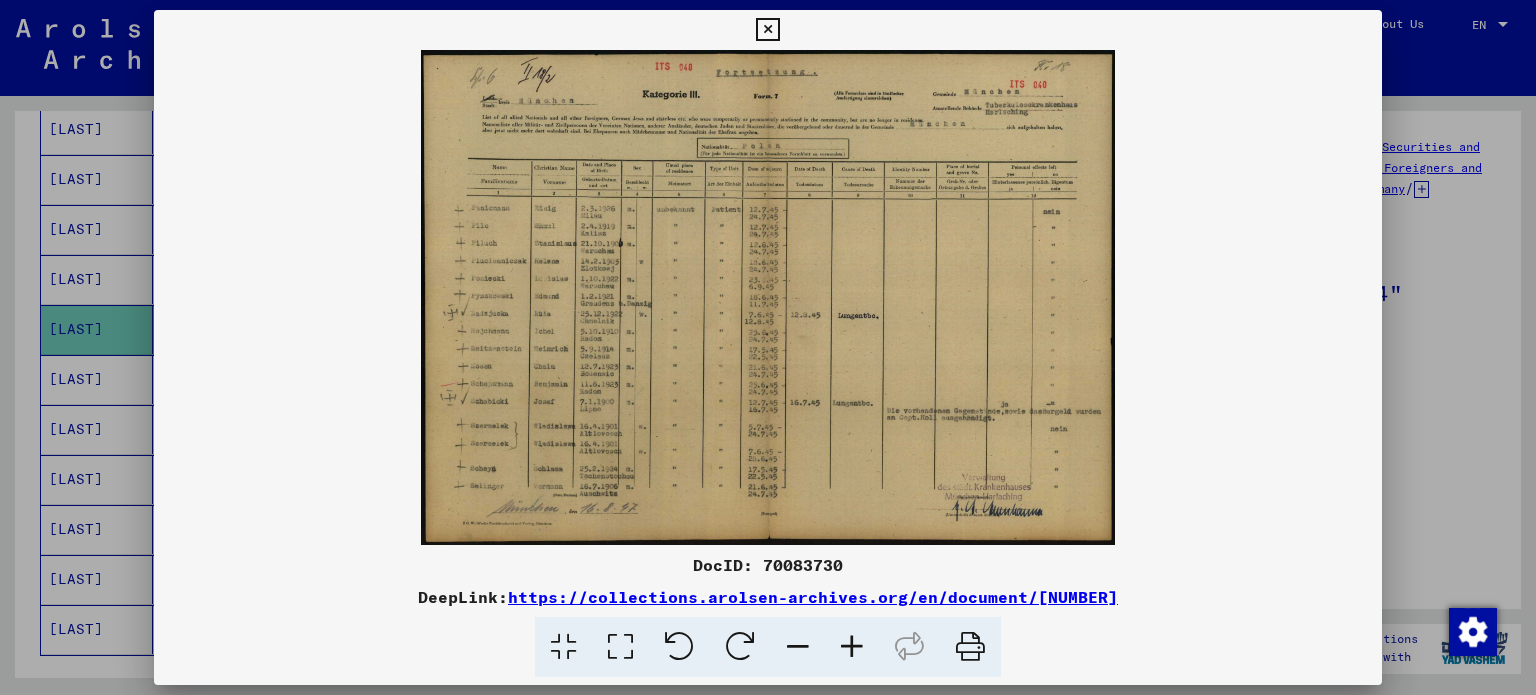 click at bounding box center (768, 297) 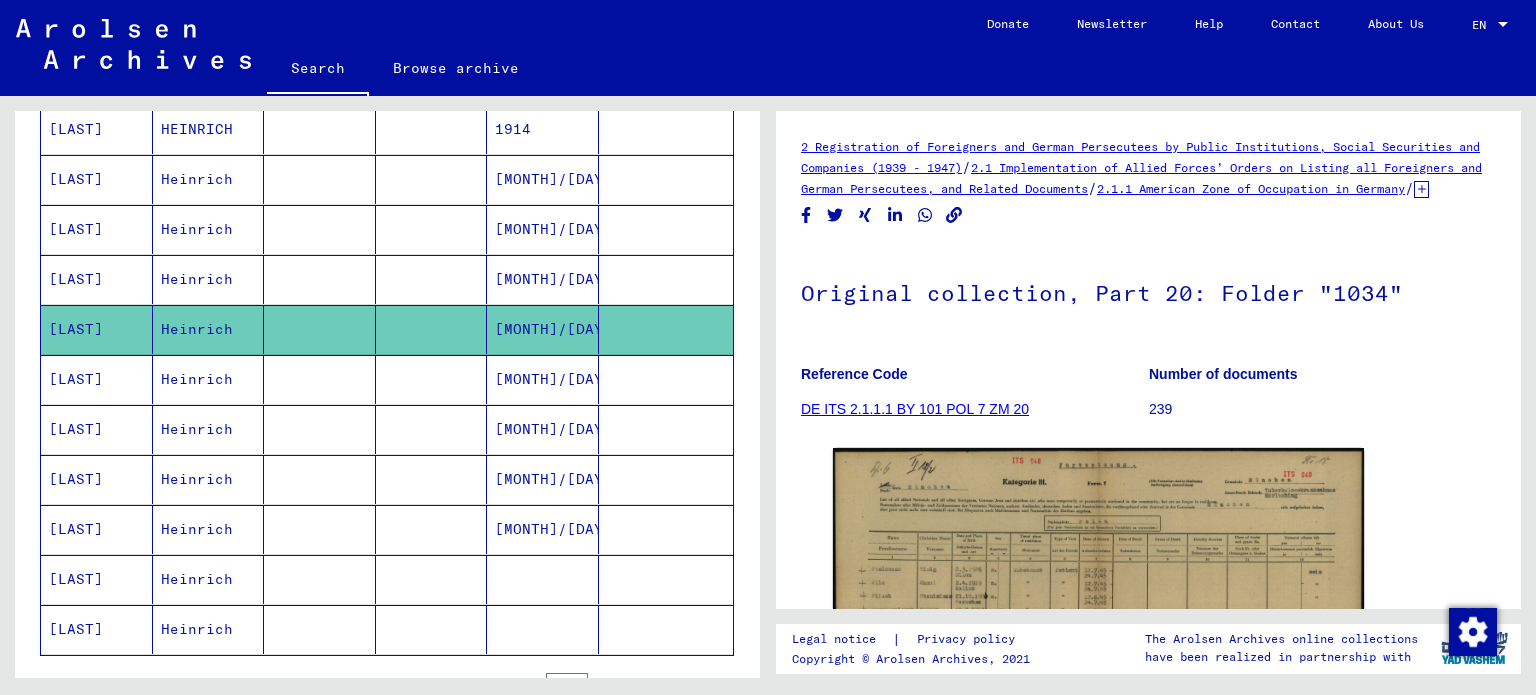 click at bounding box center [320, 429] 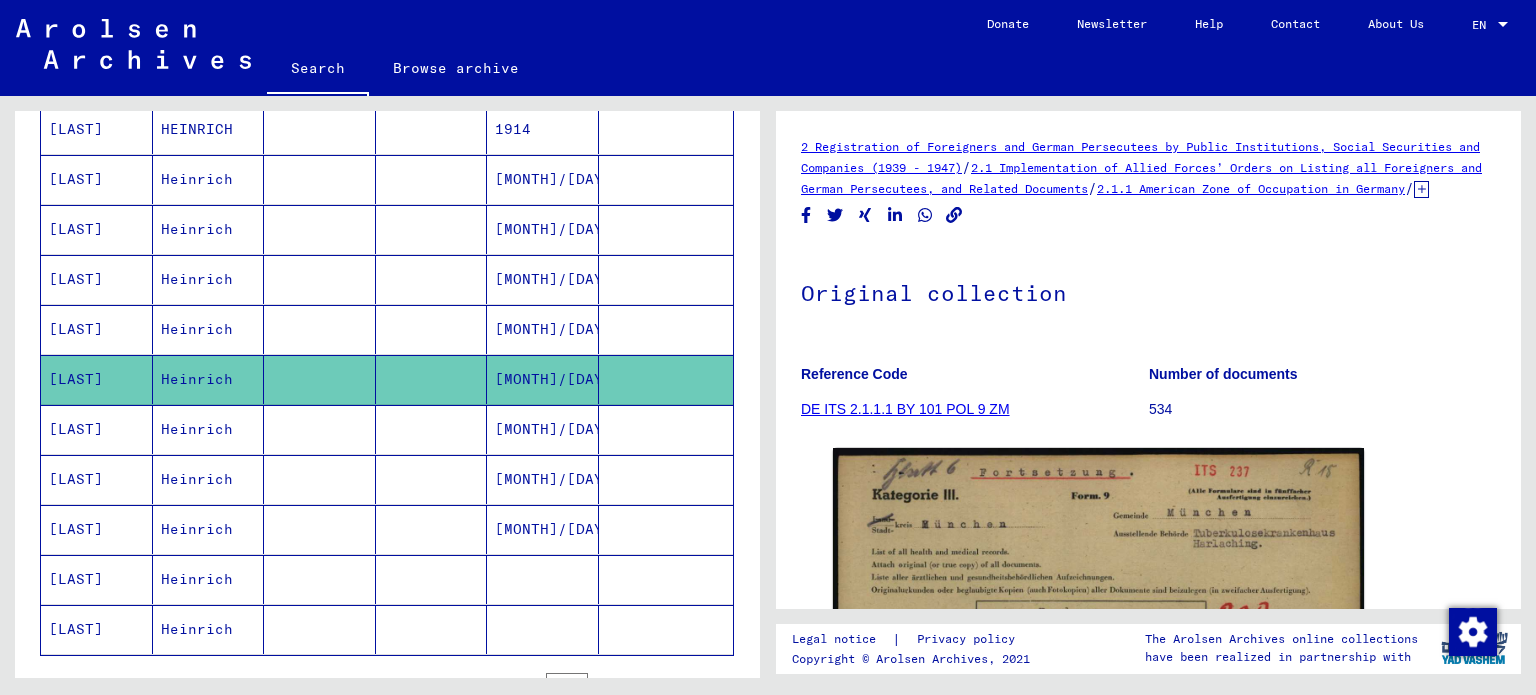 scroll, scrollTop: 0, scrollLeft: 0, axis: both 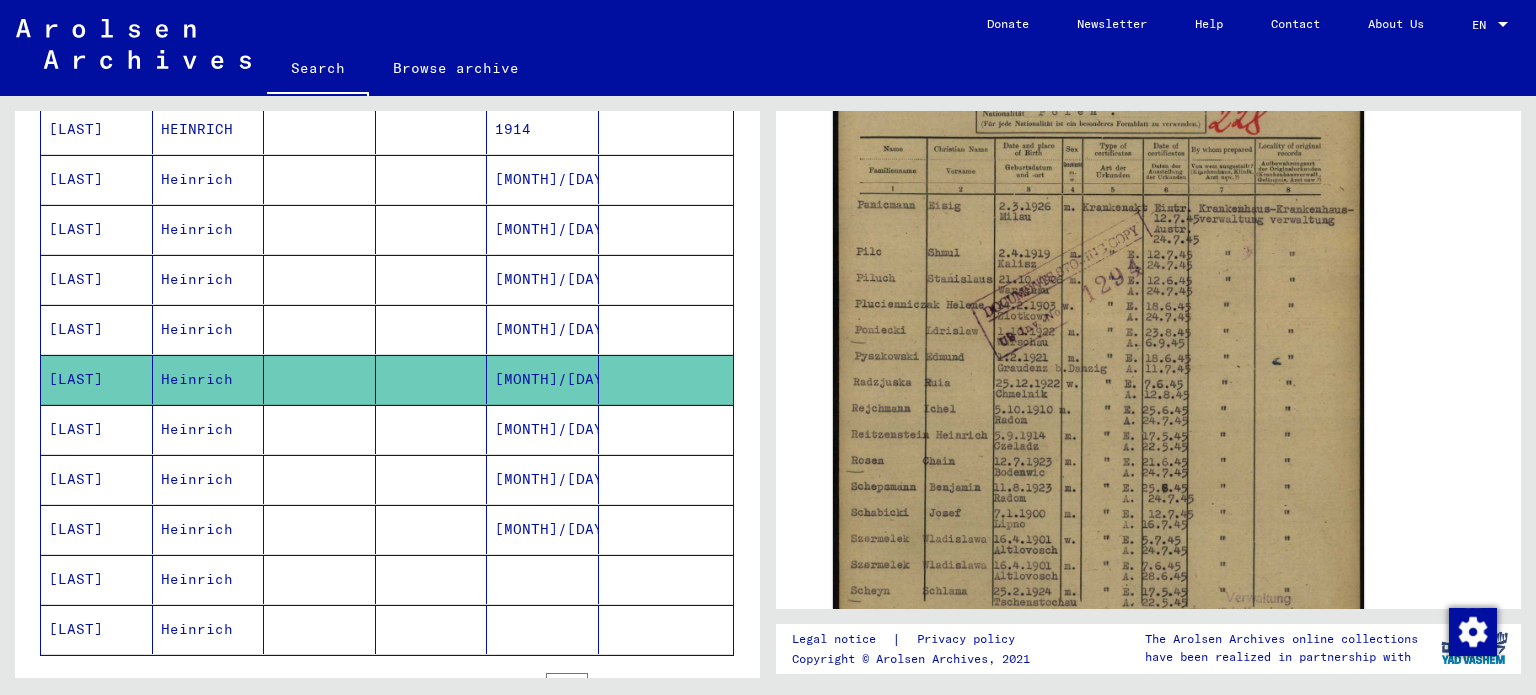click at bounding box center (432, 479) 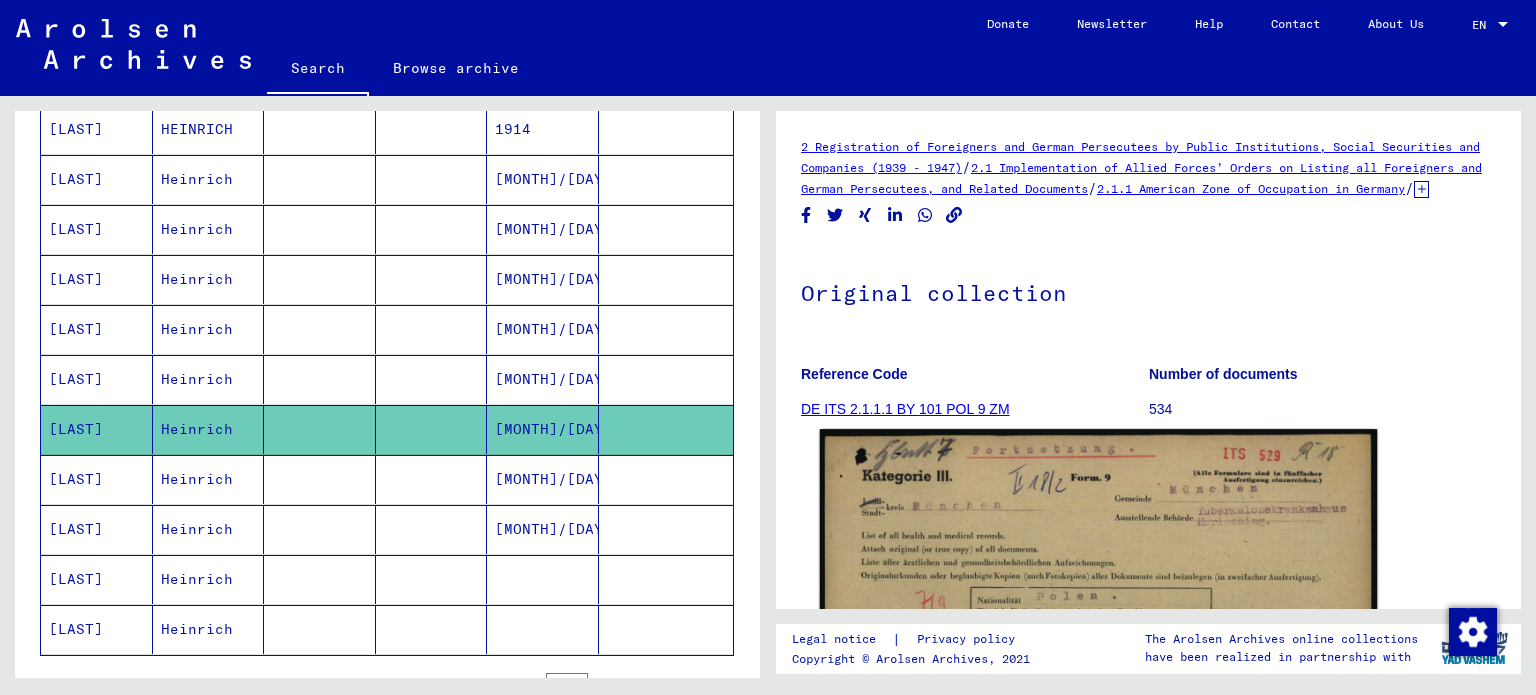 scroll, scrollTop: 0, scrollLeft: 0, axis: both 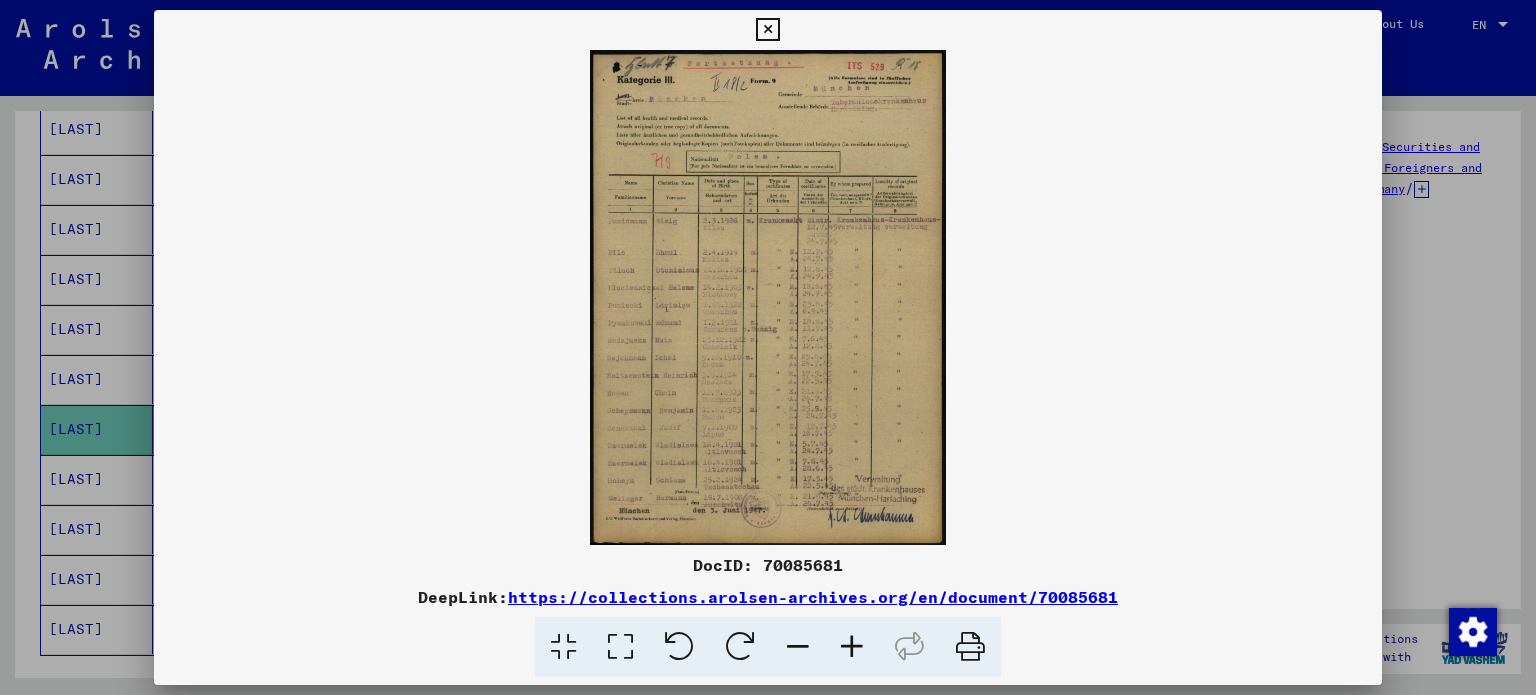 click at bounding box center (768, 347) 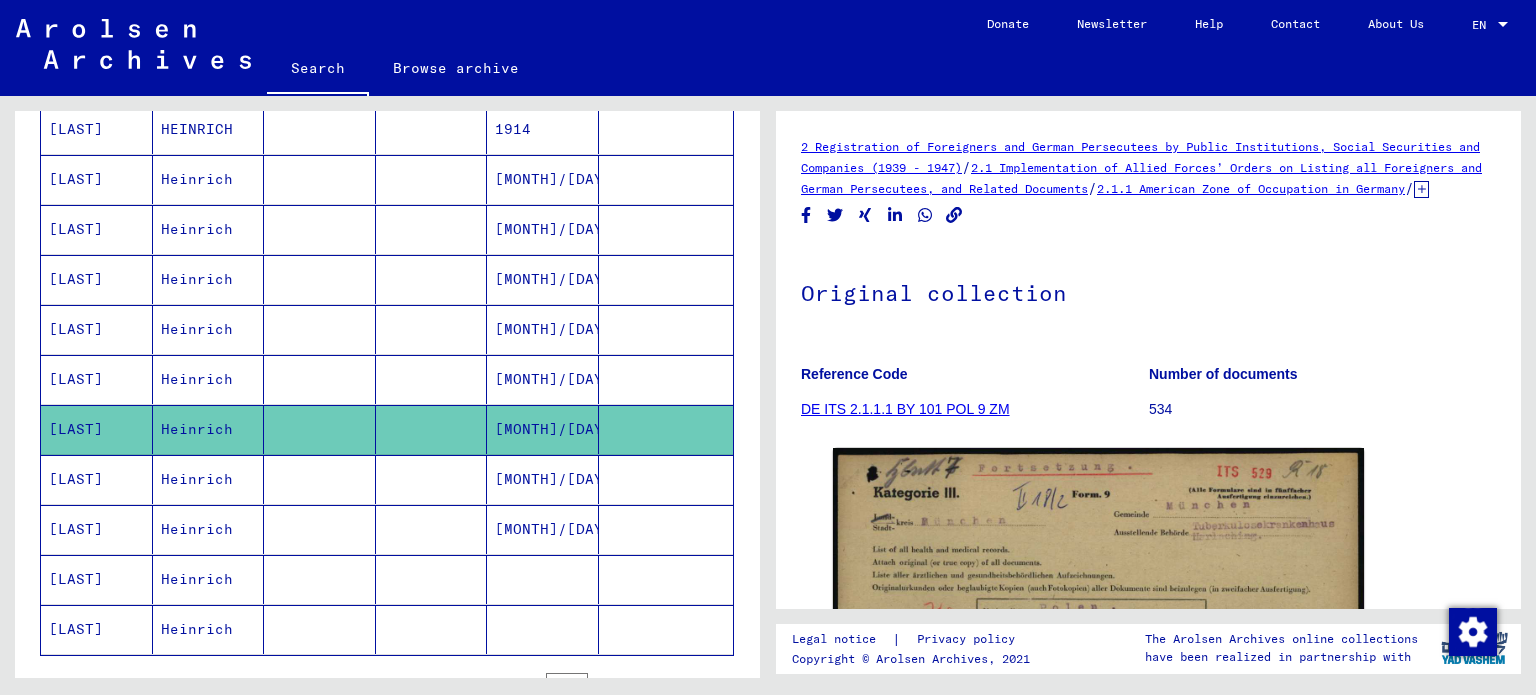 click on "[MONTH]/[DAY]/[YEAR]" at bounding box center (543, 529) 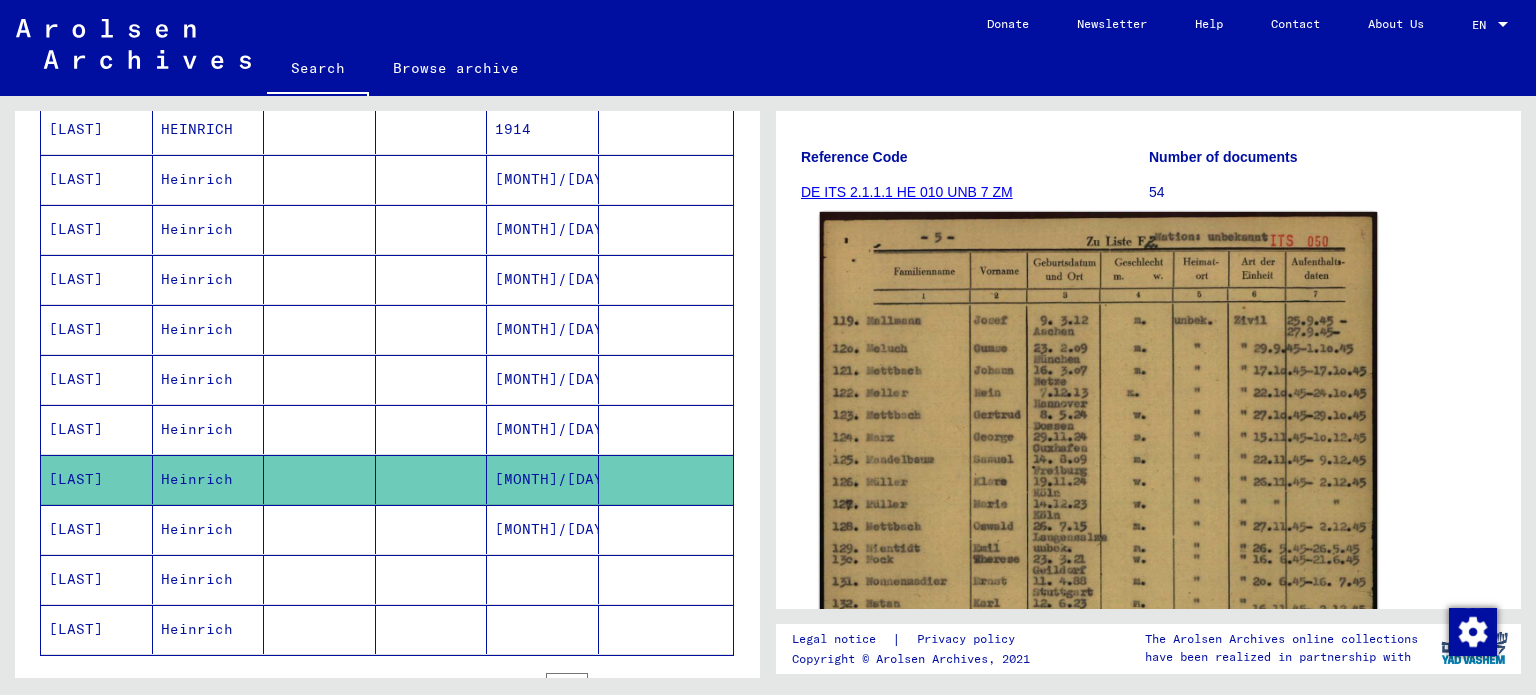 scroll, scrollTop: 238, scrollLeft: 0, axis: vertical 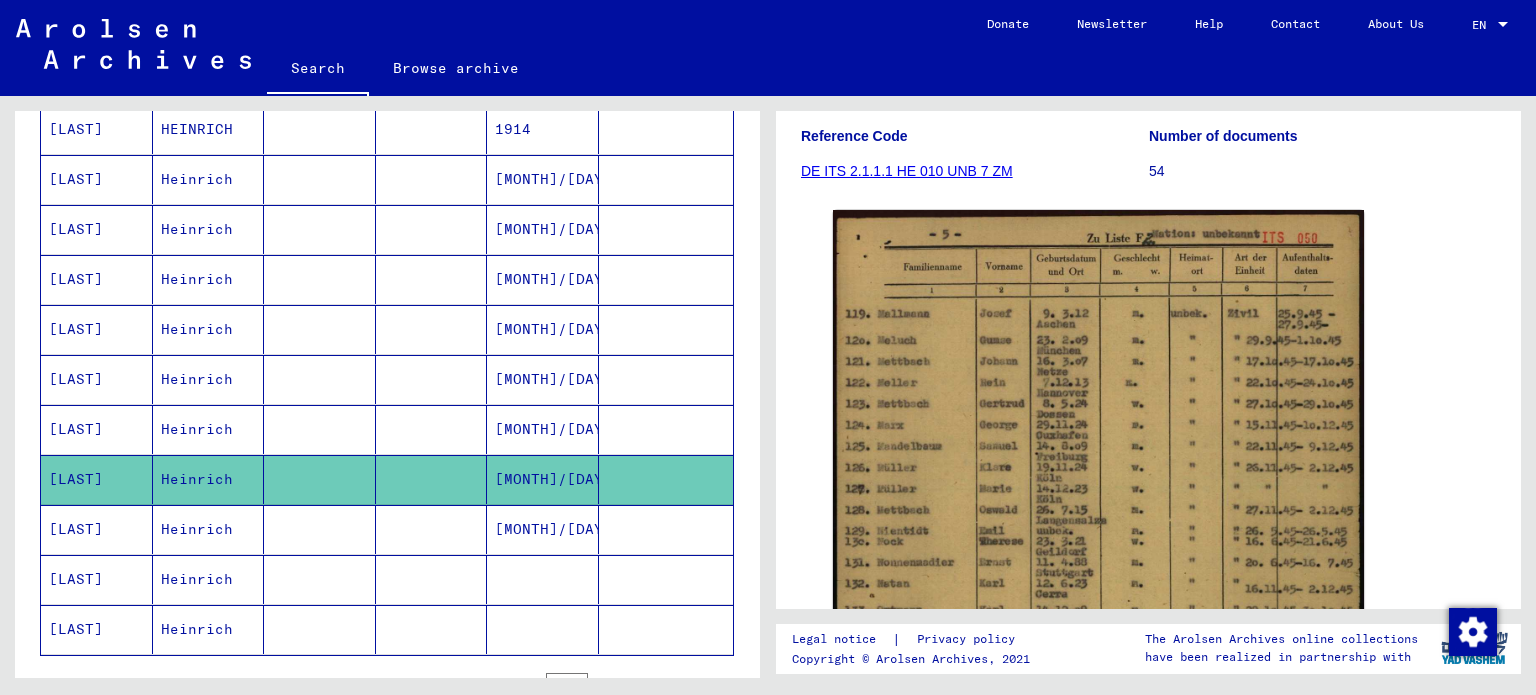 click at bounding box center [432, 579] 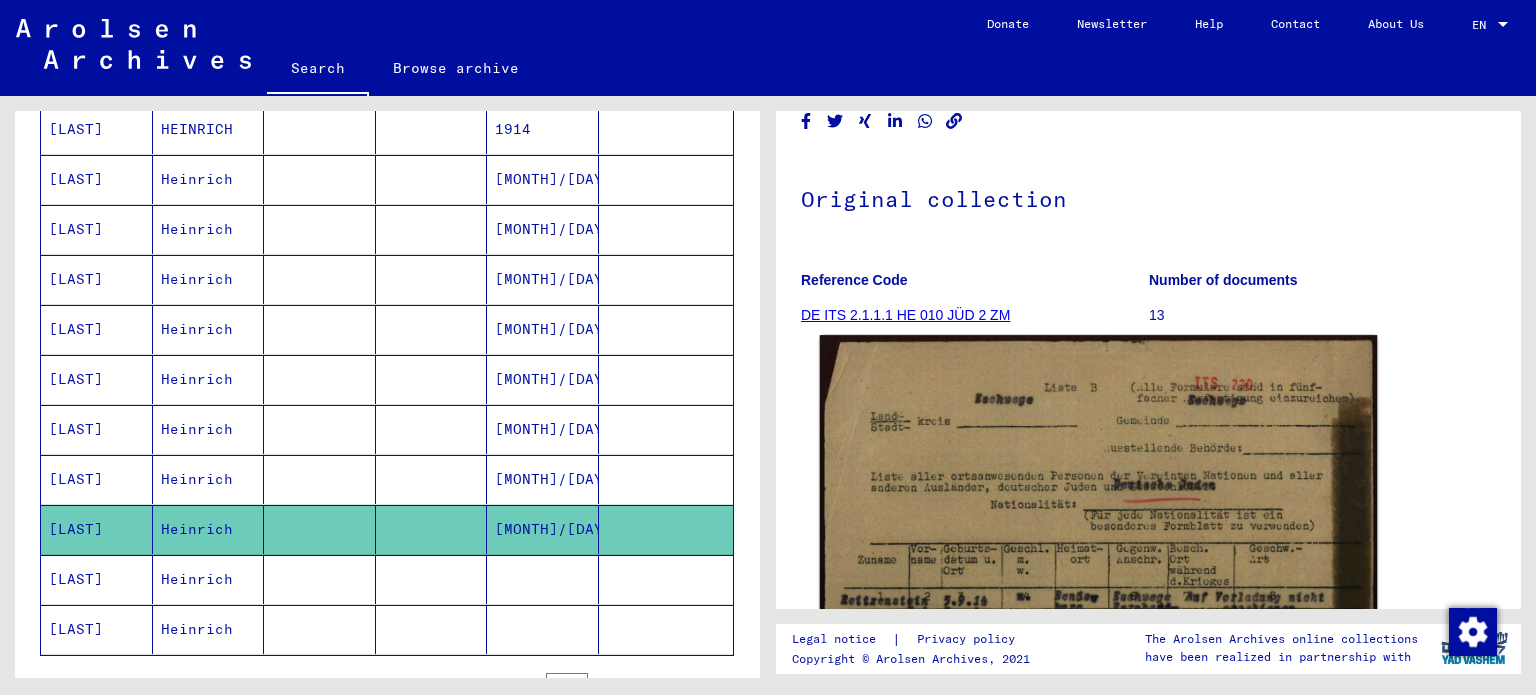 scroll, scrollTop: 600, scrollLeft: 0, axis: vertical 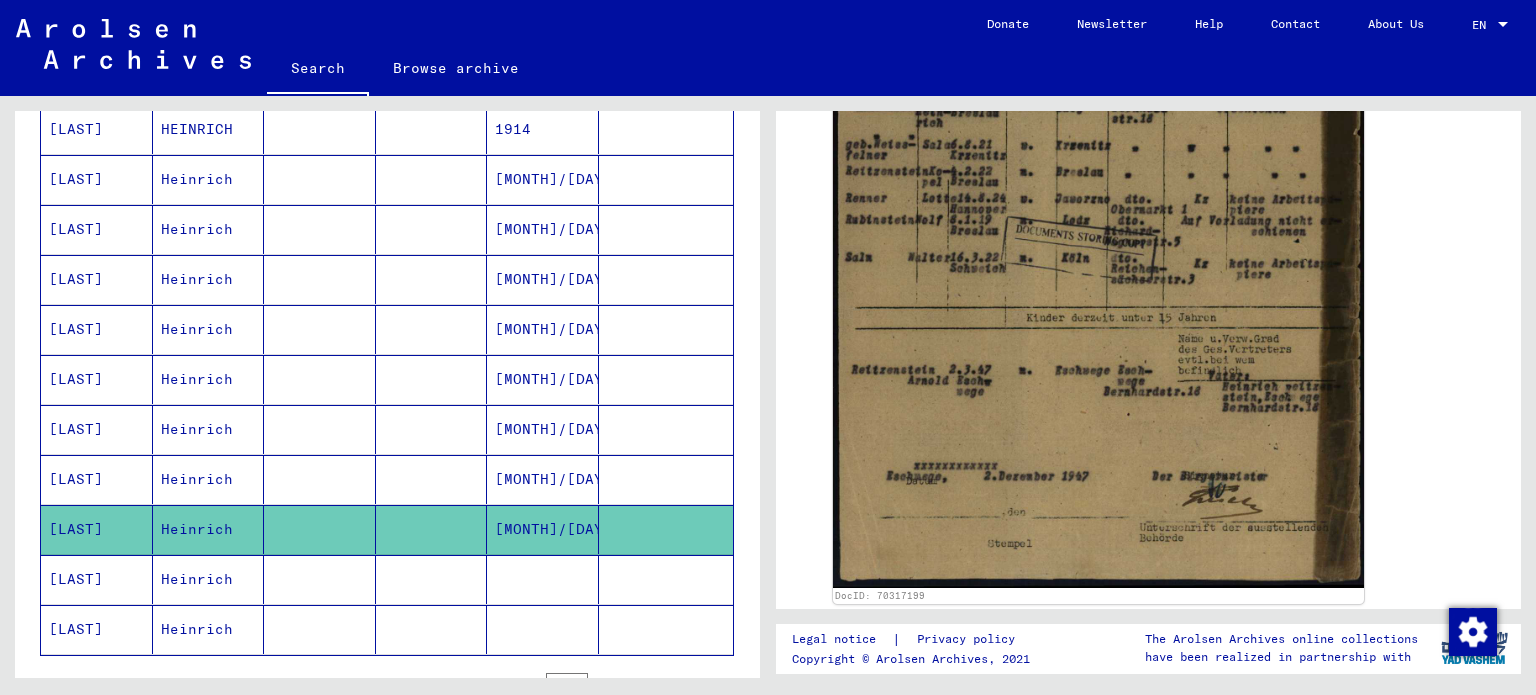click at bounding box center [432, 629] 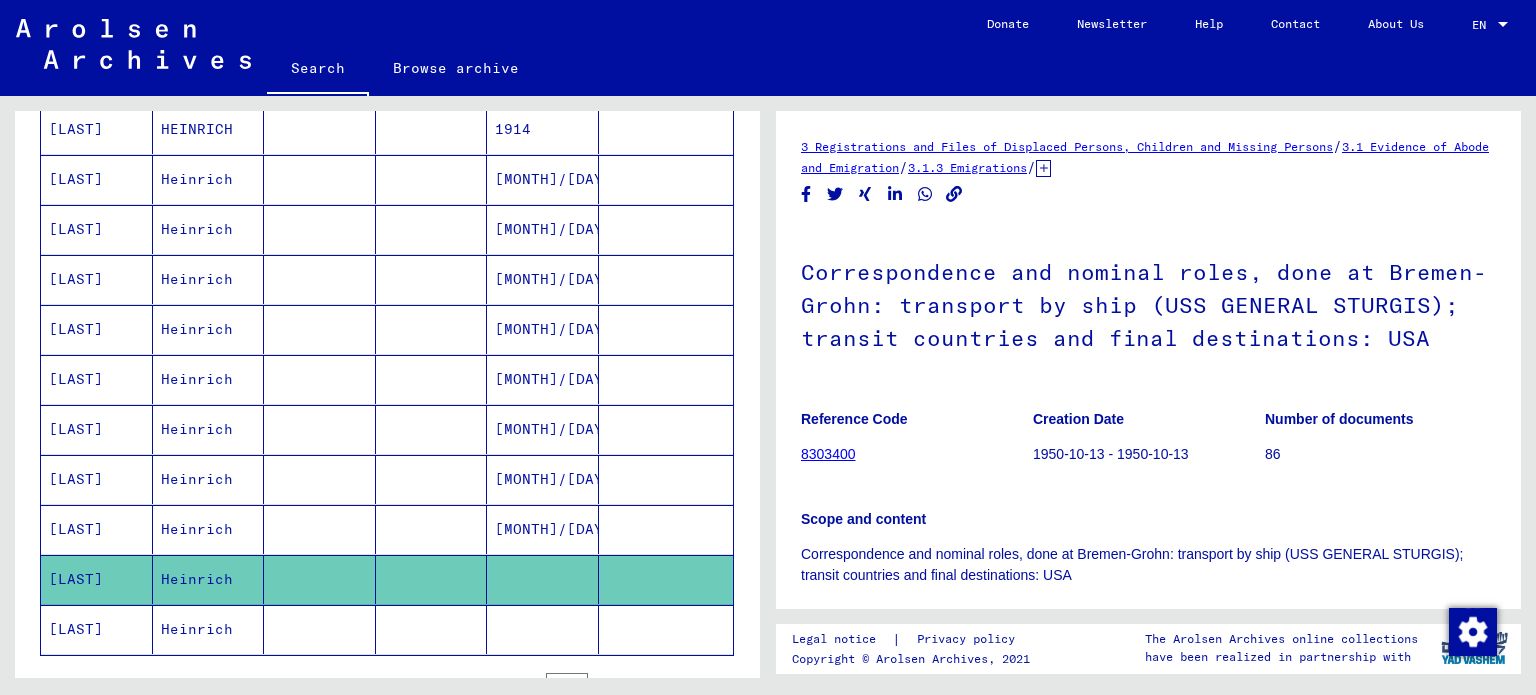 scroll, scrollTop: 0, scrollLeft: 0, axis: both 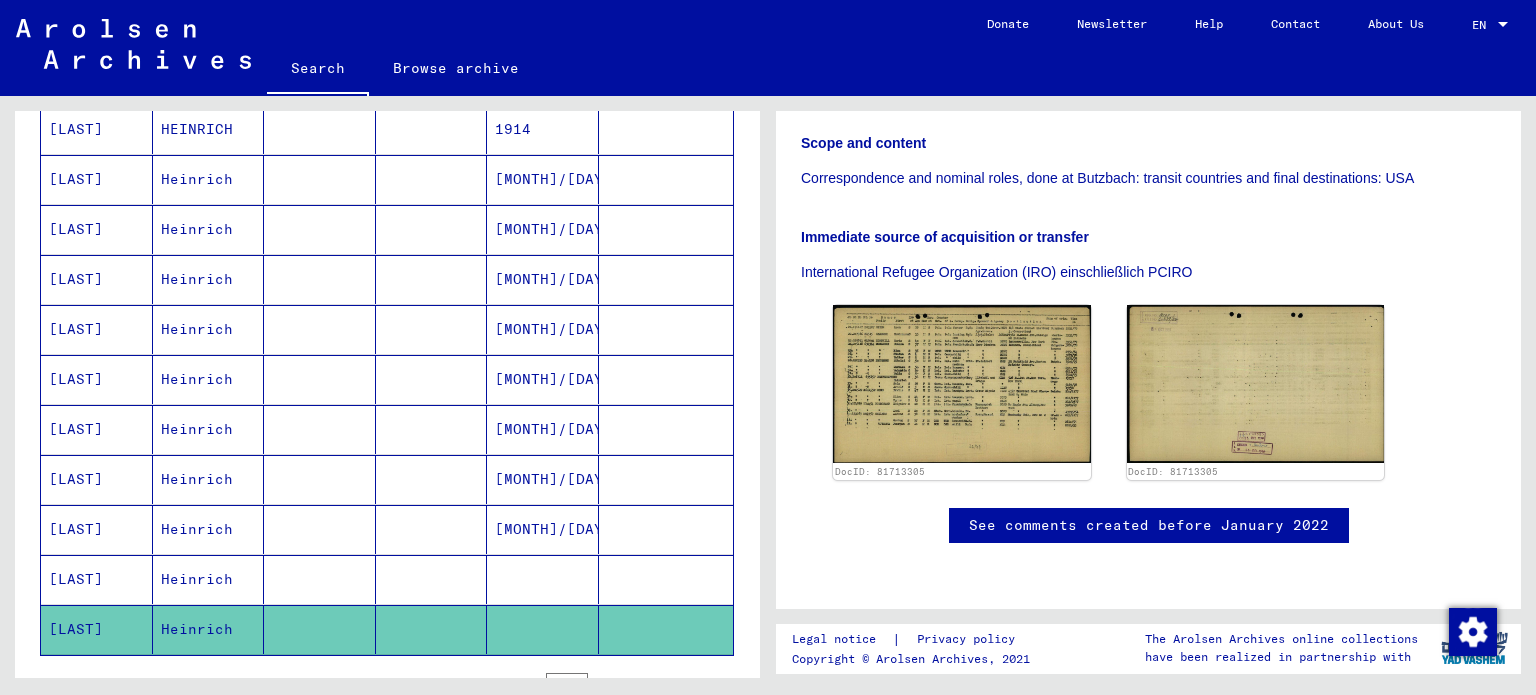 click at bounding box center [543, 629] 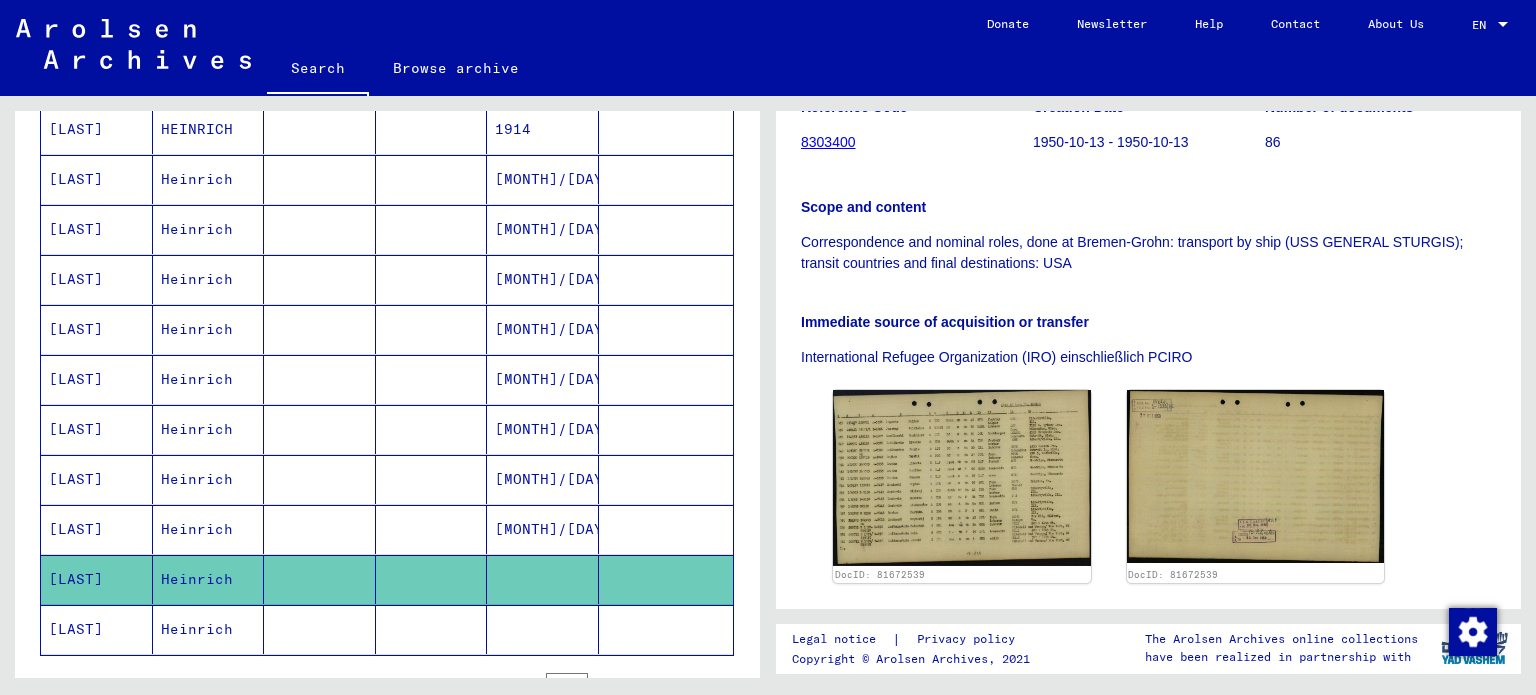 scroll, scrollTop: 441, scrollLeft: 0, axis: vertical 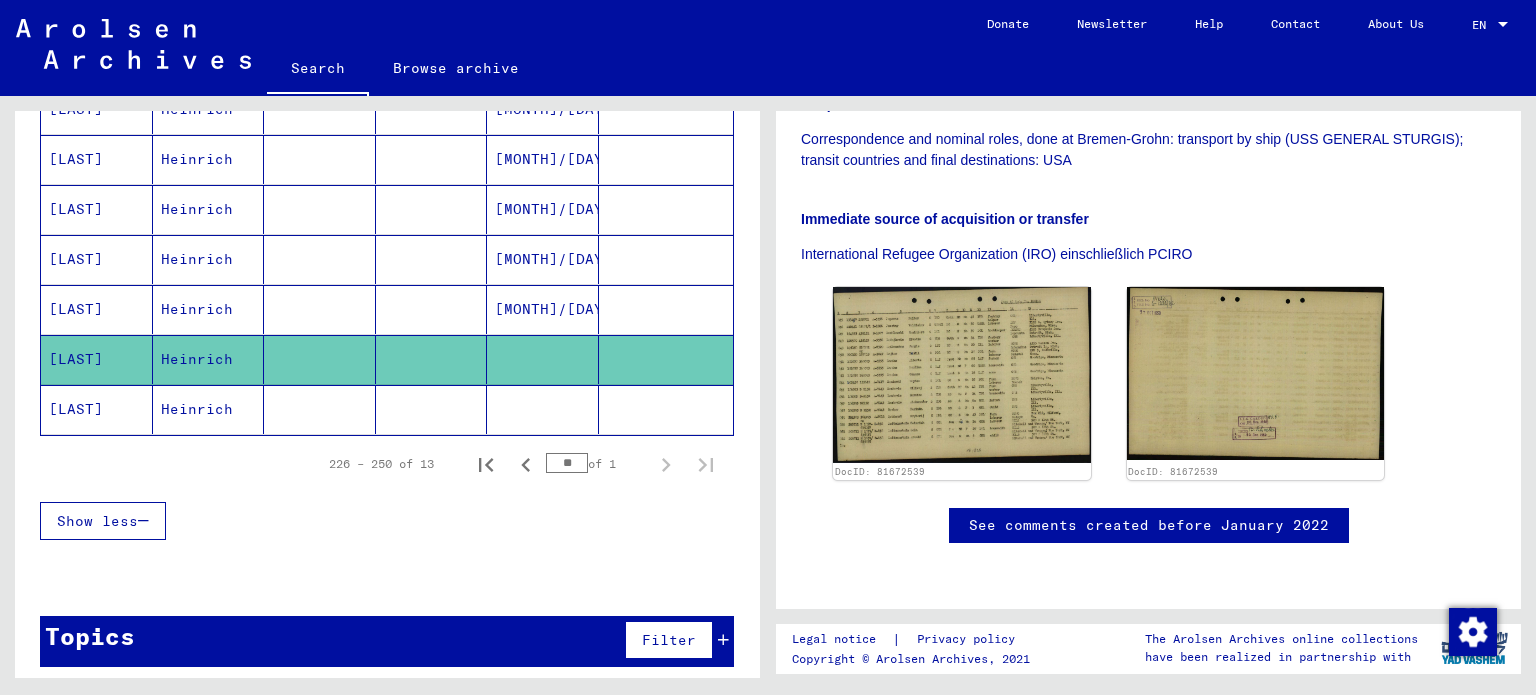 click on "Topics  Filter" at bounding box center (387, 641) 